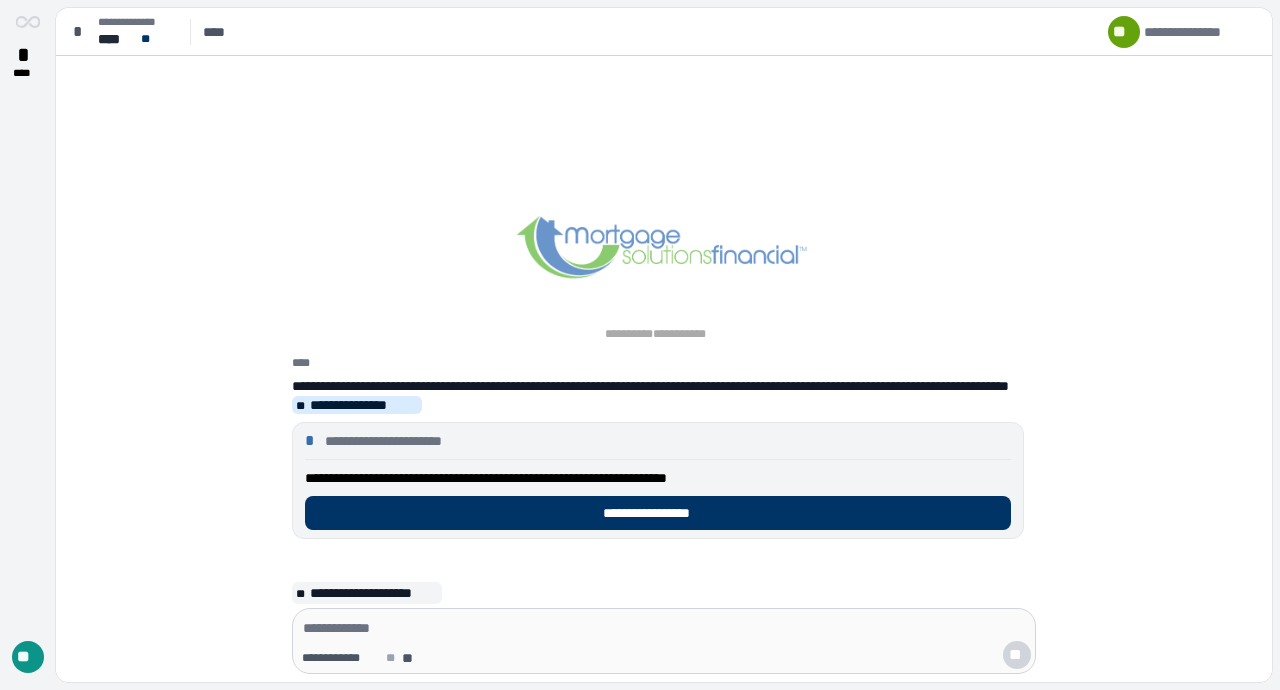 scroll, scrollTop: 0, scrollLeft: 0, axis: both 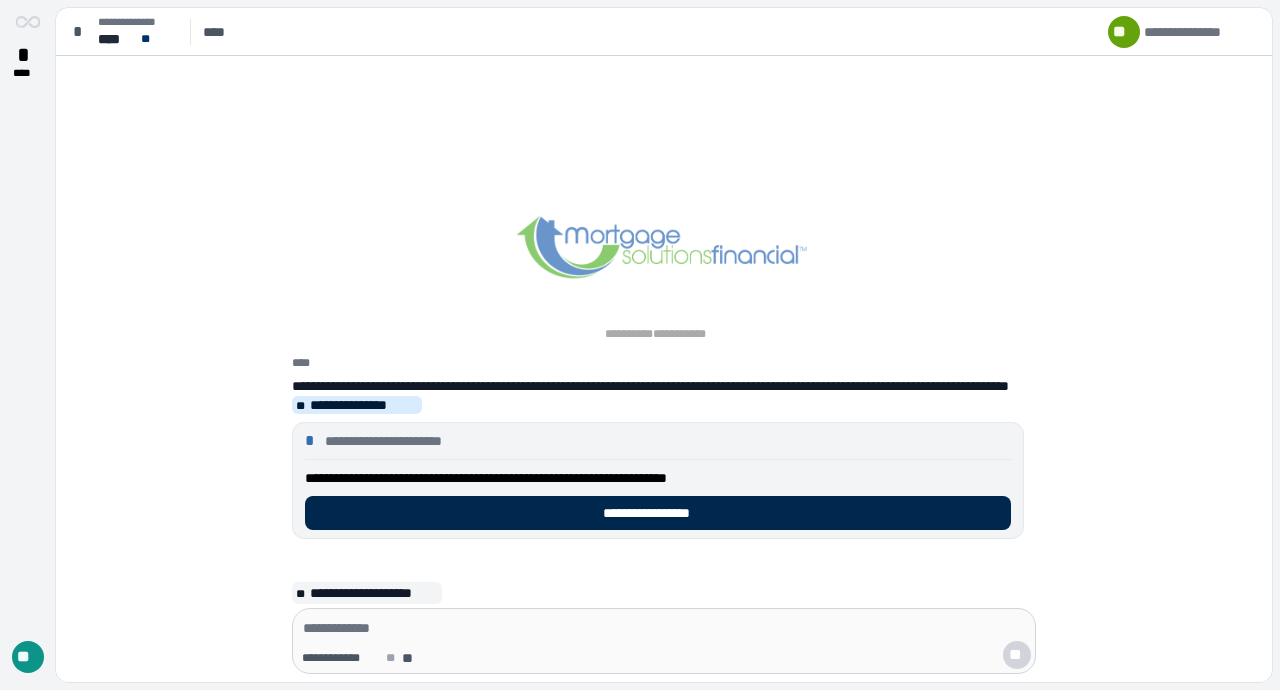 click on "**********" at bounding box center (658, 513) 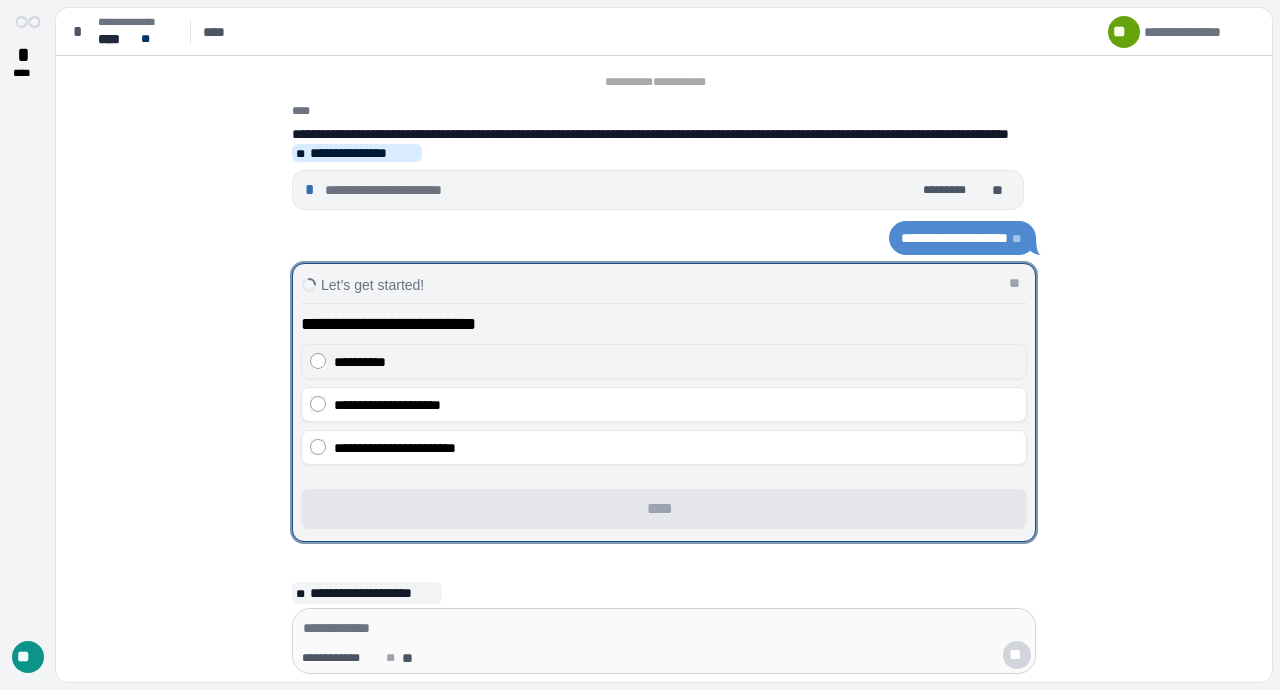 click on "**********" at bounding box center [360, 362] 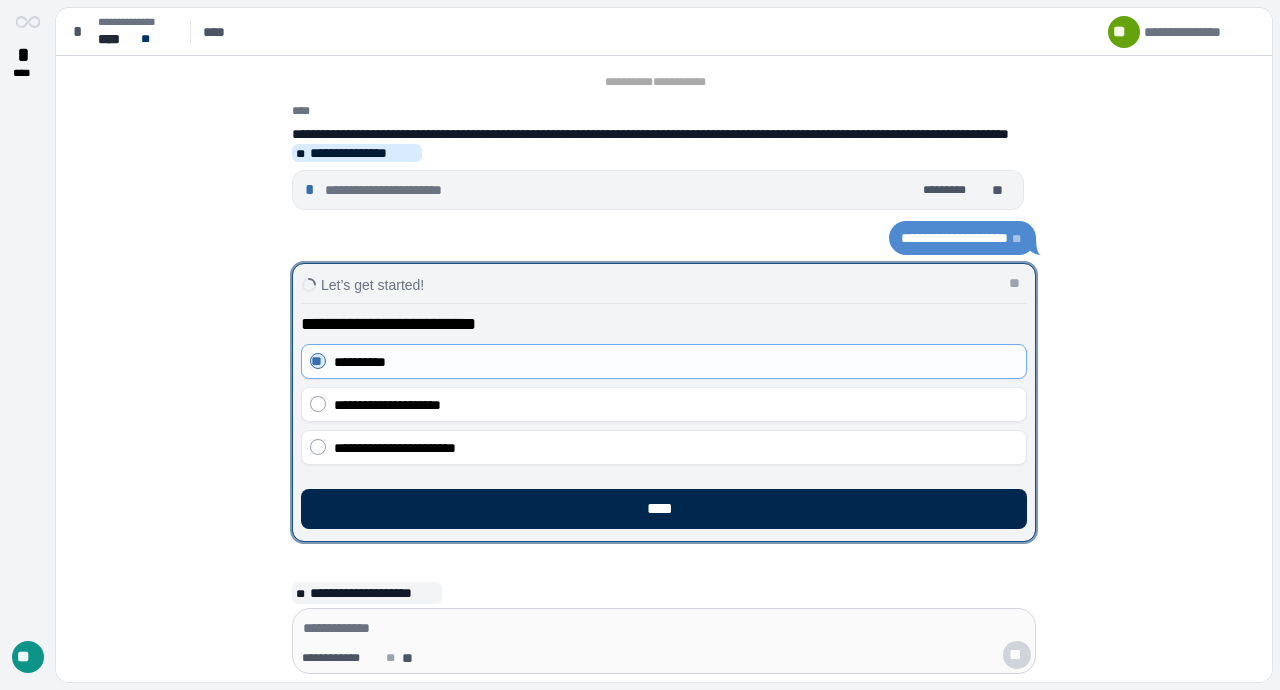 click on "****" at bounding box center (664, 509) 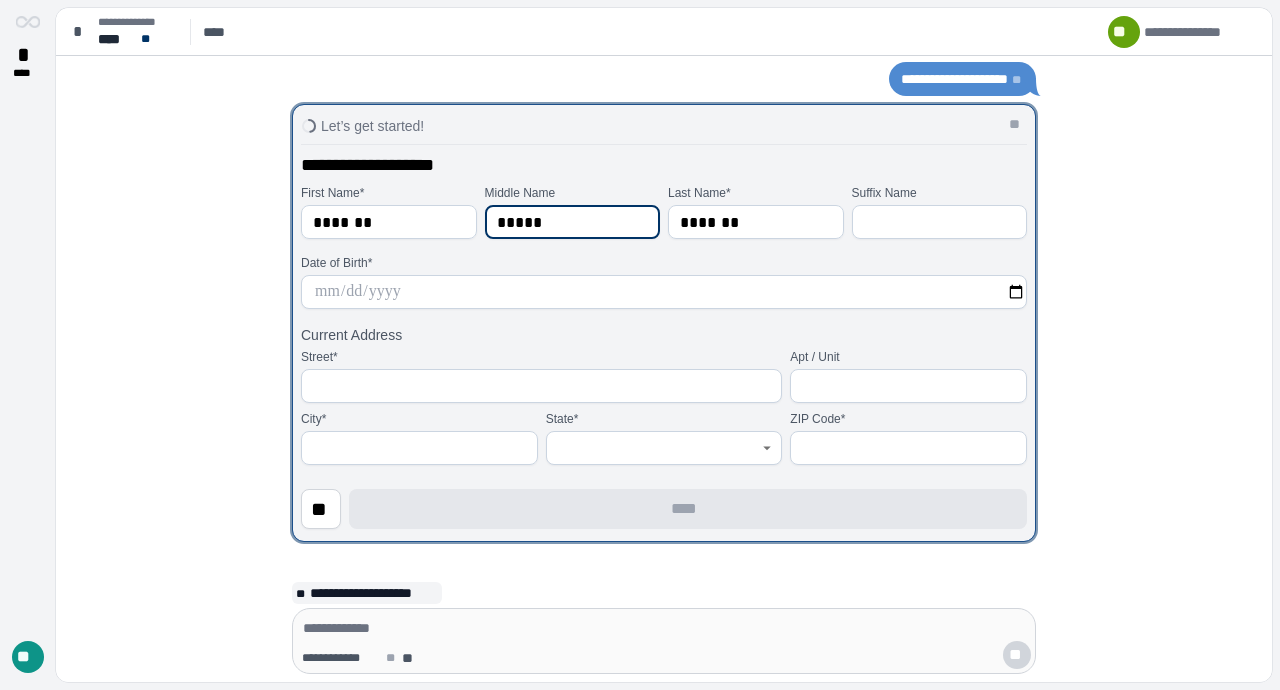 type on "*****" 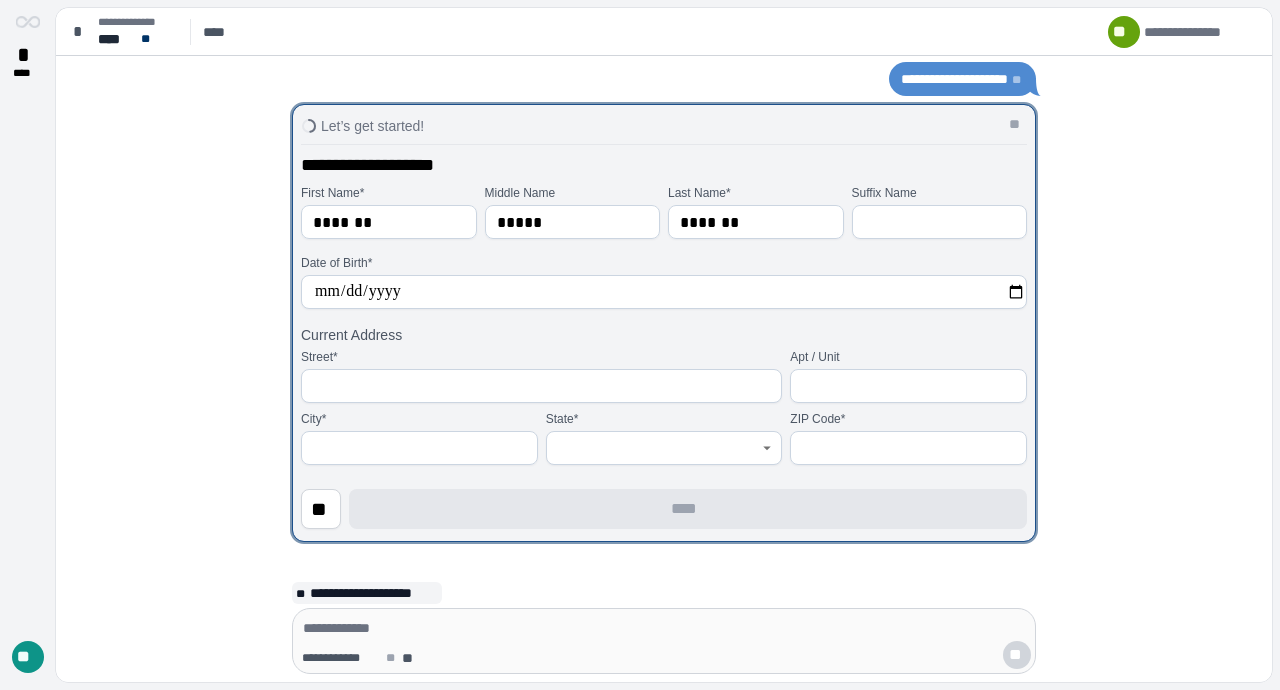 type on "**********" 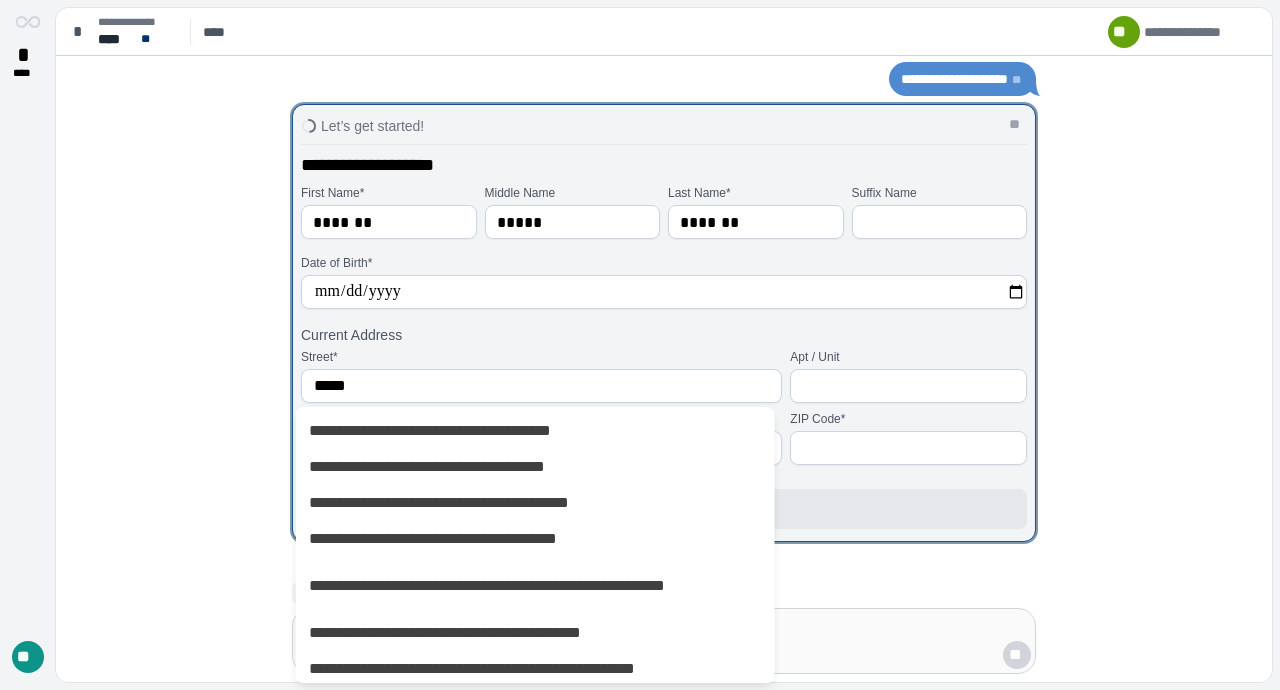 click on "**********" at bounding box center [664, 323] 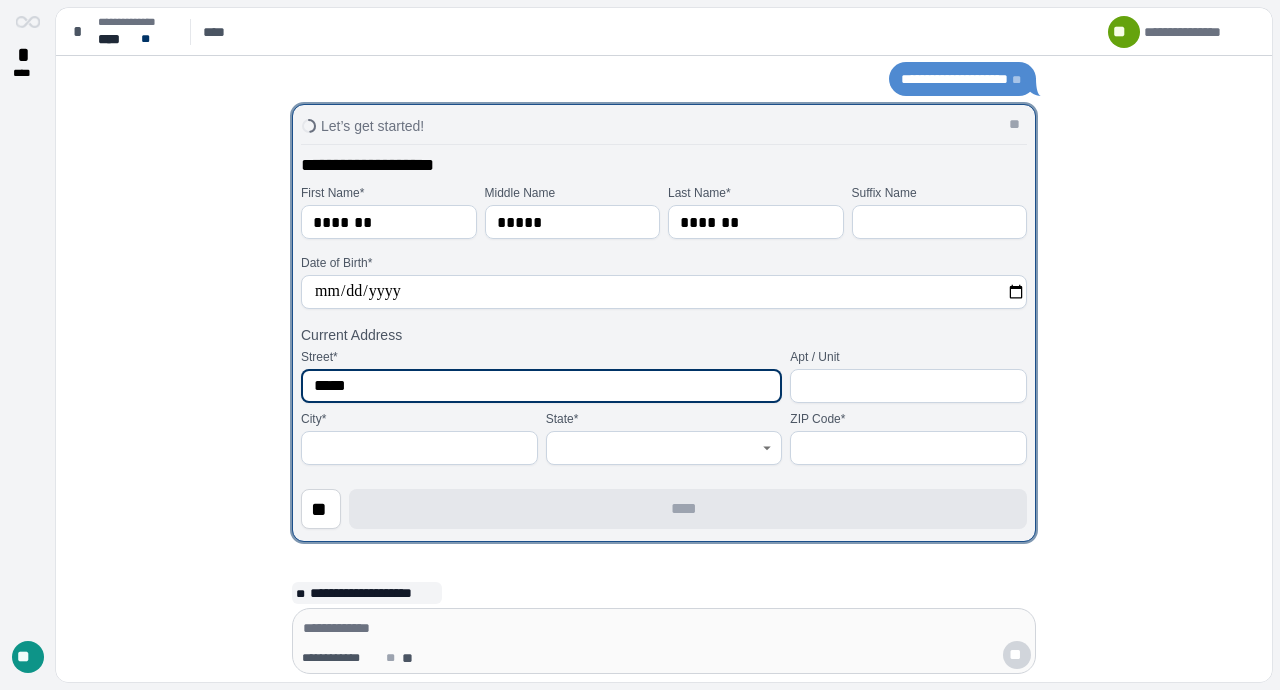 click on "****" at bounding box center (541, 386) 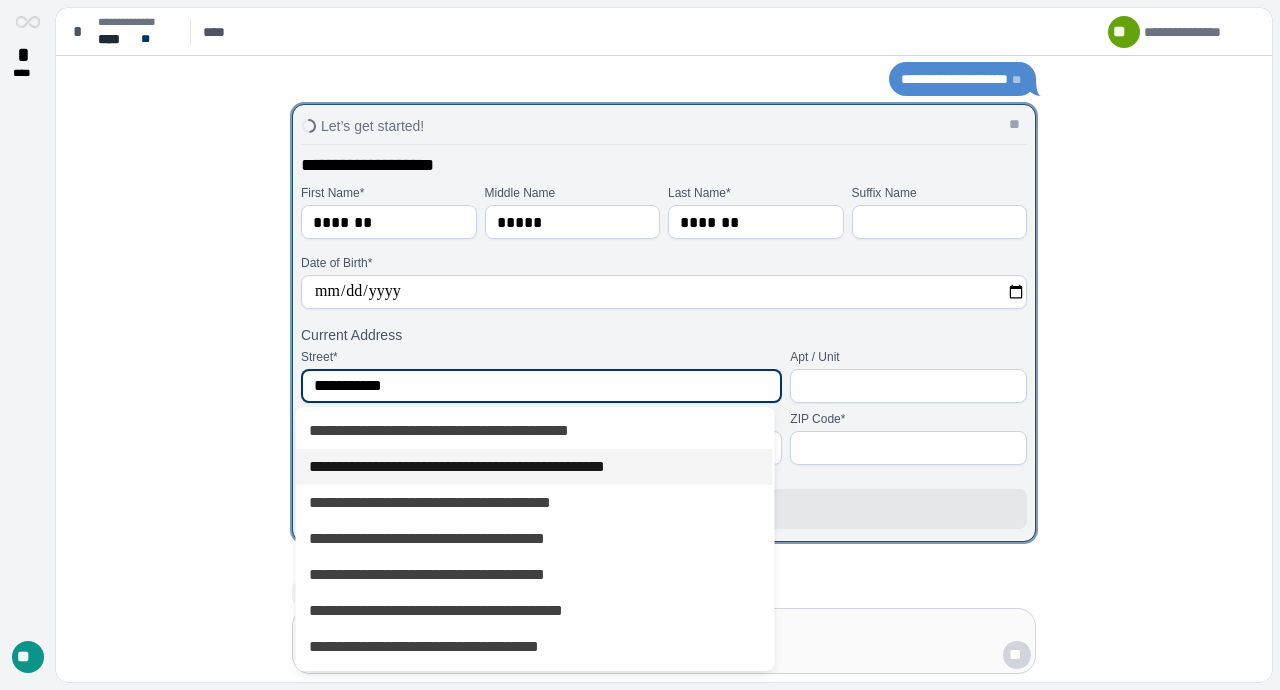 click on "**********" at bounding box center [534, 467] 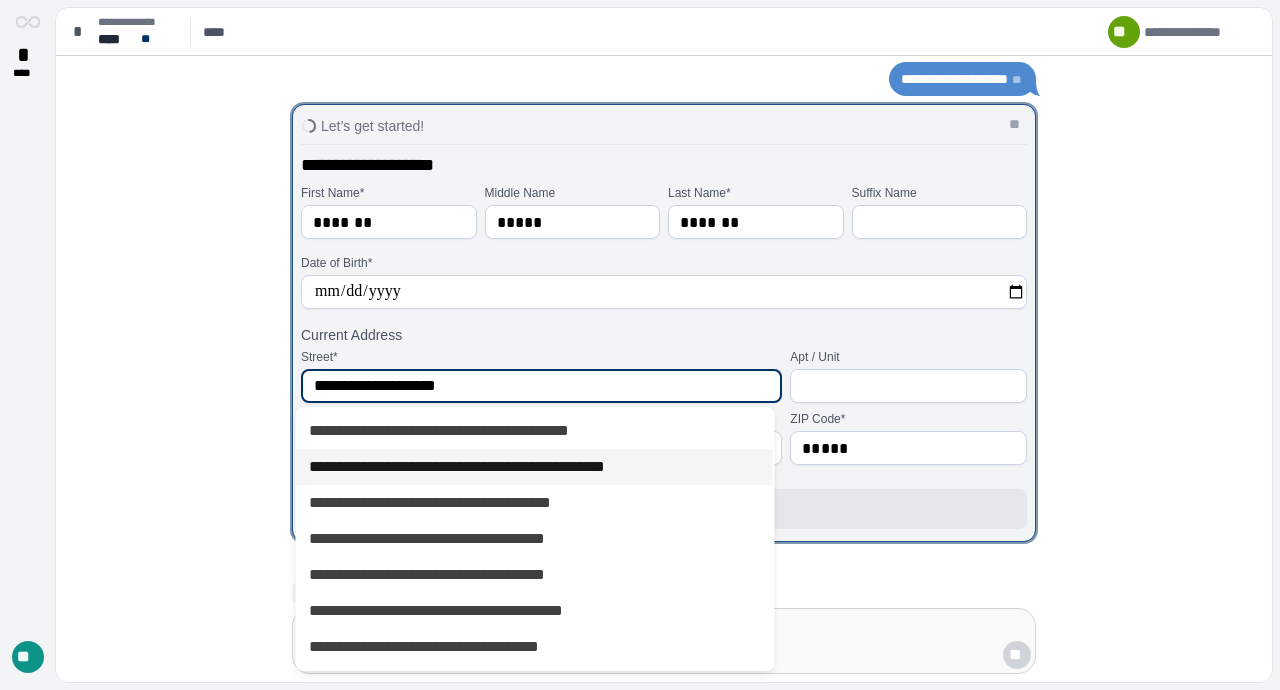 type on "*********" 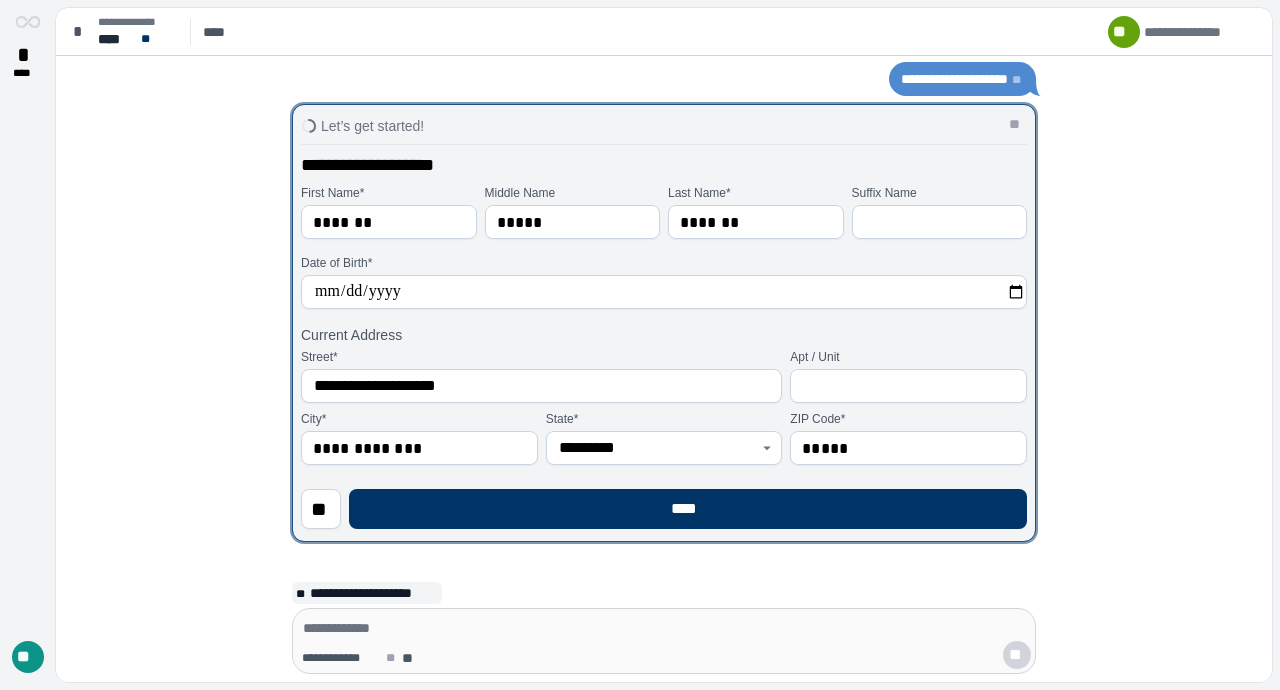 click on "**********" at bounding box center (664, 323) 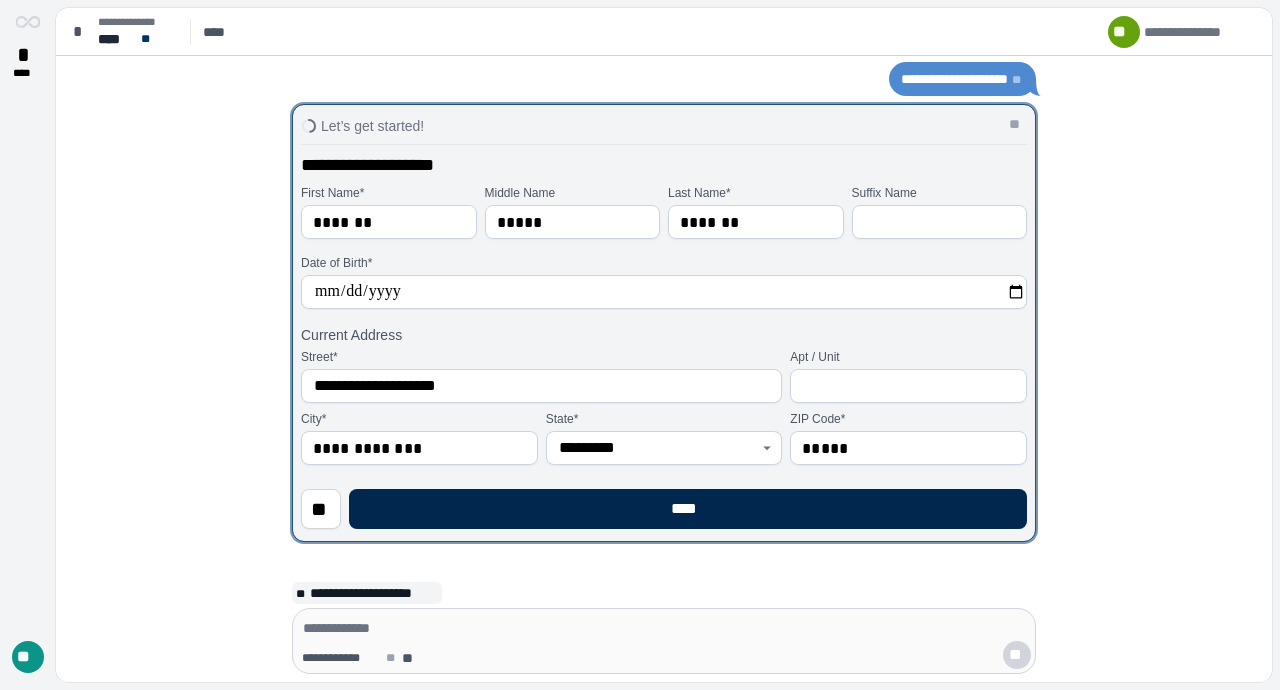 click on "****" at bounding box center (688, 509) 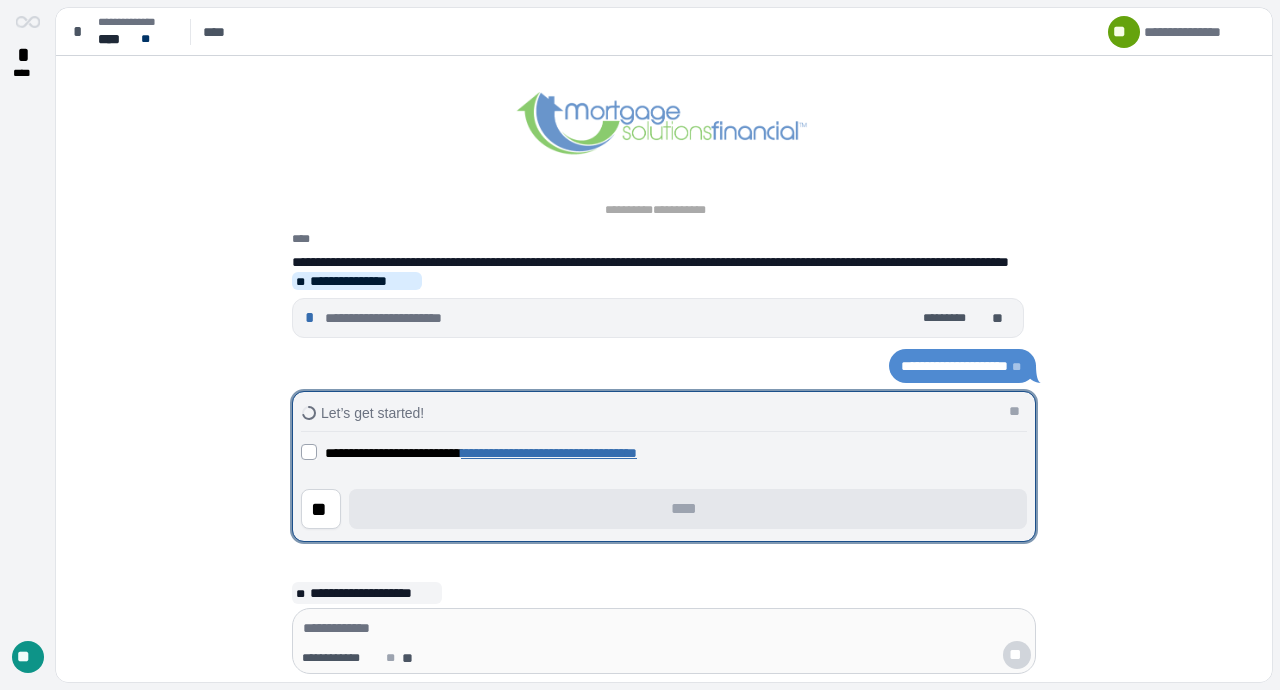 click on "**********" at bounding box center [676, 453] 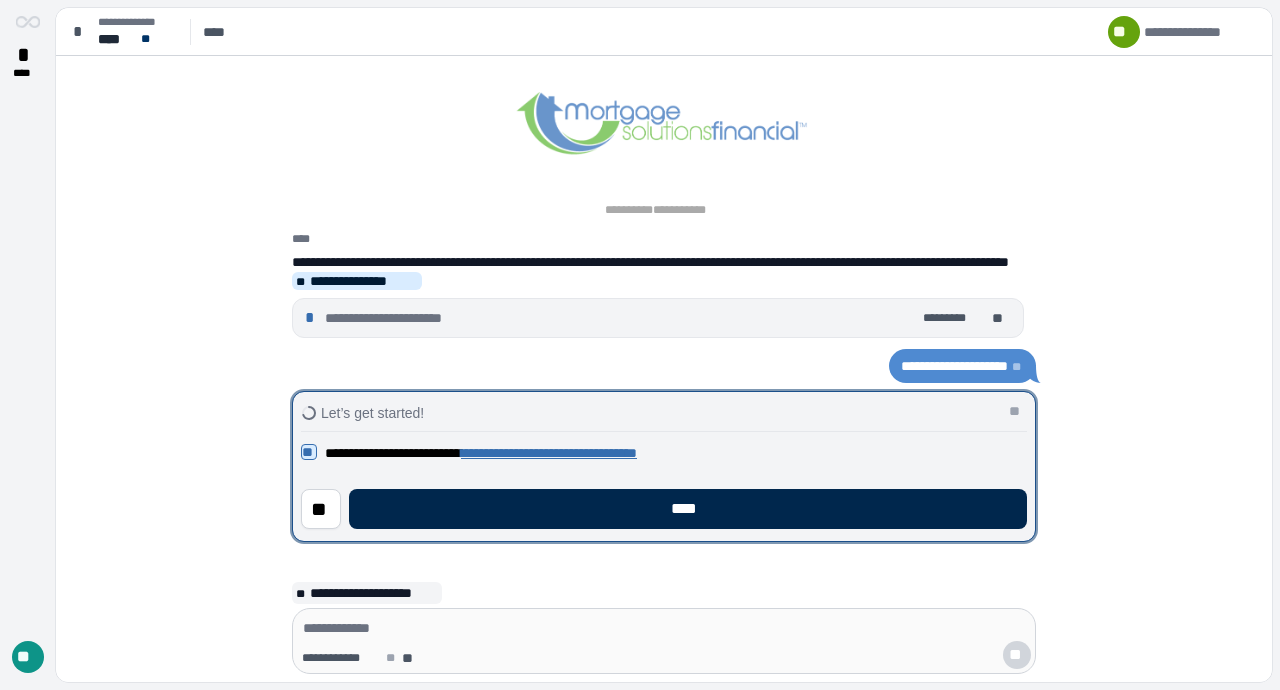 click on "****" at bounding box center [688, 509] 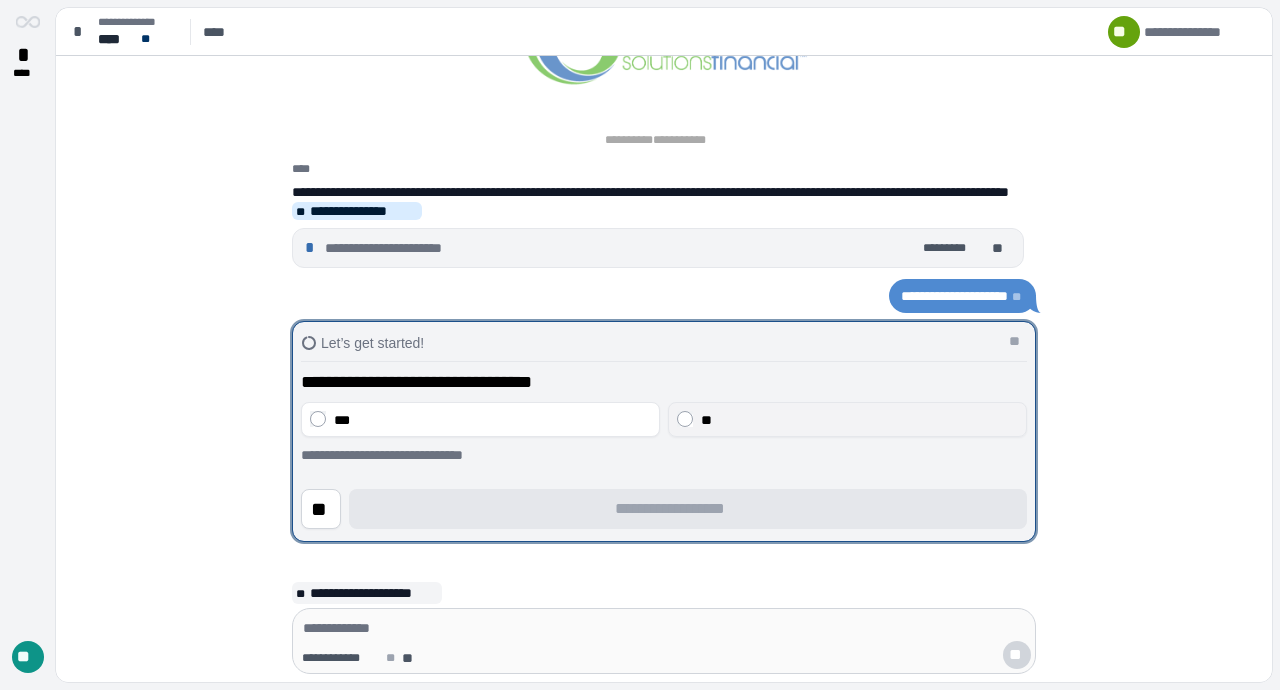 click on "**" at bounding box center (859, 420) 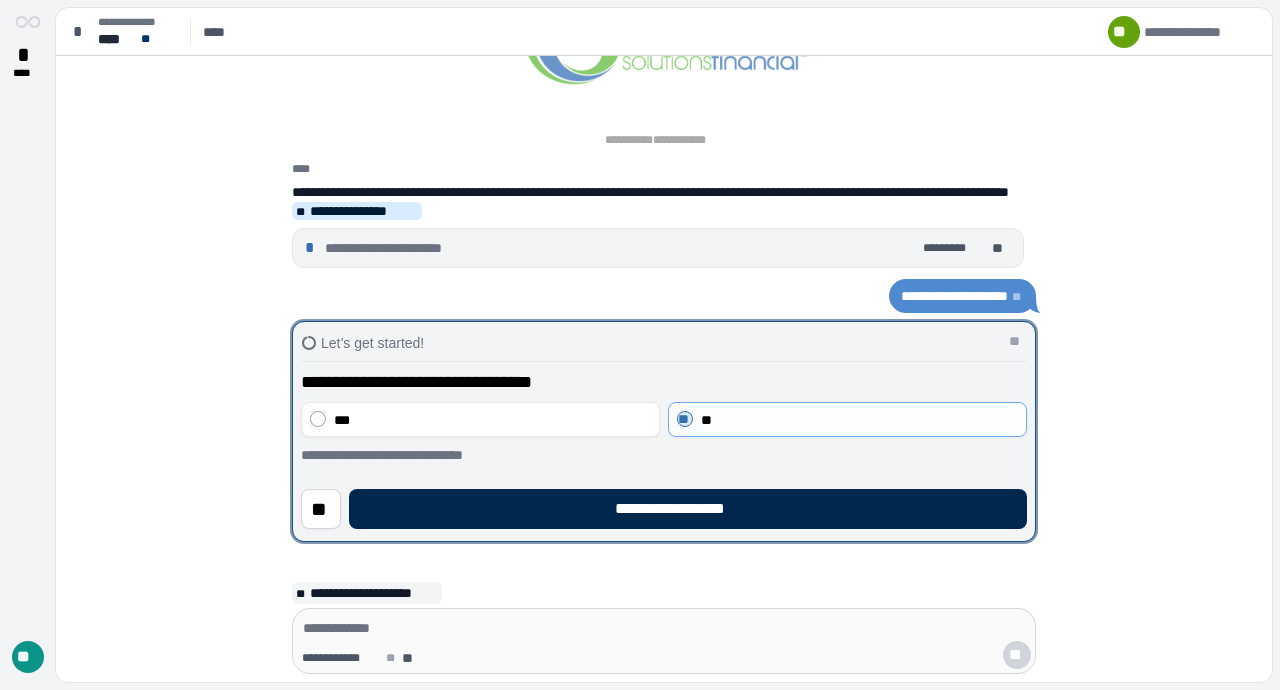click on "**********" at bounding box center (688, 509) 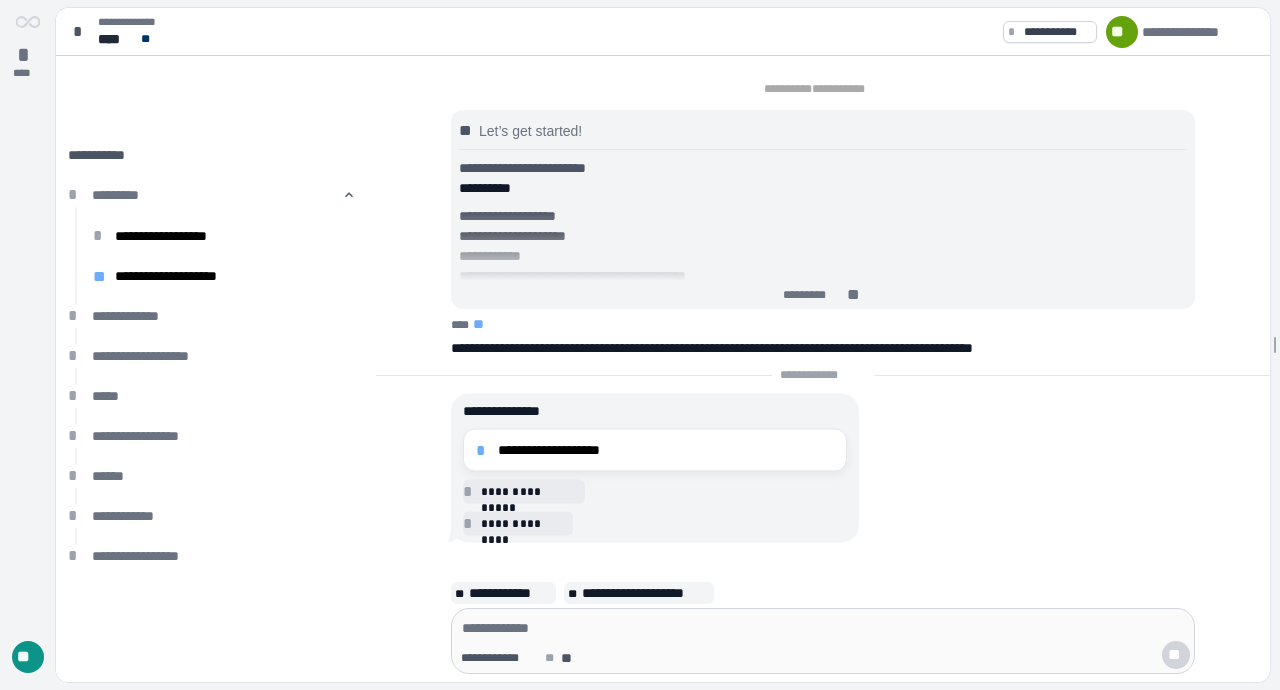 click on "*********" at bounding box center [814, 296] 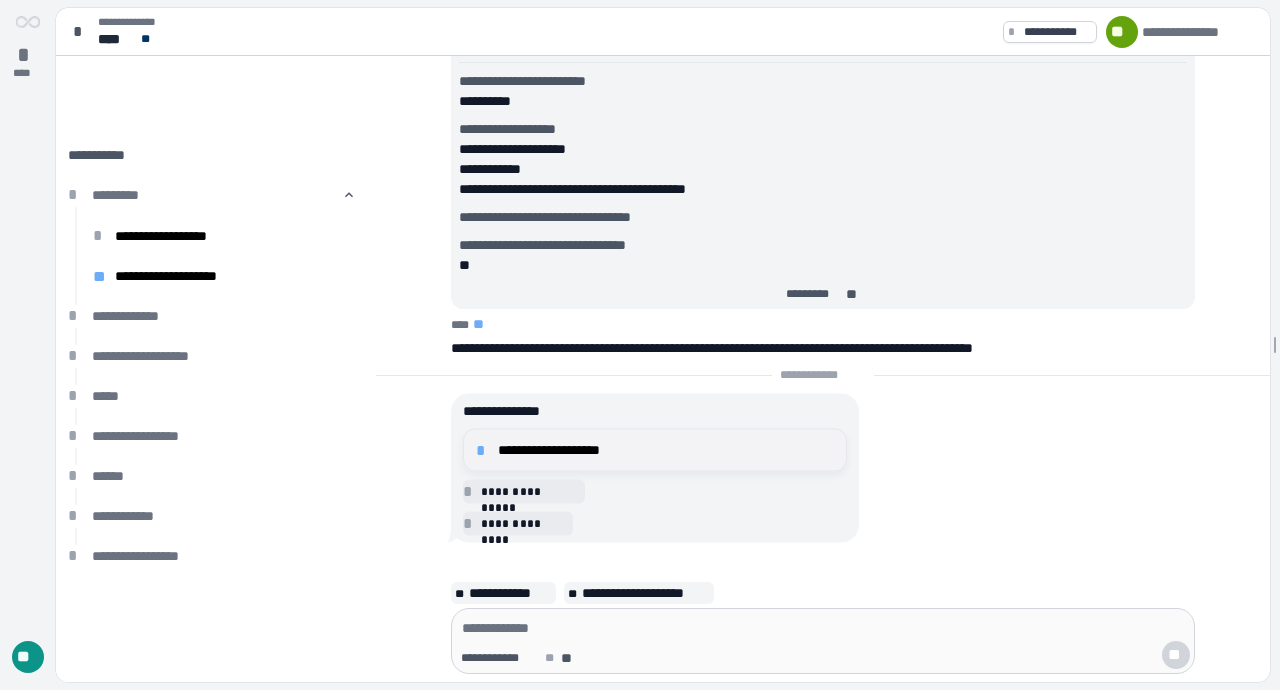 click on "**********" at bounding box center (666, 450) 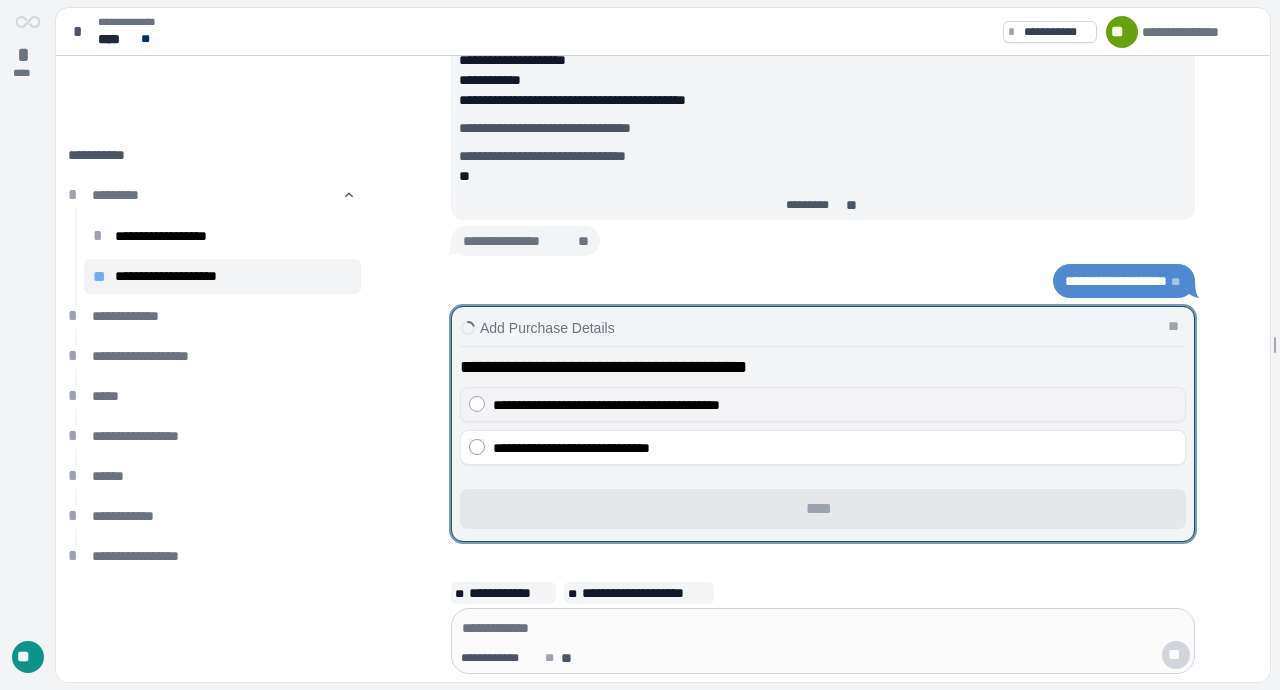 click on "**********" at bounding box center (606, 405) 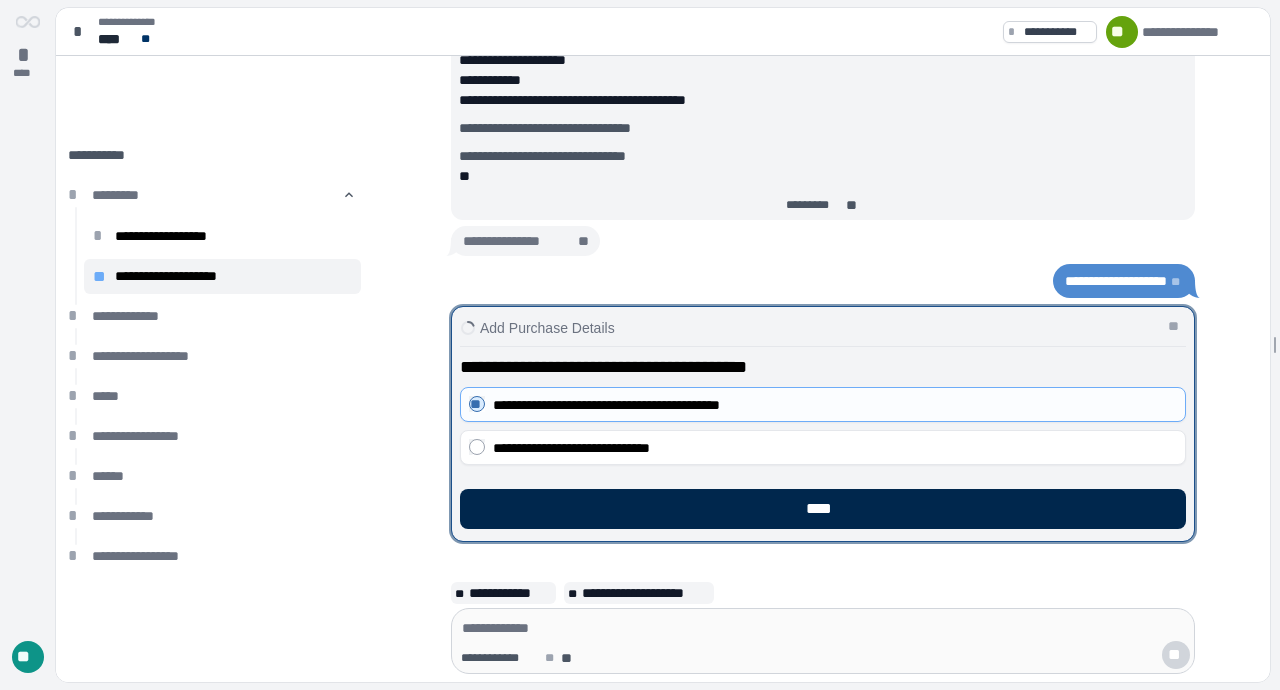 click on "****" at bounding box center (823, 509) 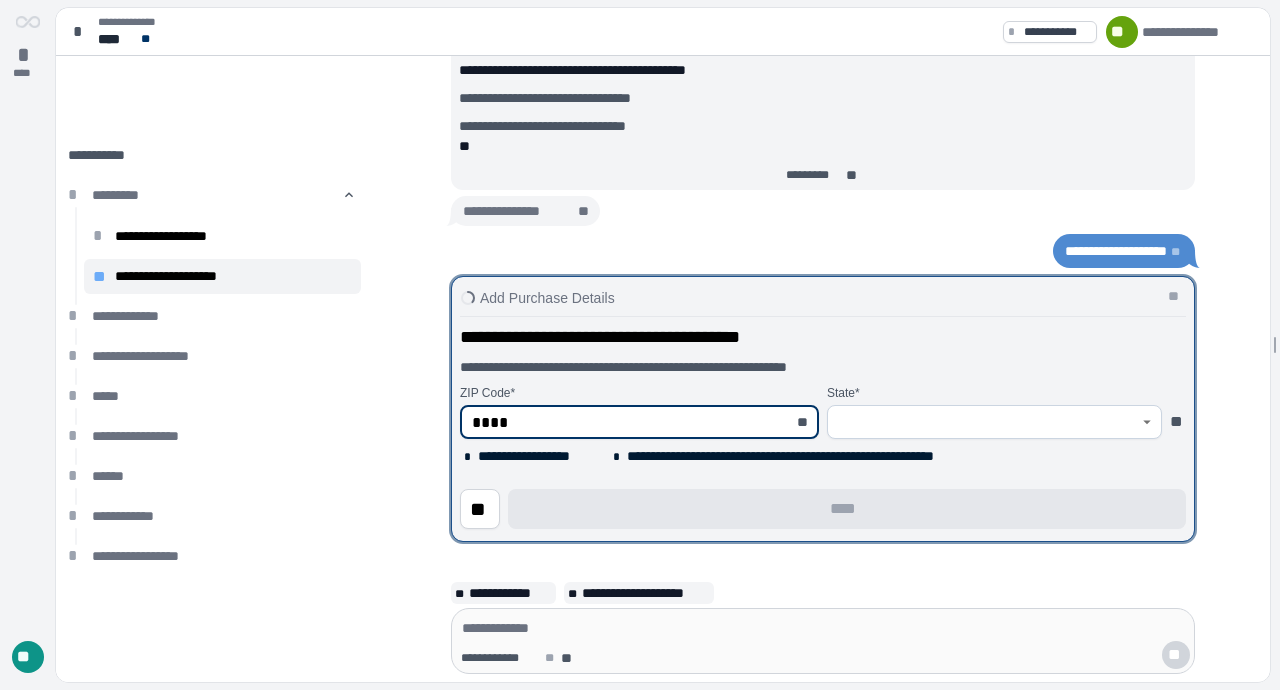 type on "*****" 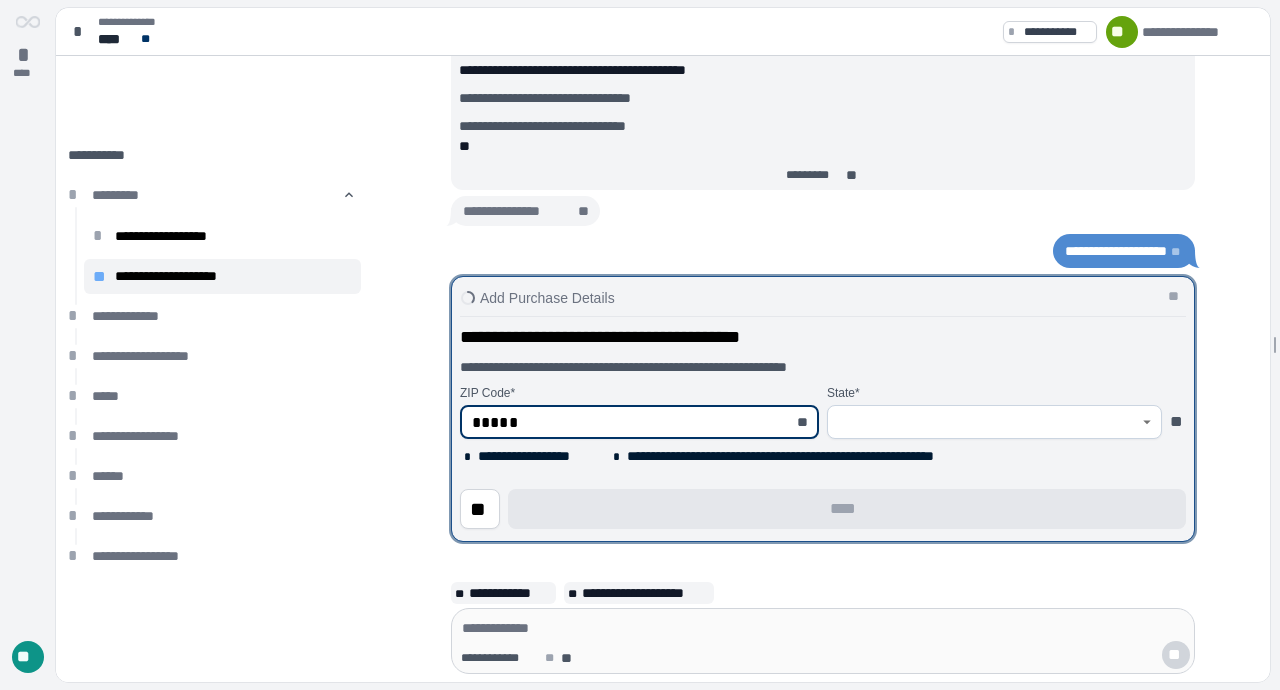 type on "*********" 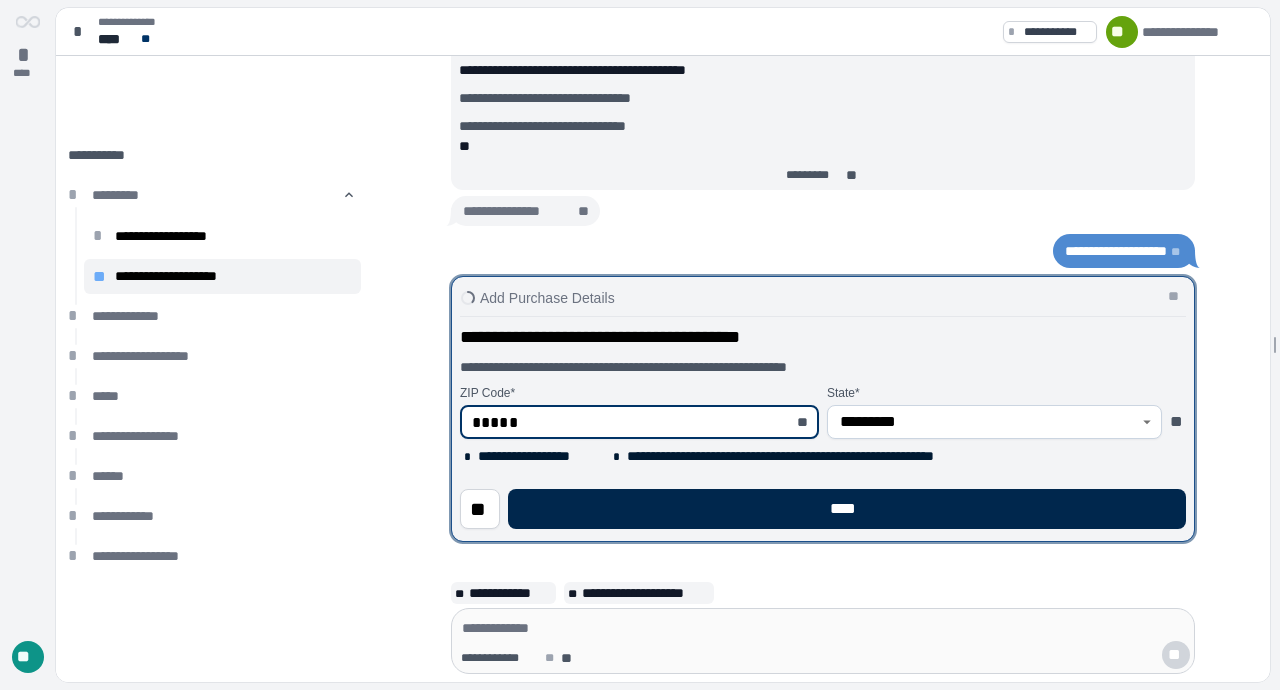type on "*****" 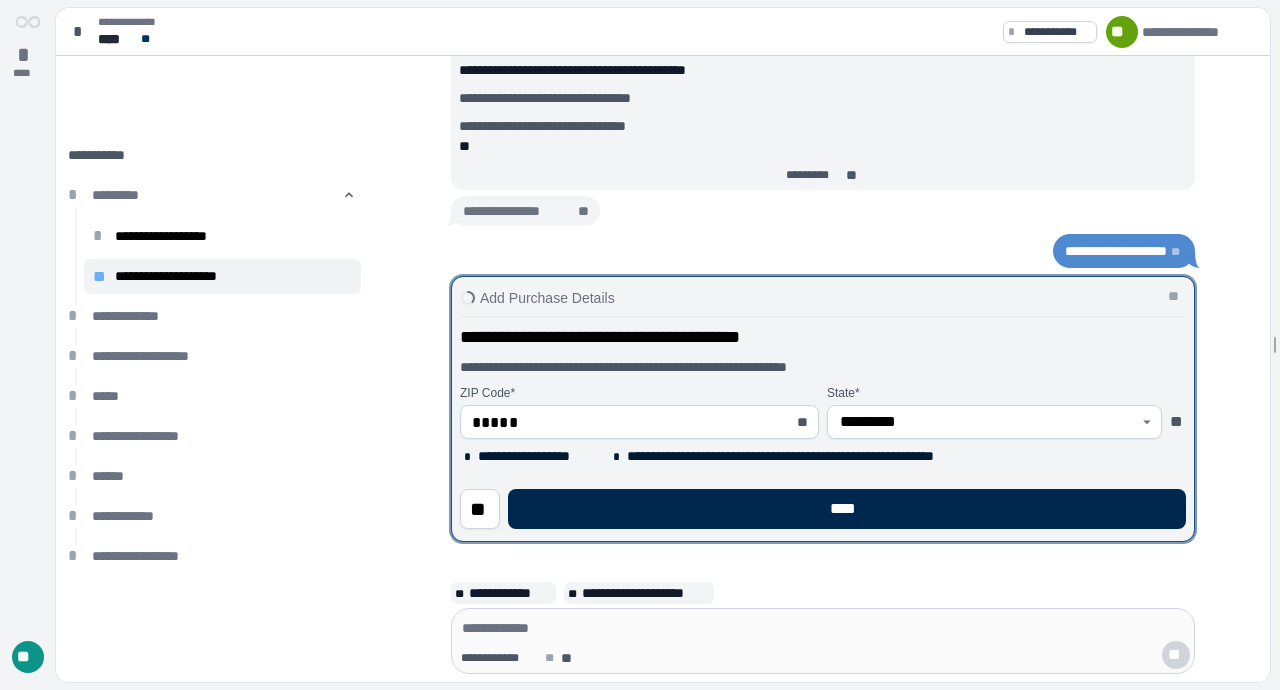 click on "****" at bounding box center (847, 509) 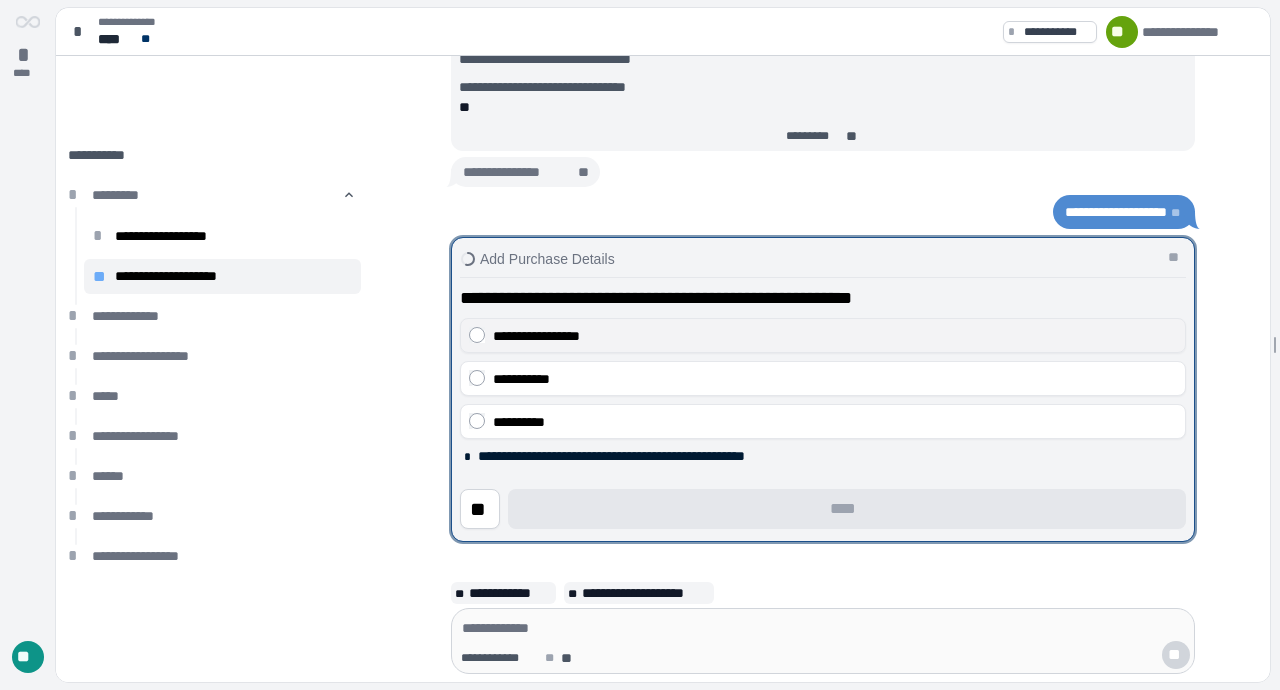 click on "**********" at bounding box center [835, 336] 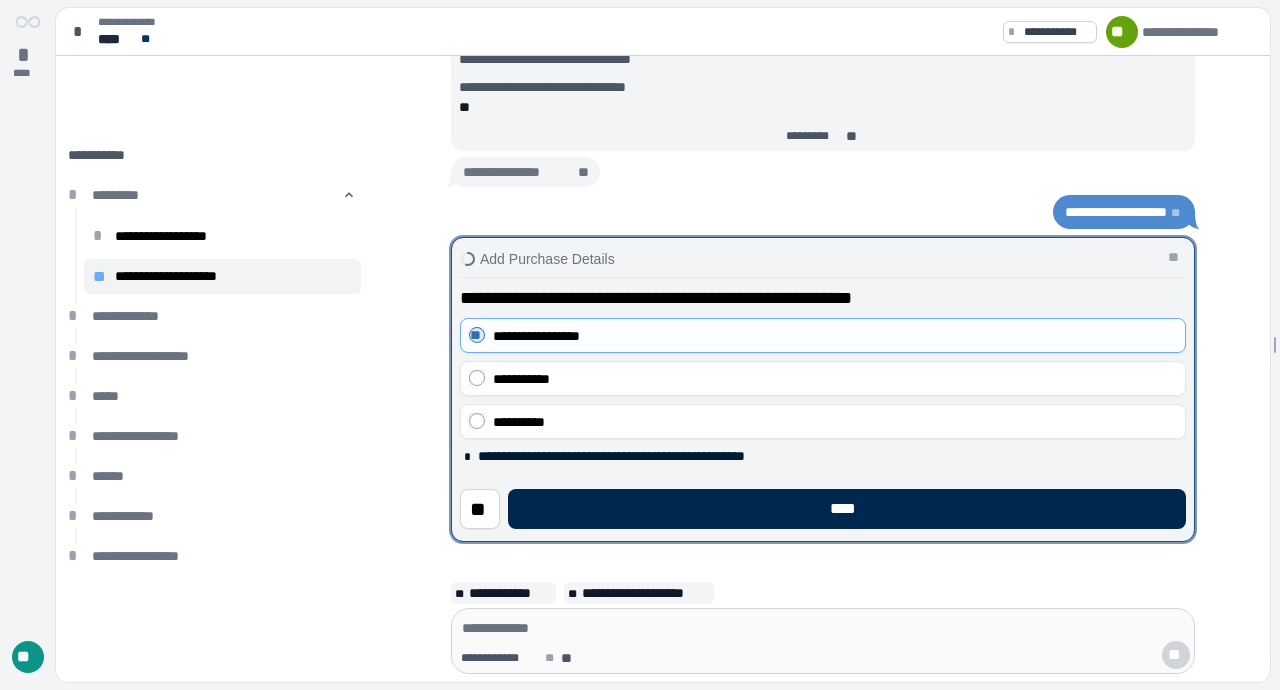 click on "****" at bounding box center [847, 509] 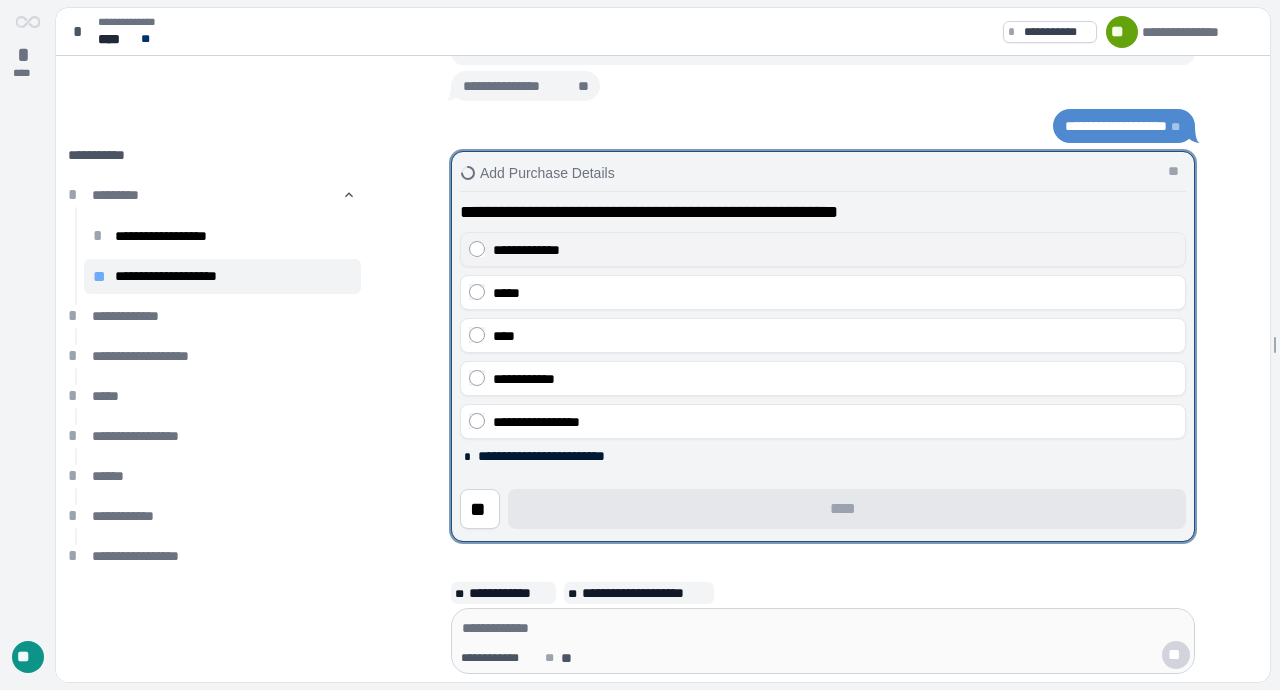 click on "**********" at bounding box center [835, 250] 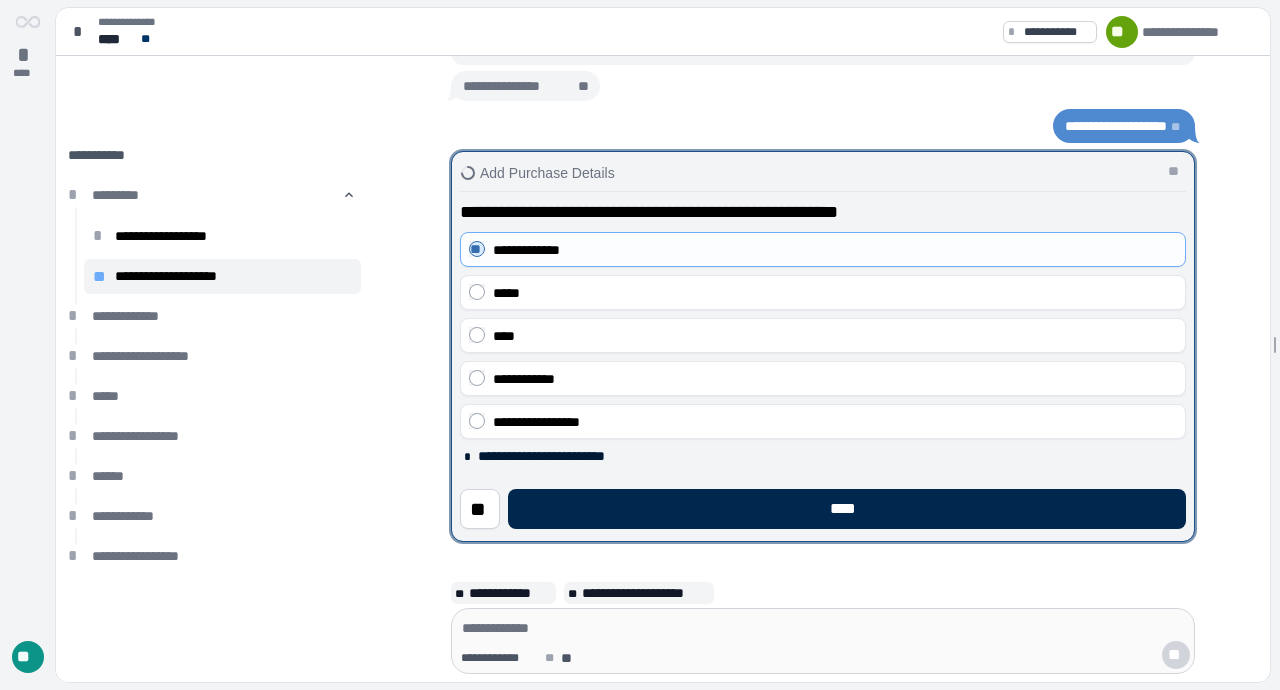 click on "****" at bounding box center (847, 509) 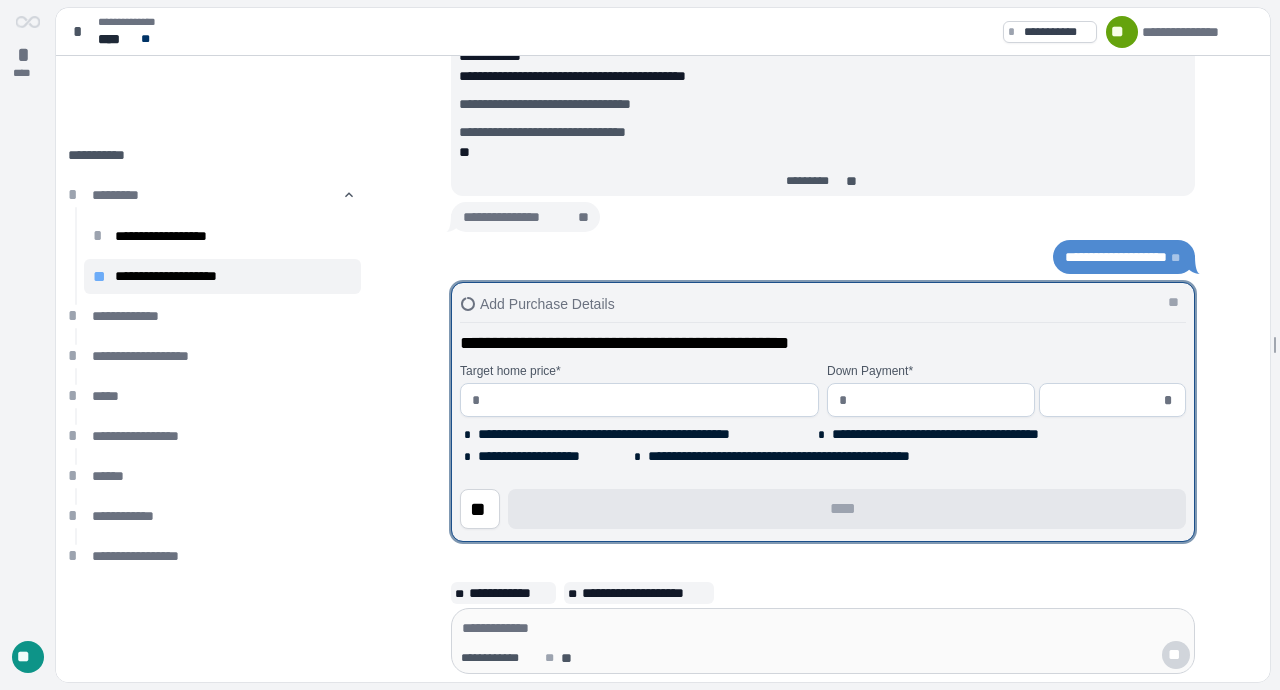 click at bounding box center [648, 400] 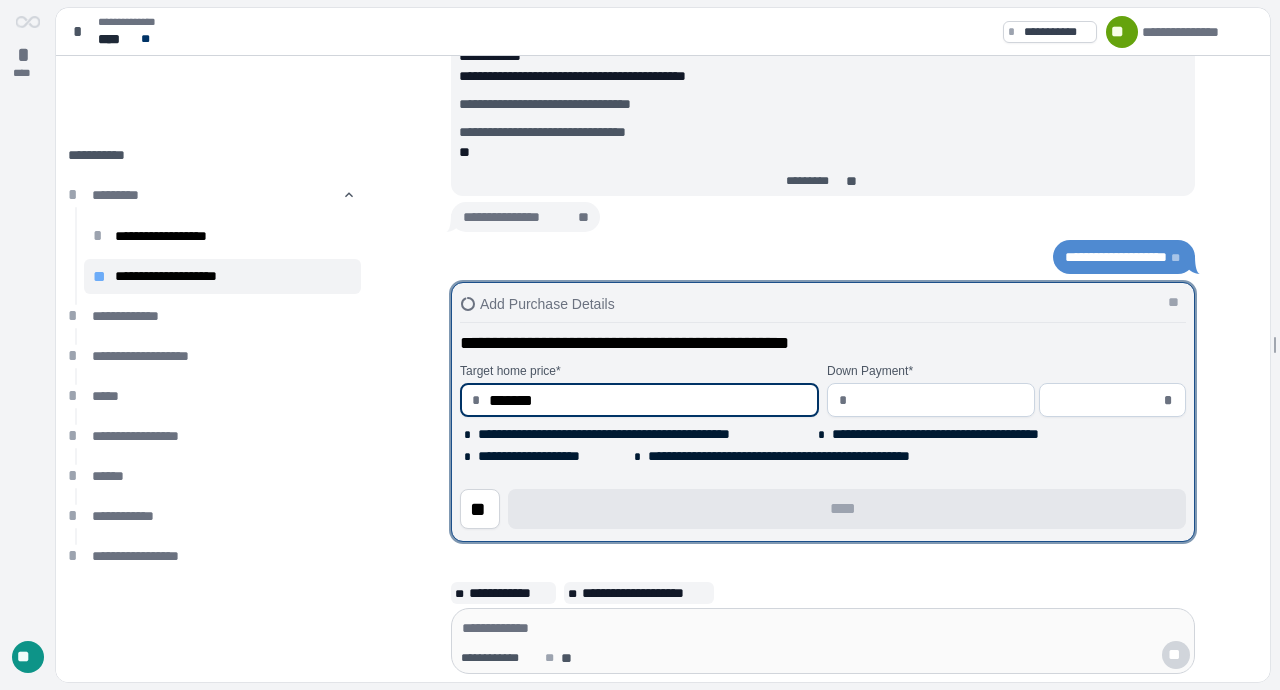 type on "**********" 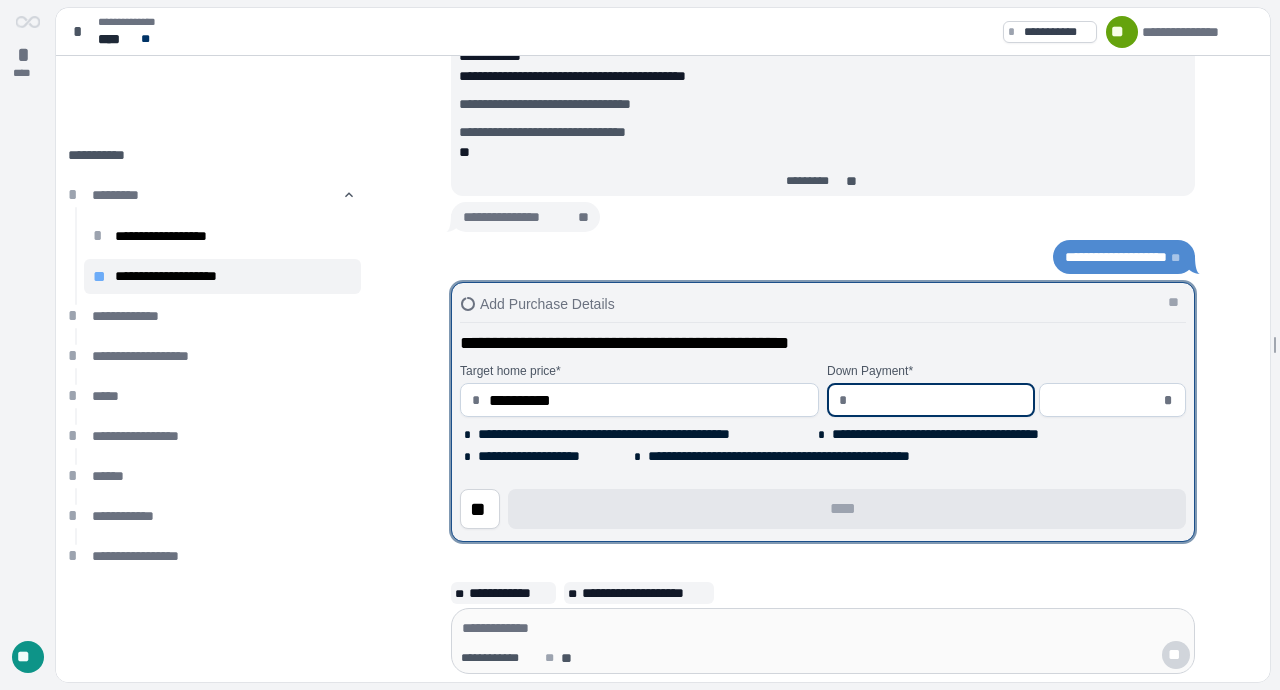 click at bounding box center (939, 400) 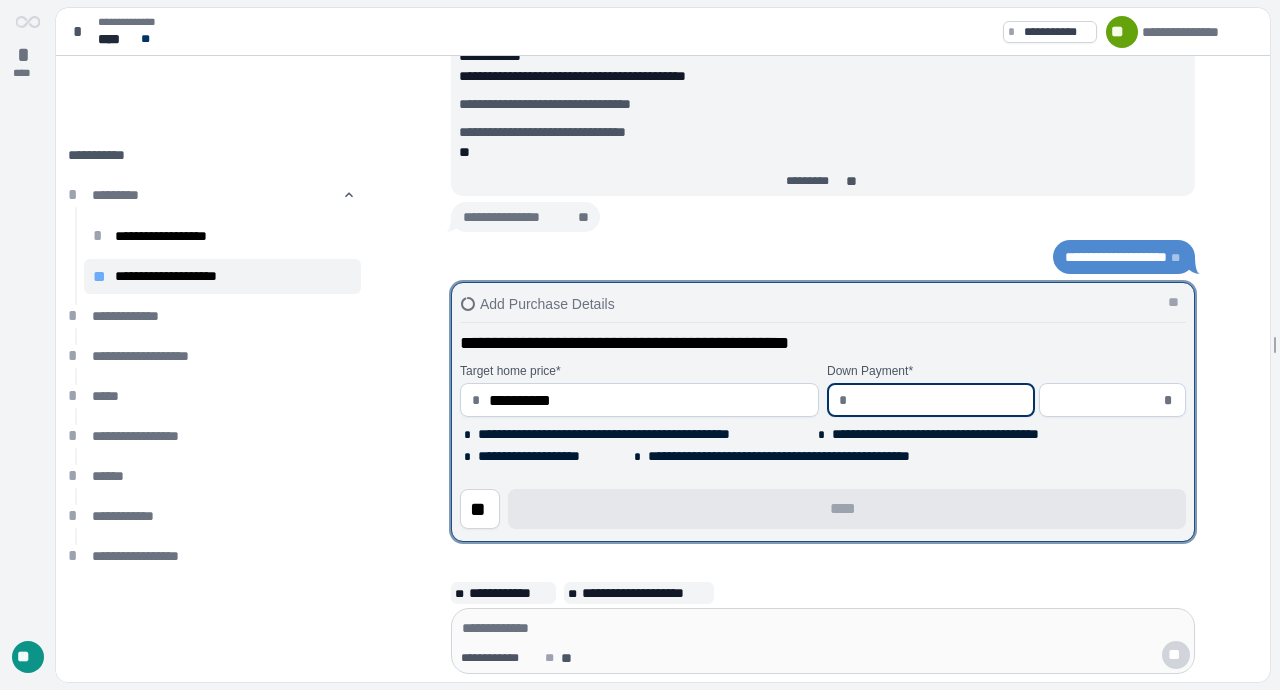 type on "*" 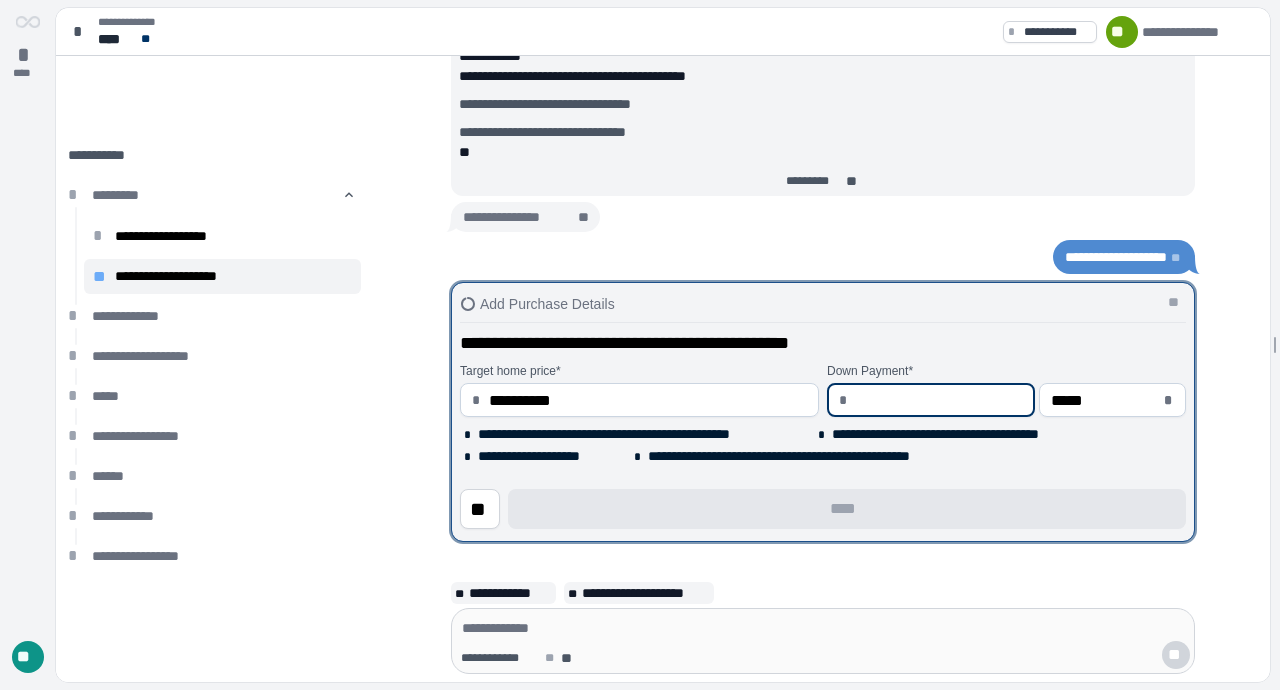 type on "*" 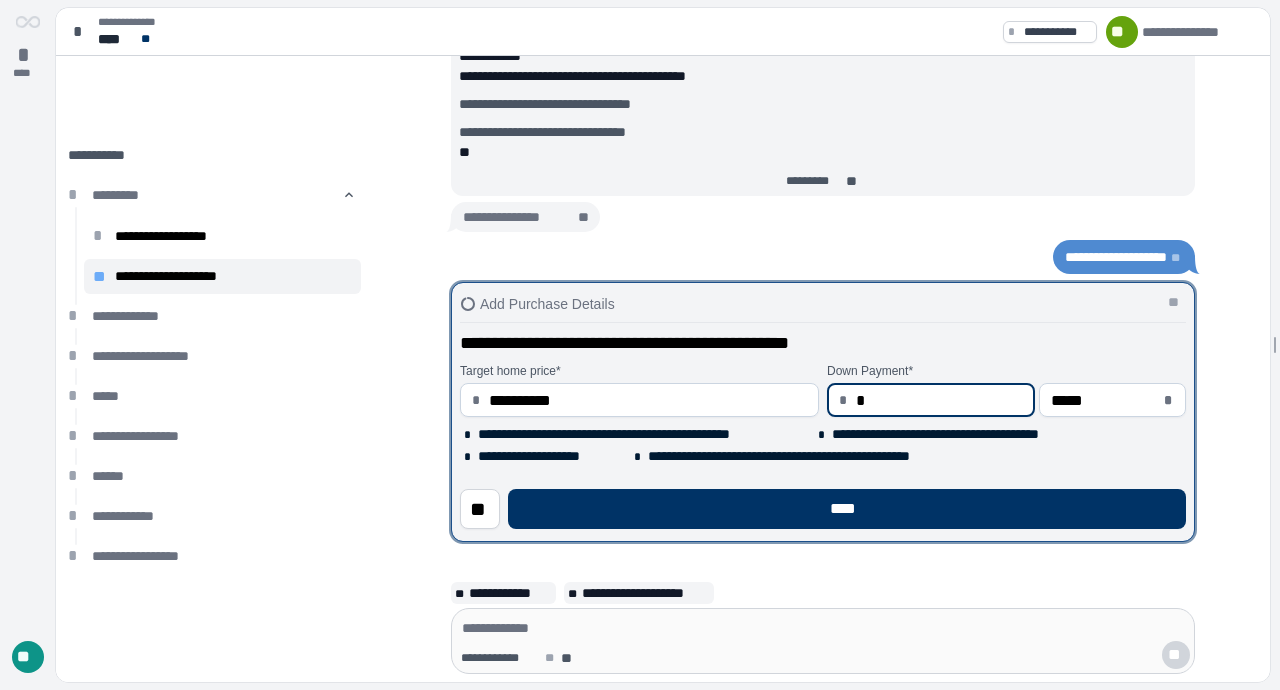 type on "**" 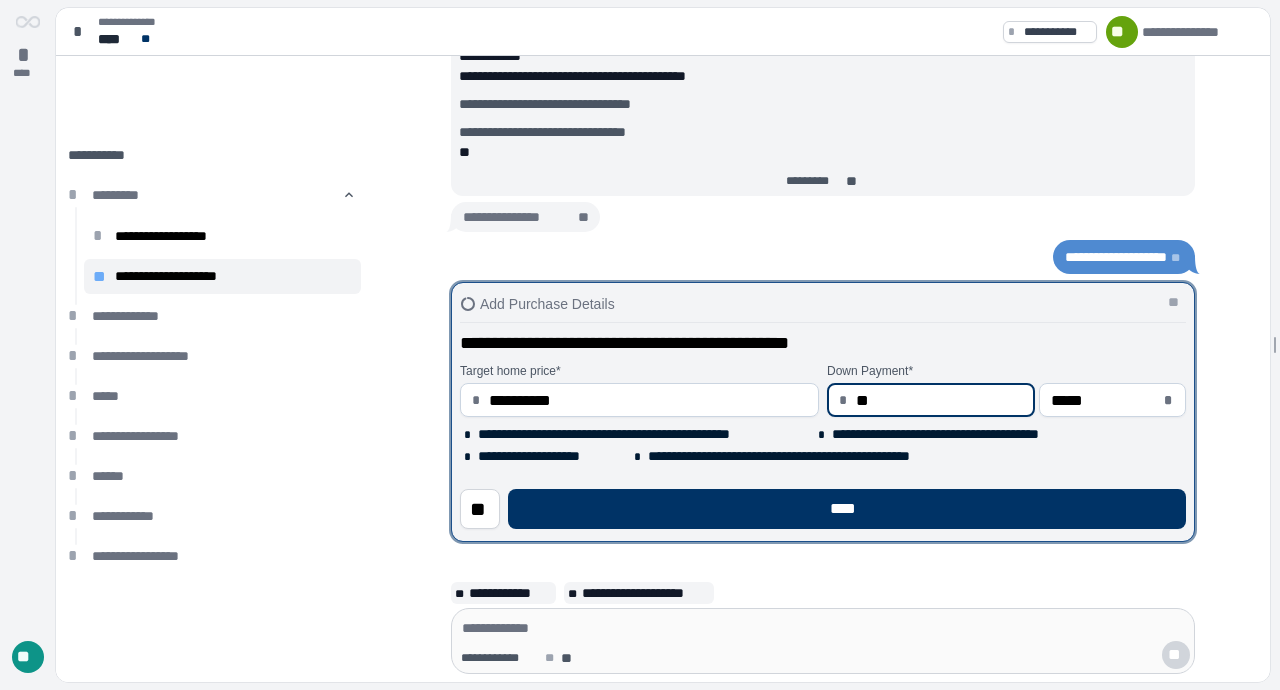 type on "***" 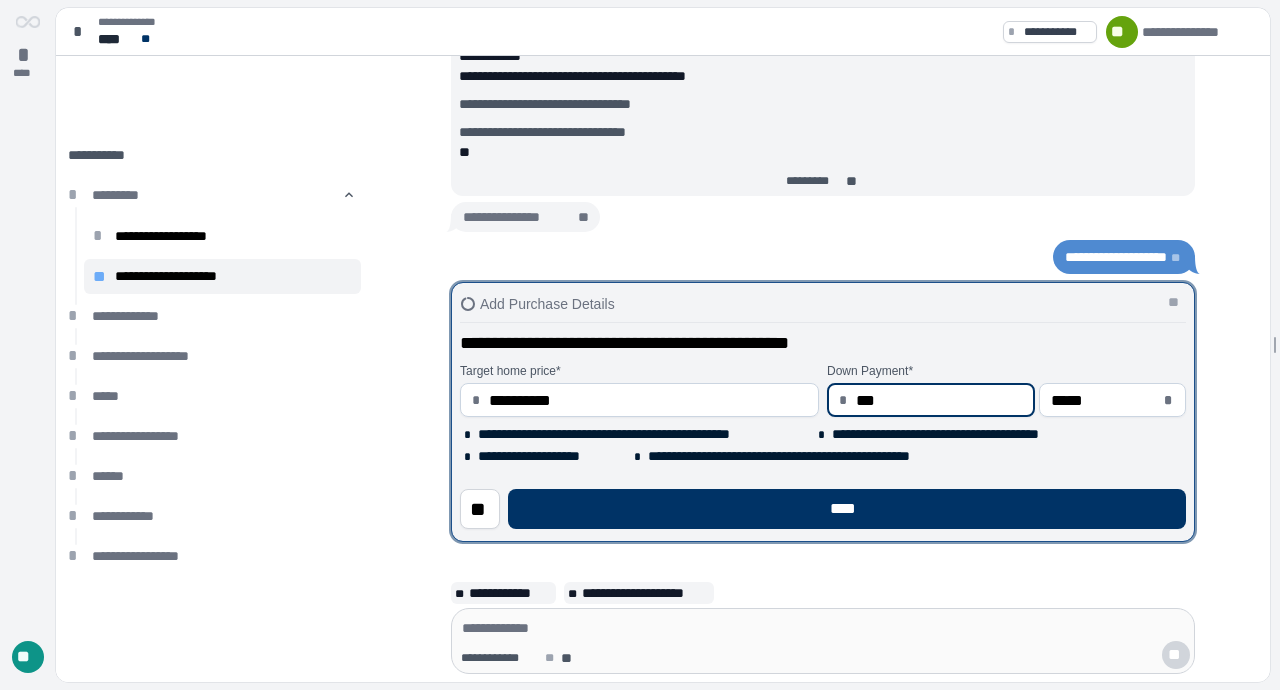 type on "*****" 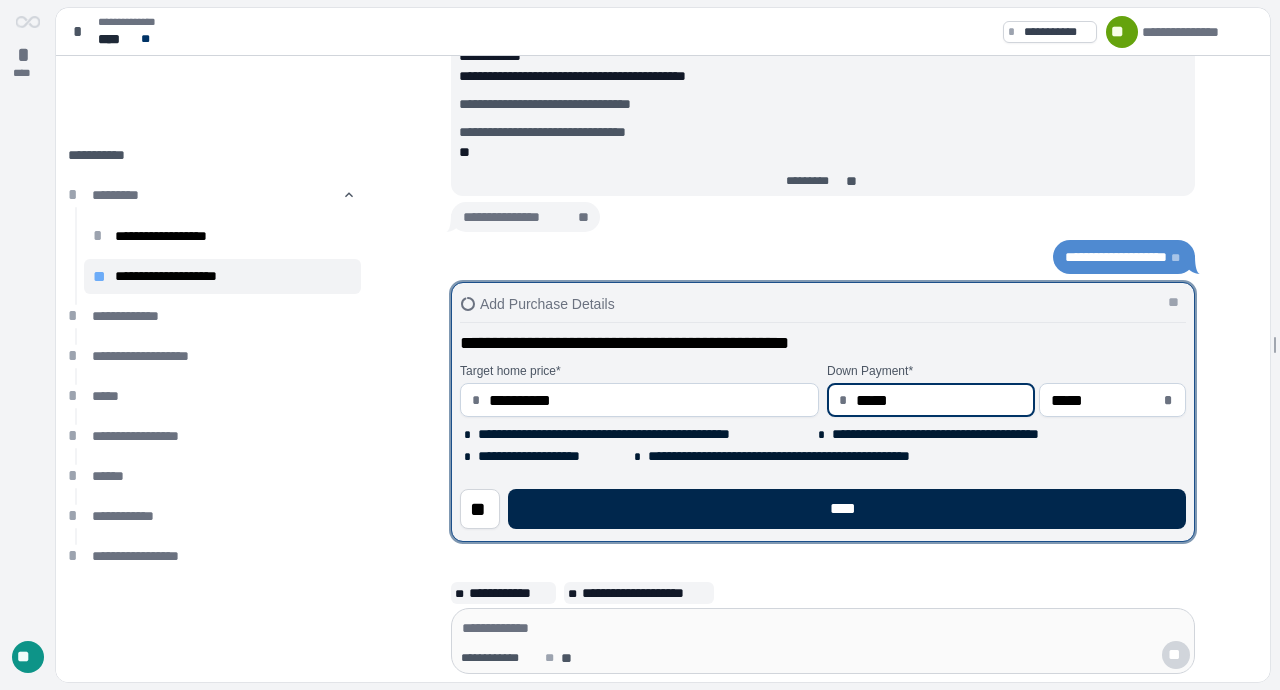 type on "********" 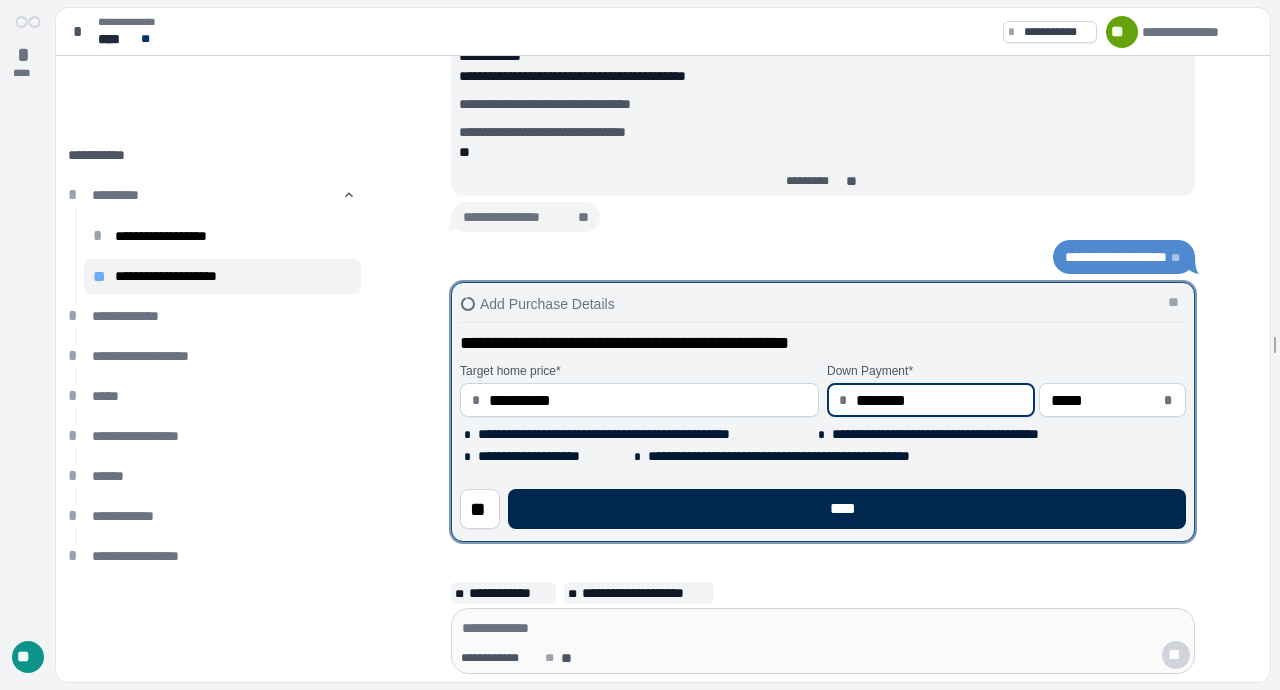click on "****" at bounding box center [847, 509] 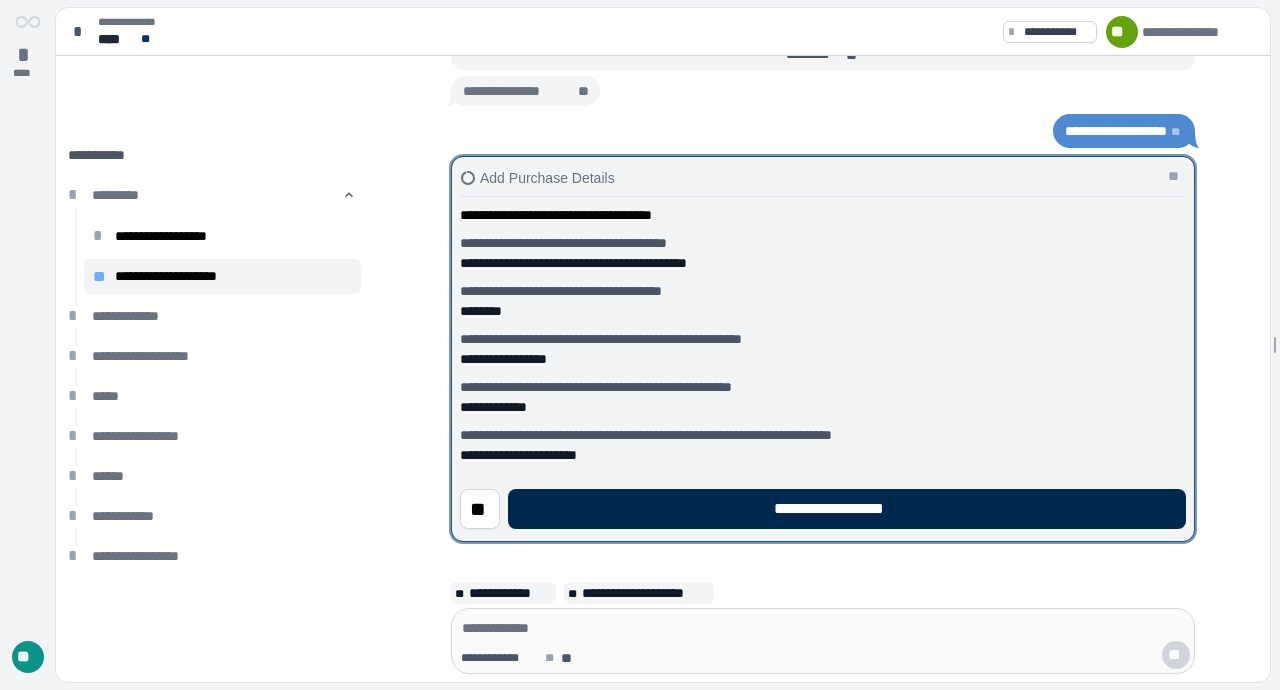 click on "**********" at bounding box center [847, 509] 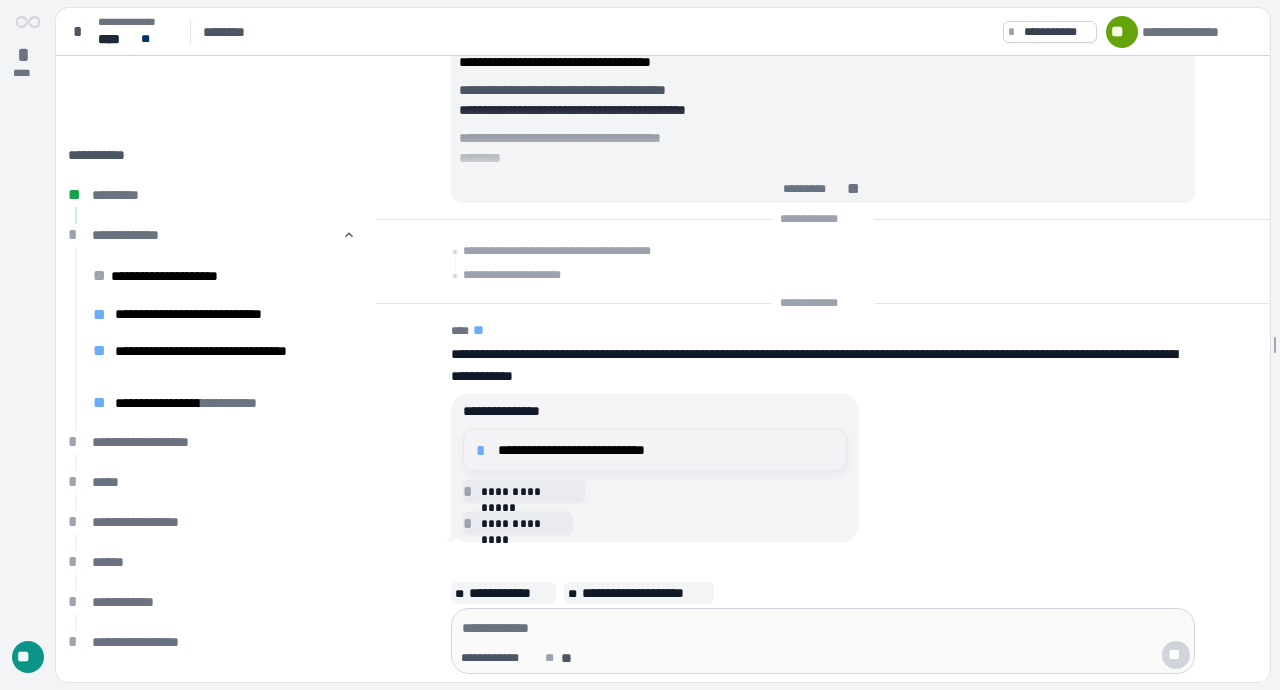 click on "**********" at bounding box center (666, 450) 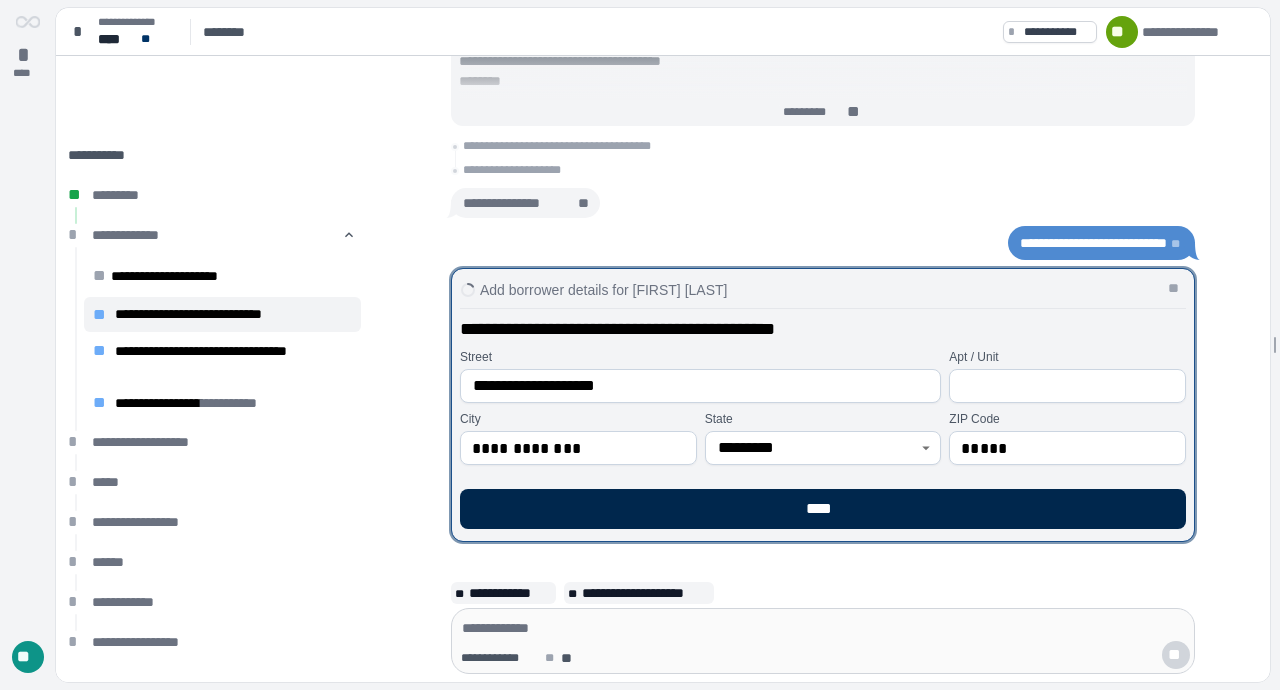 click on "****" at bounding box center [823, 509] 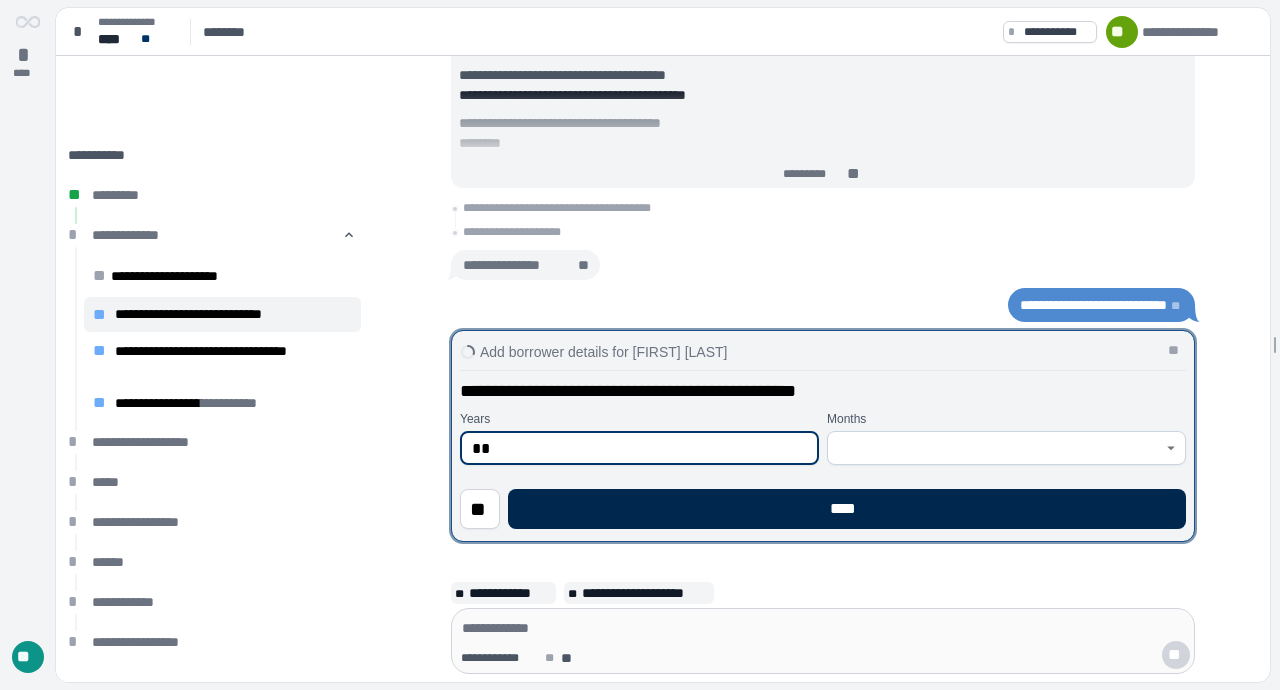 type on "**" 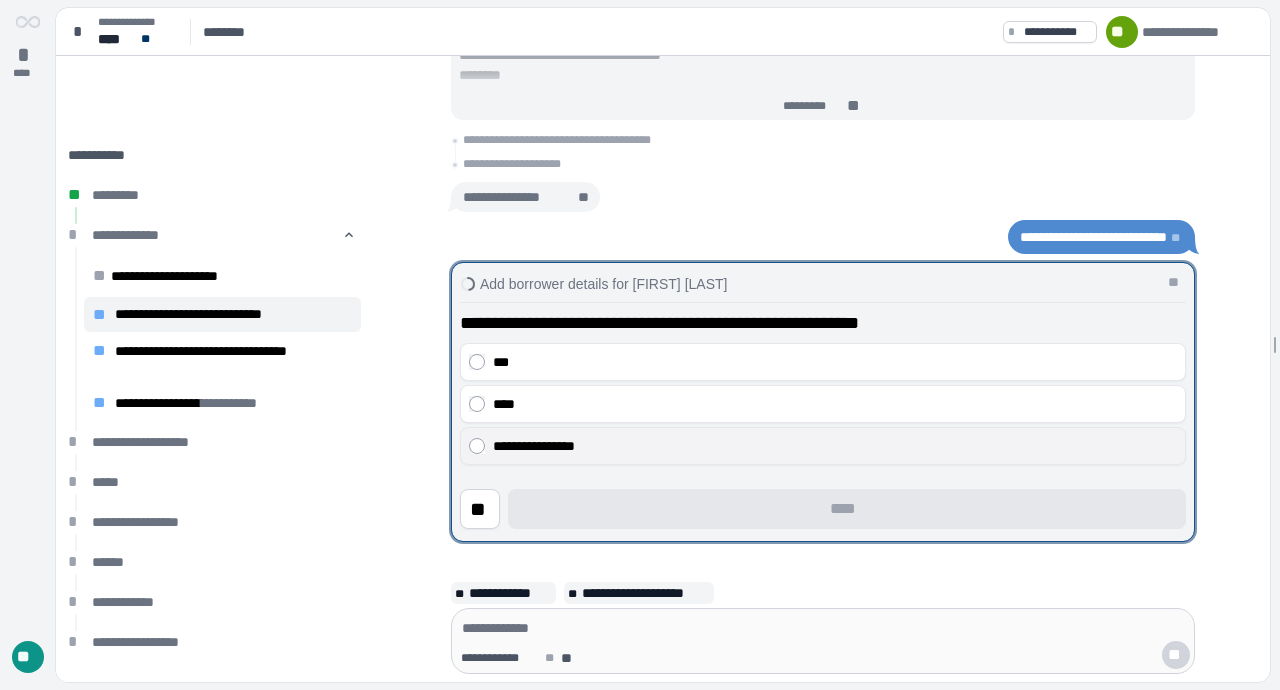 click on "**********" at bounding box center [835, 446] 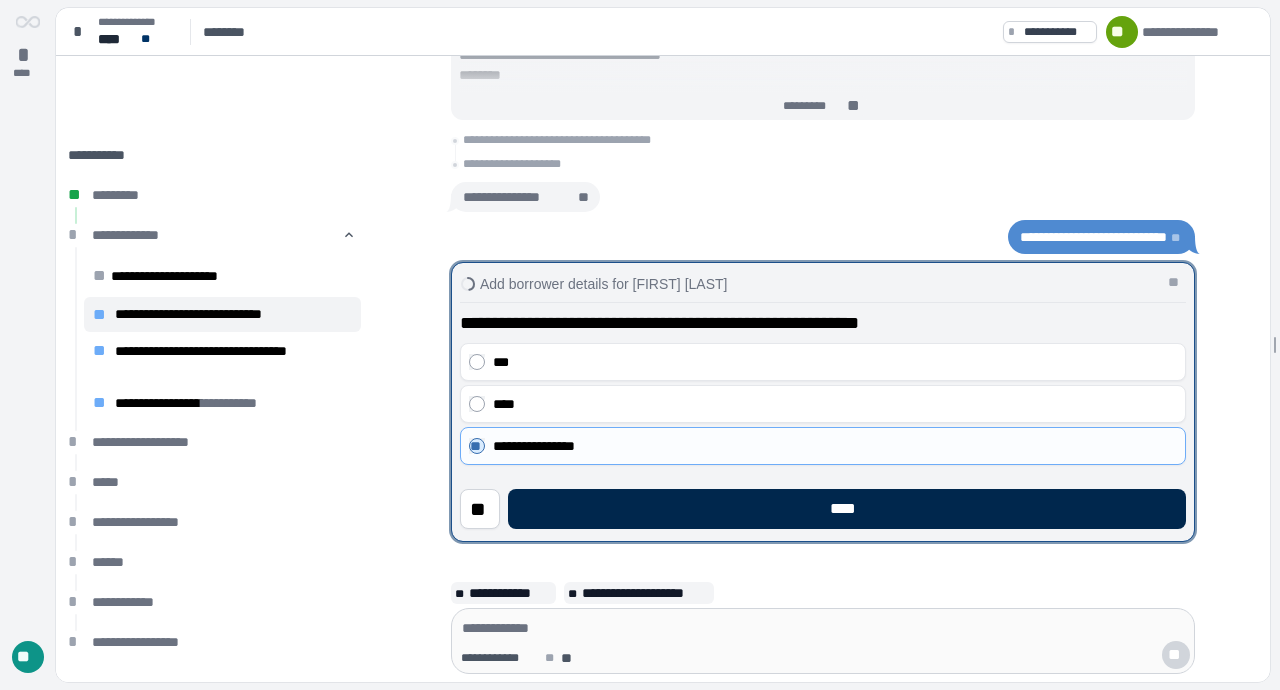 click on "****" at bounding box center [847, 509] 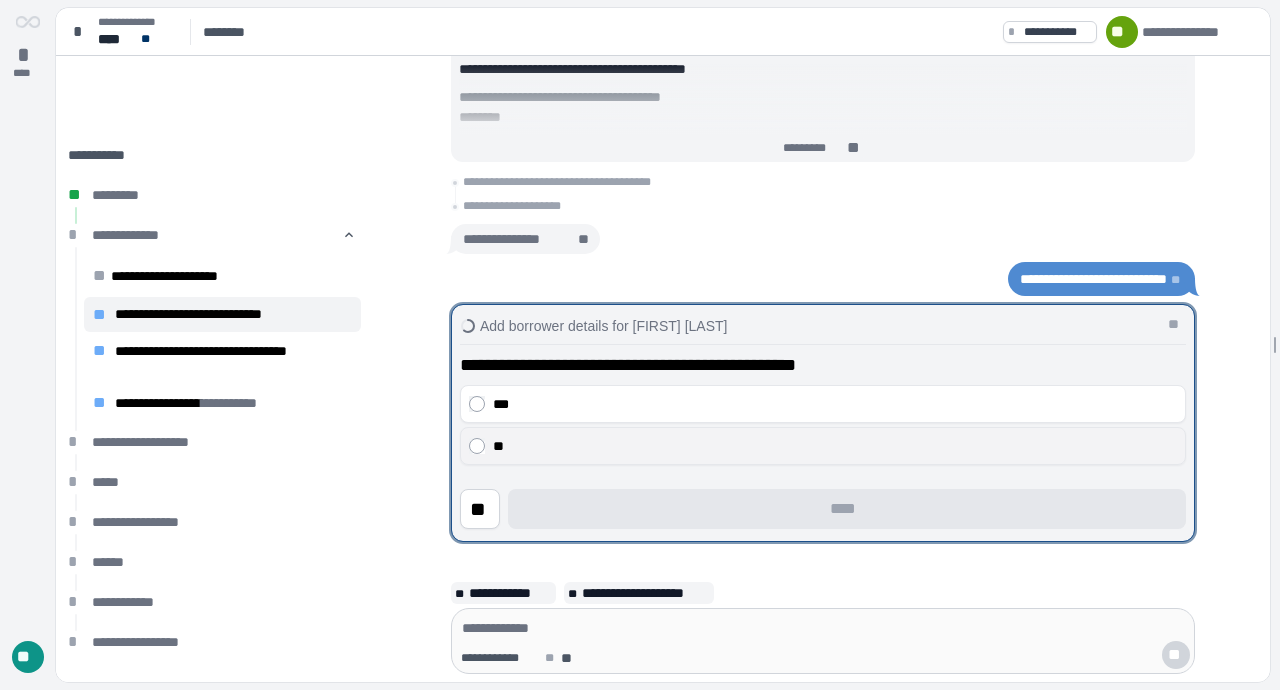 click on "**" at bounding box center [835, 446] 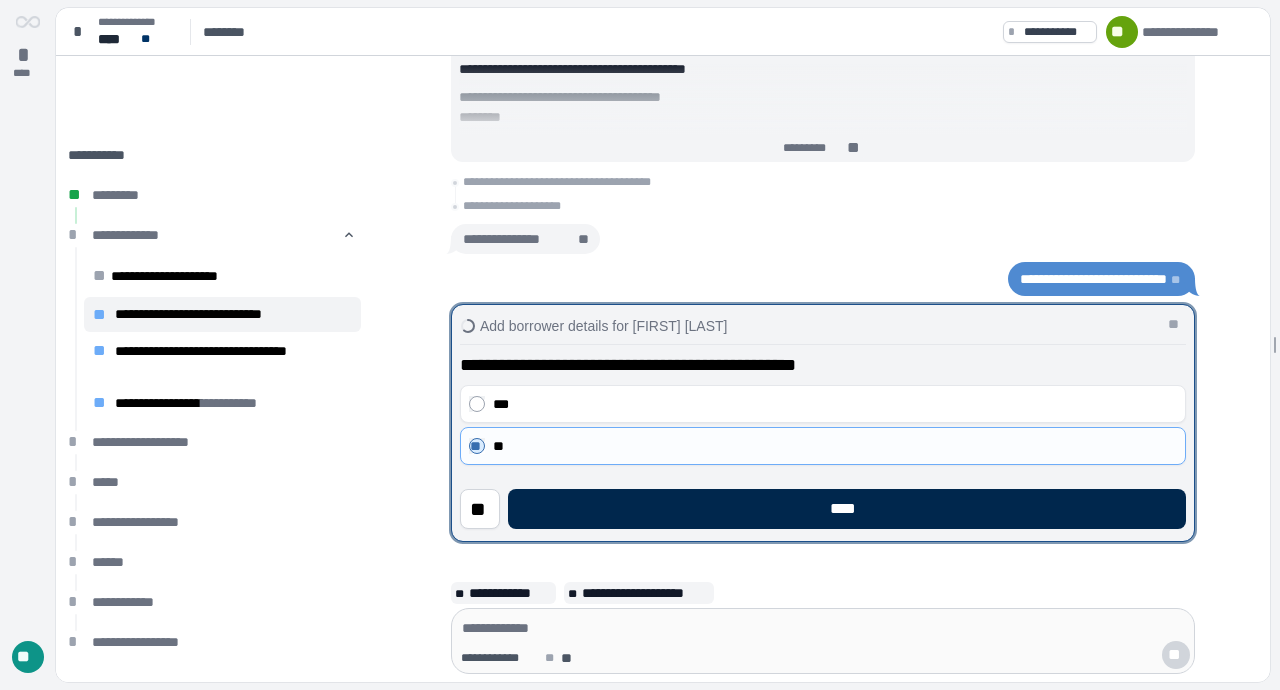 click on "****" at bounding box center [847, 509] 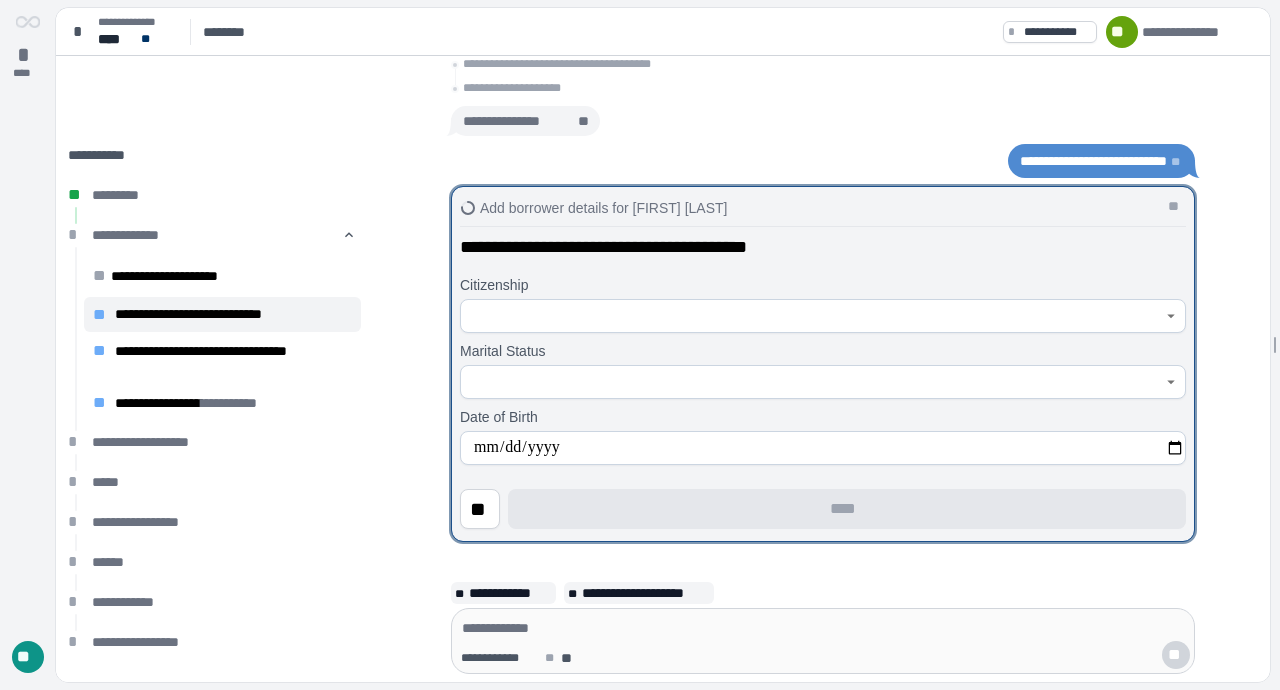 click at bounding box center [812, 316] 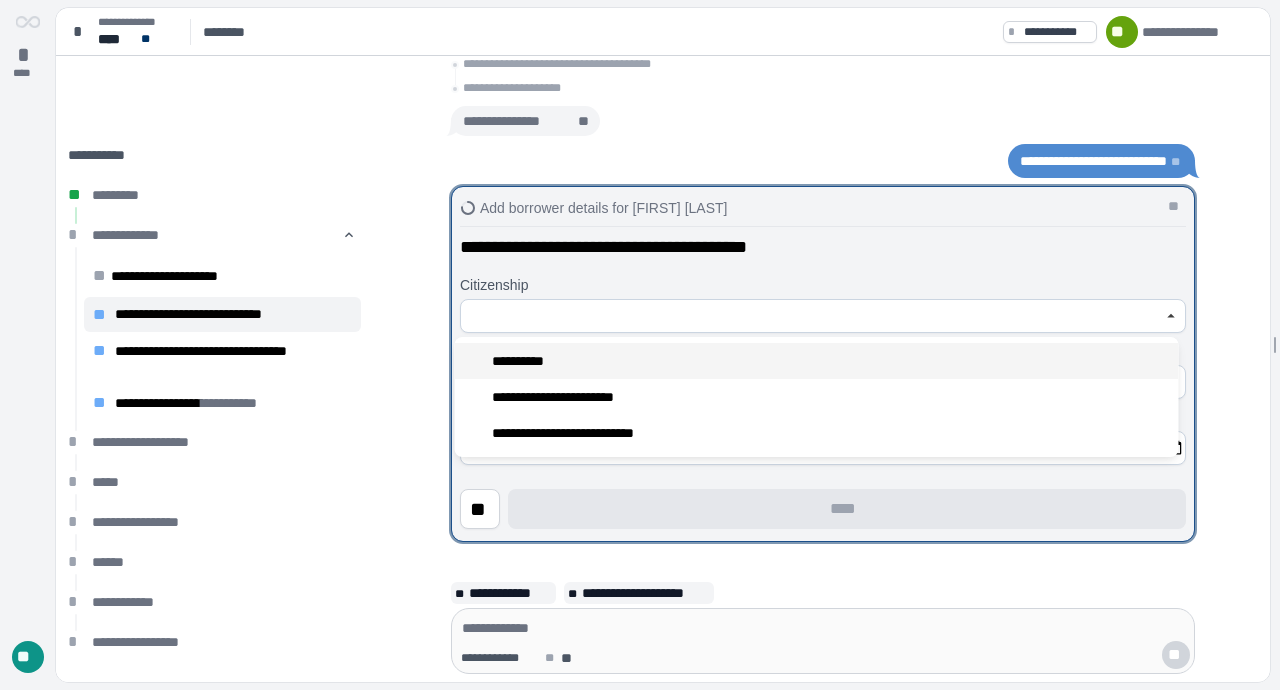 click on "**********" at bounding box center [525, 361] 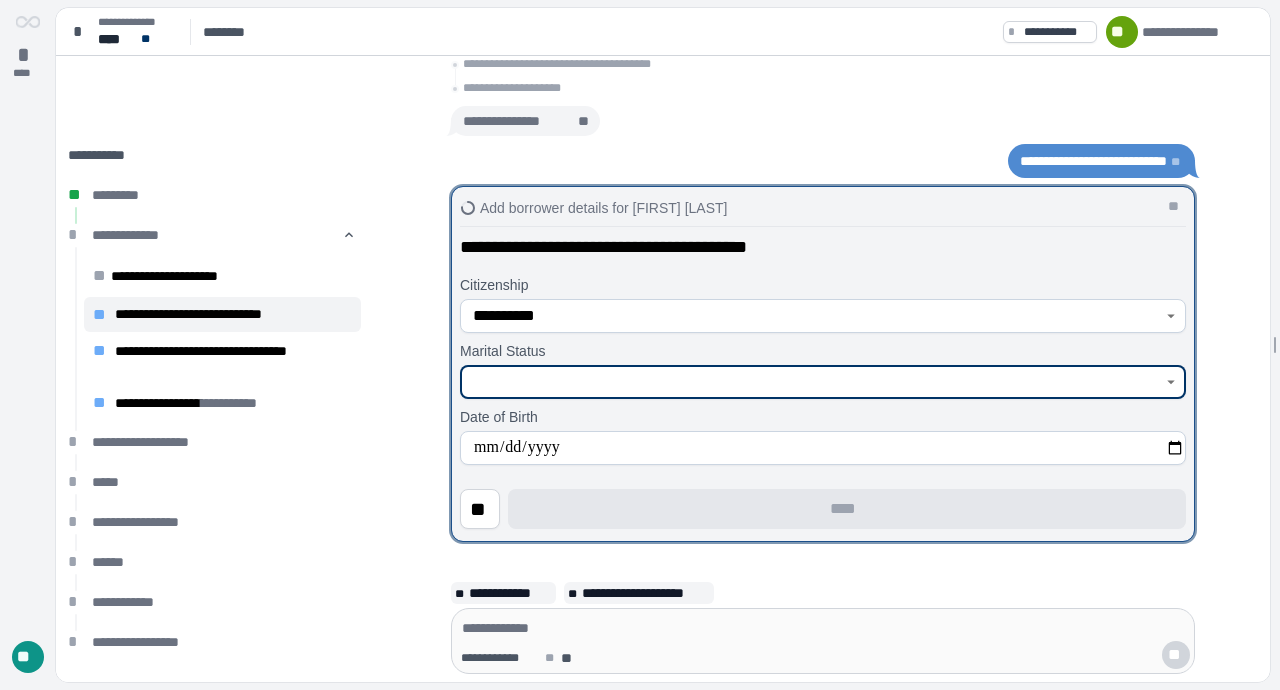 click at bounding box center [812, 382] 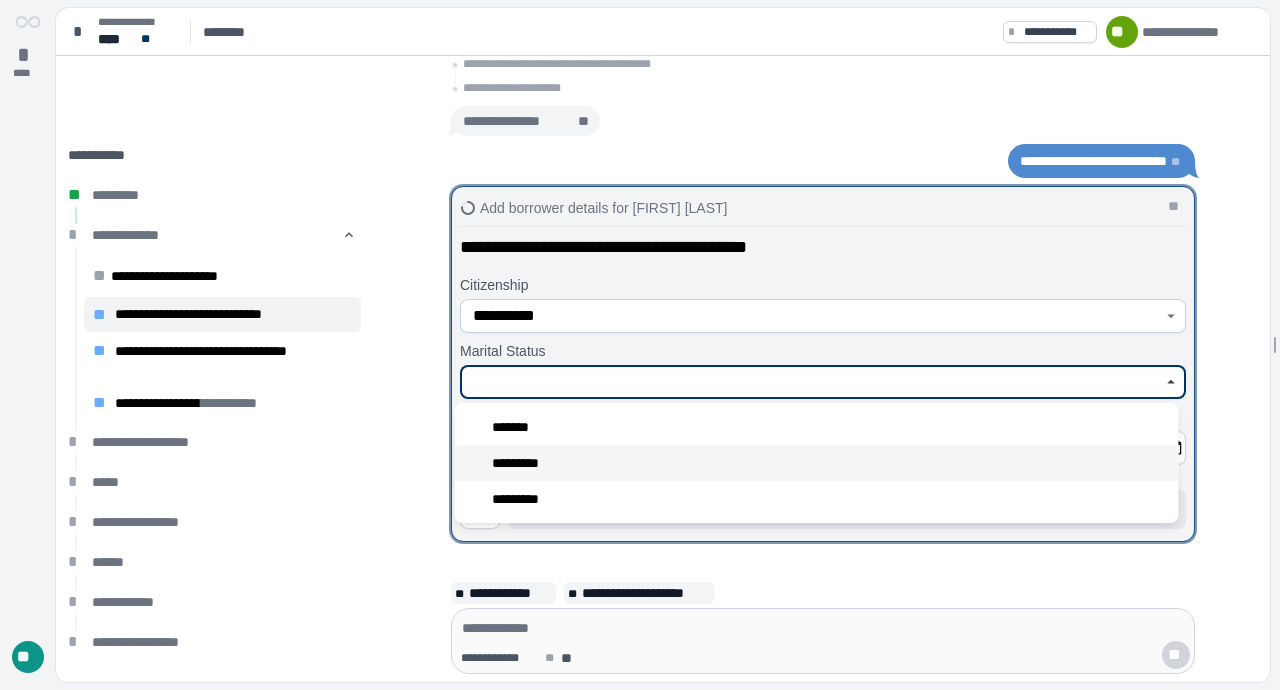 click on "*********" at bounding box center [526, 463] 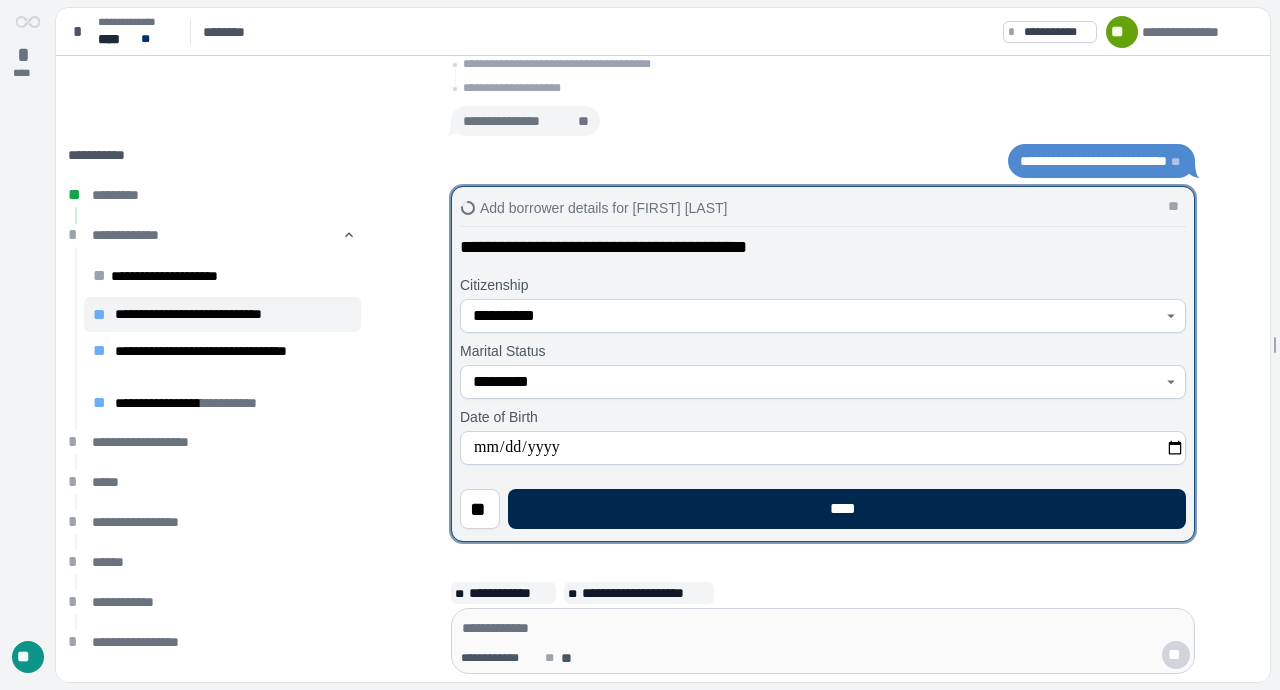 click on "****" at bounding box center [847, 509] 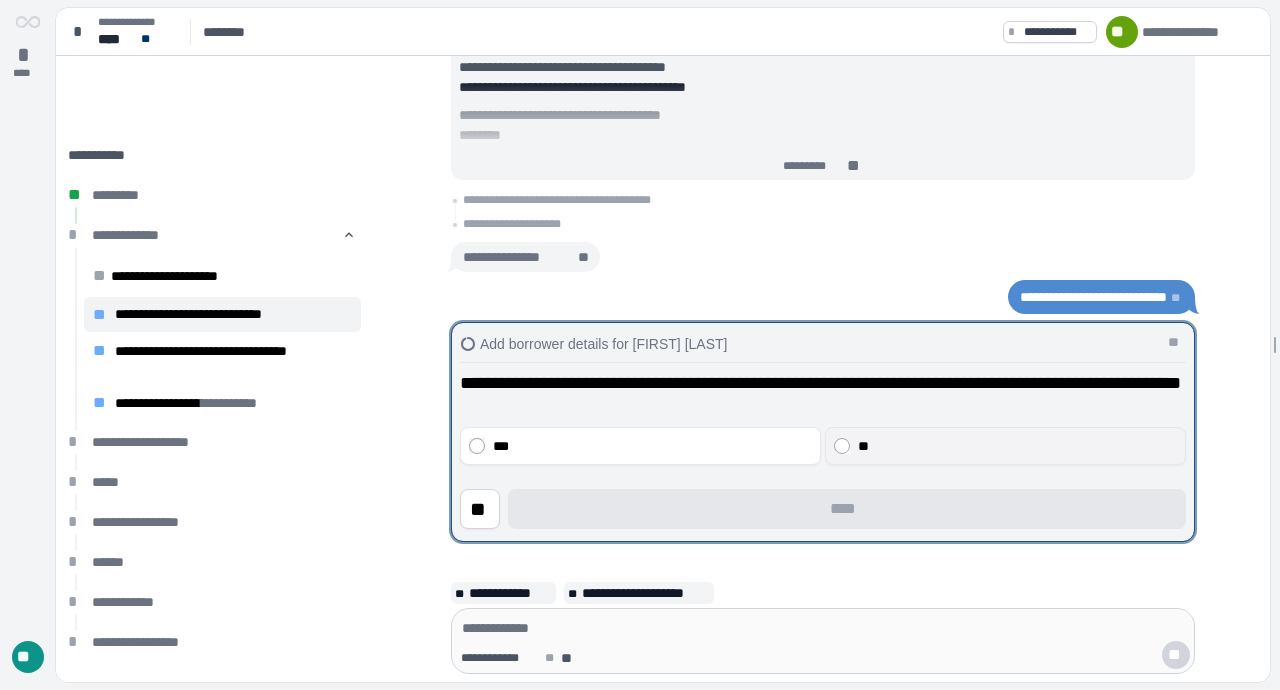 click on "**" at bounding box center [1017, 446] 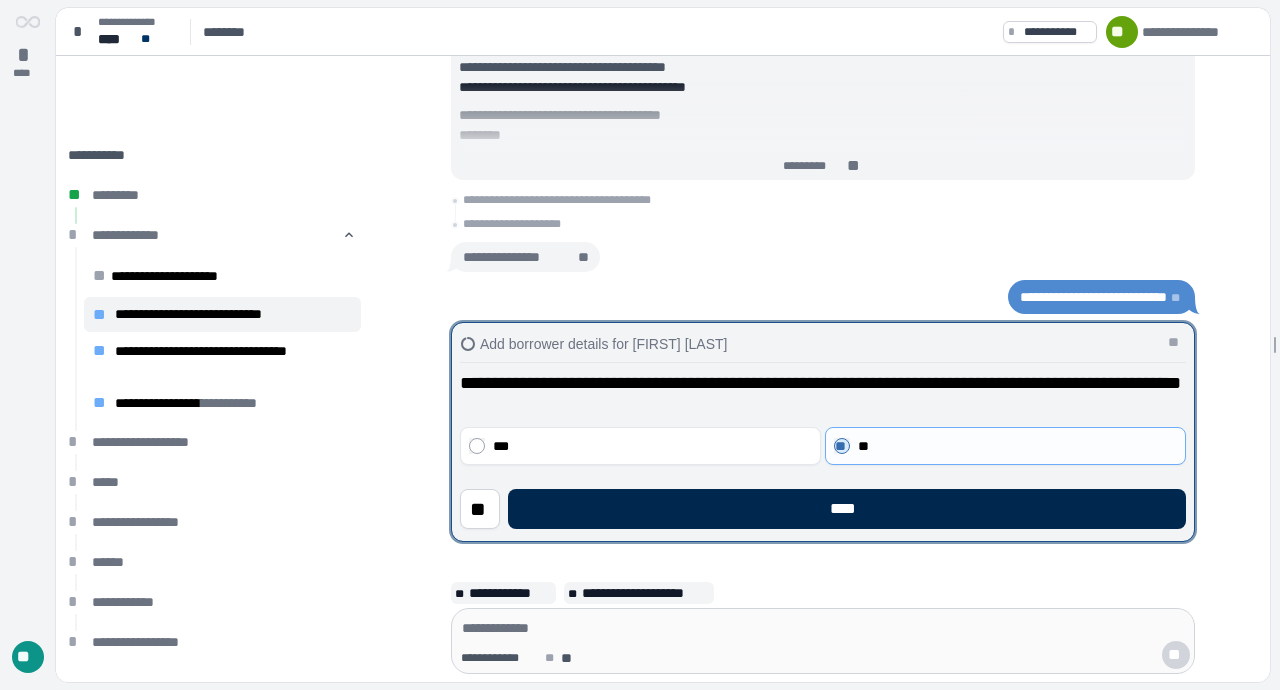 click on "****" at bounding box center [847, 509] 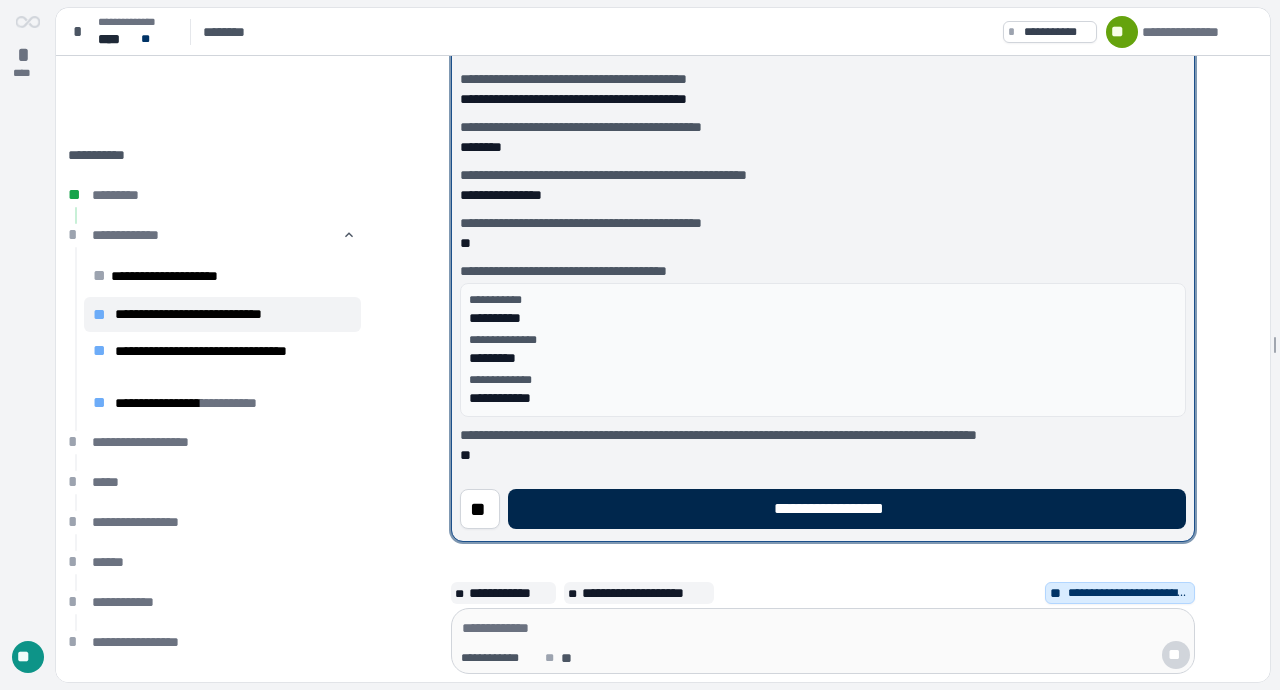 click on "**********" at bounding box center [847, 509] 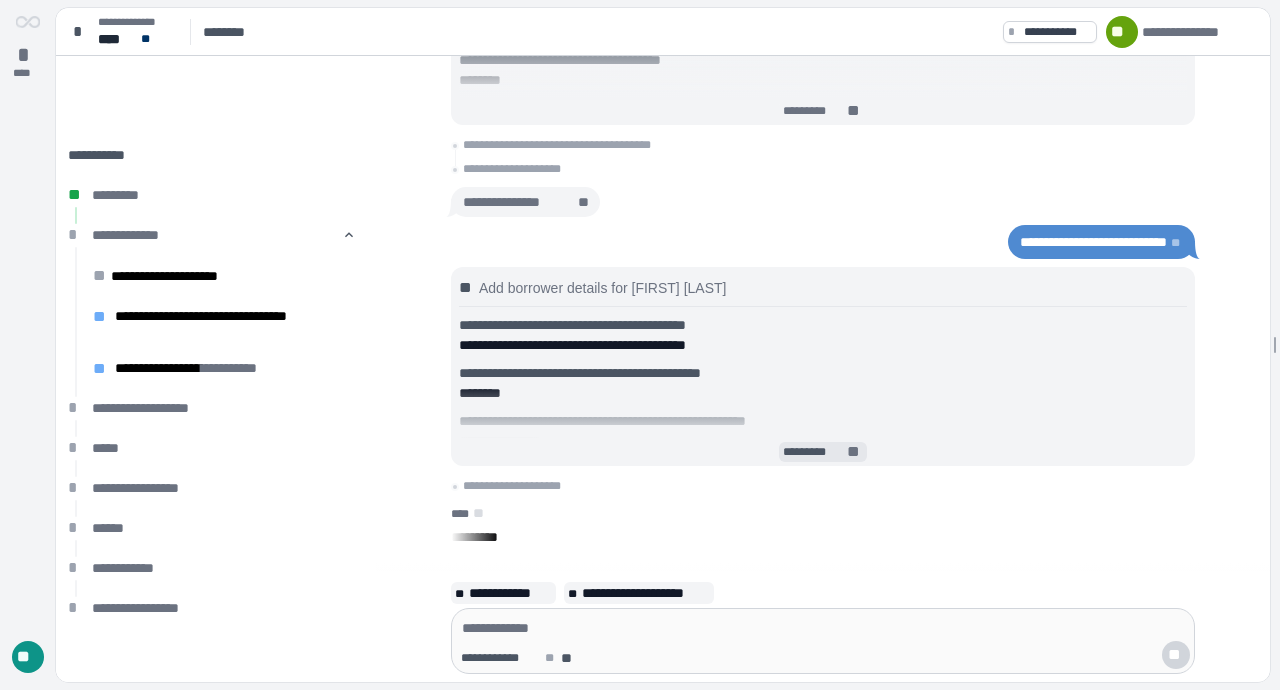 scroll, scrollTop: 0, scrollLeft: 0, axis: both 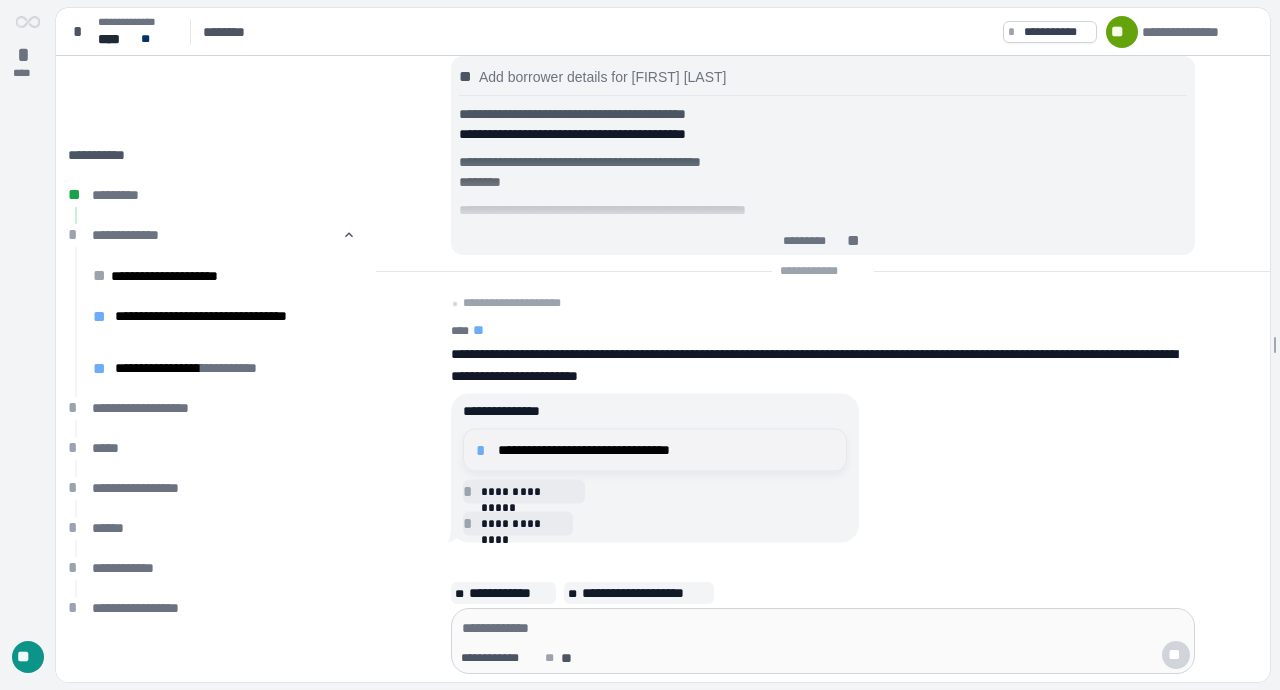 click on "**********" at bounding box center [666, 450] 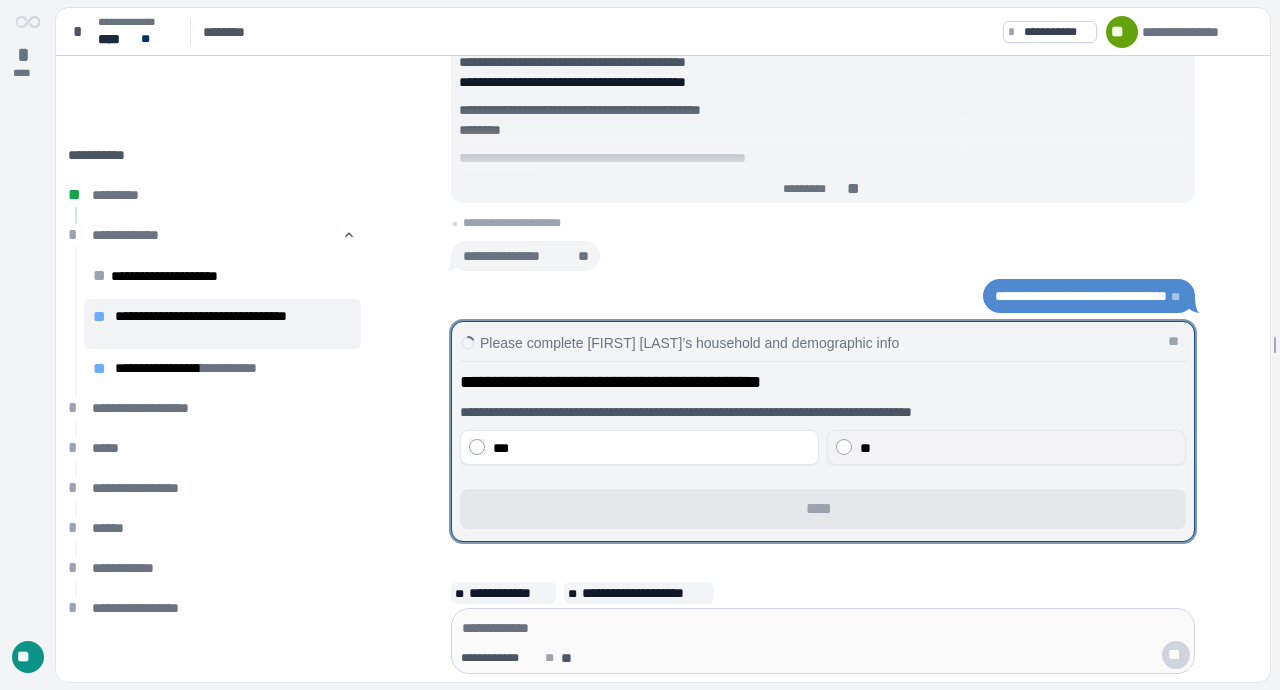 click on "**" at bounding box center [865, 448] 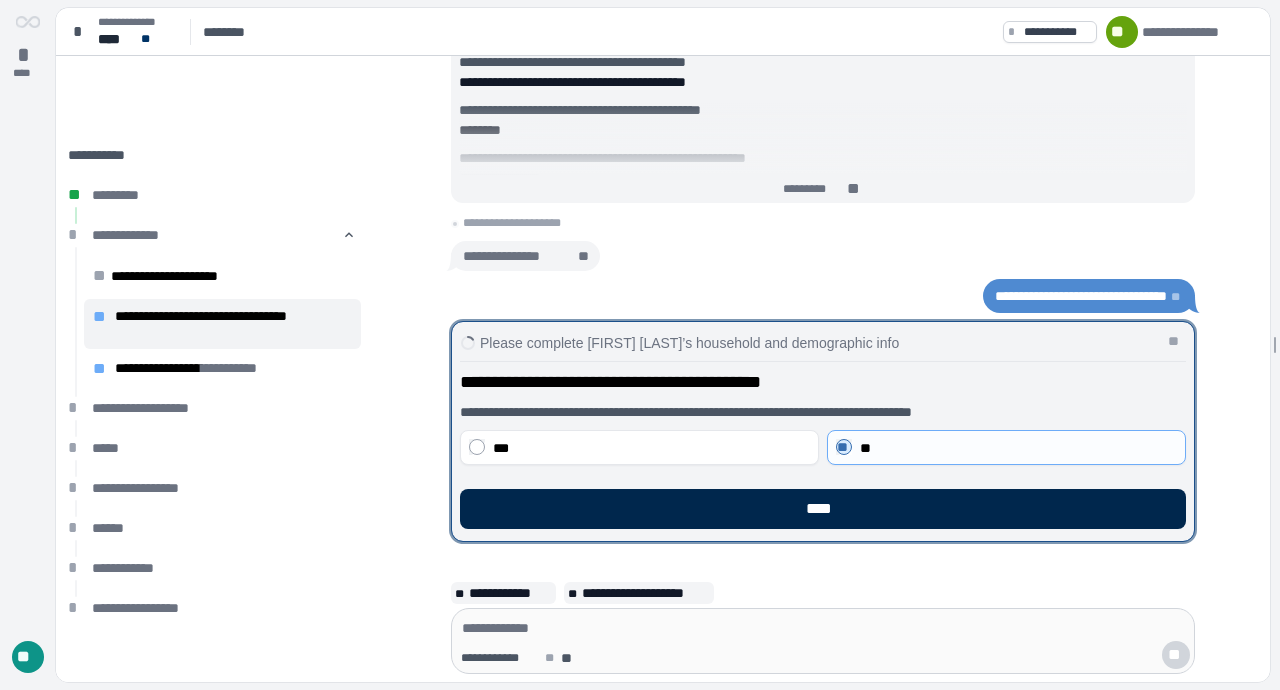 click on "****" at bounding box center (823, 509) 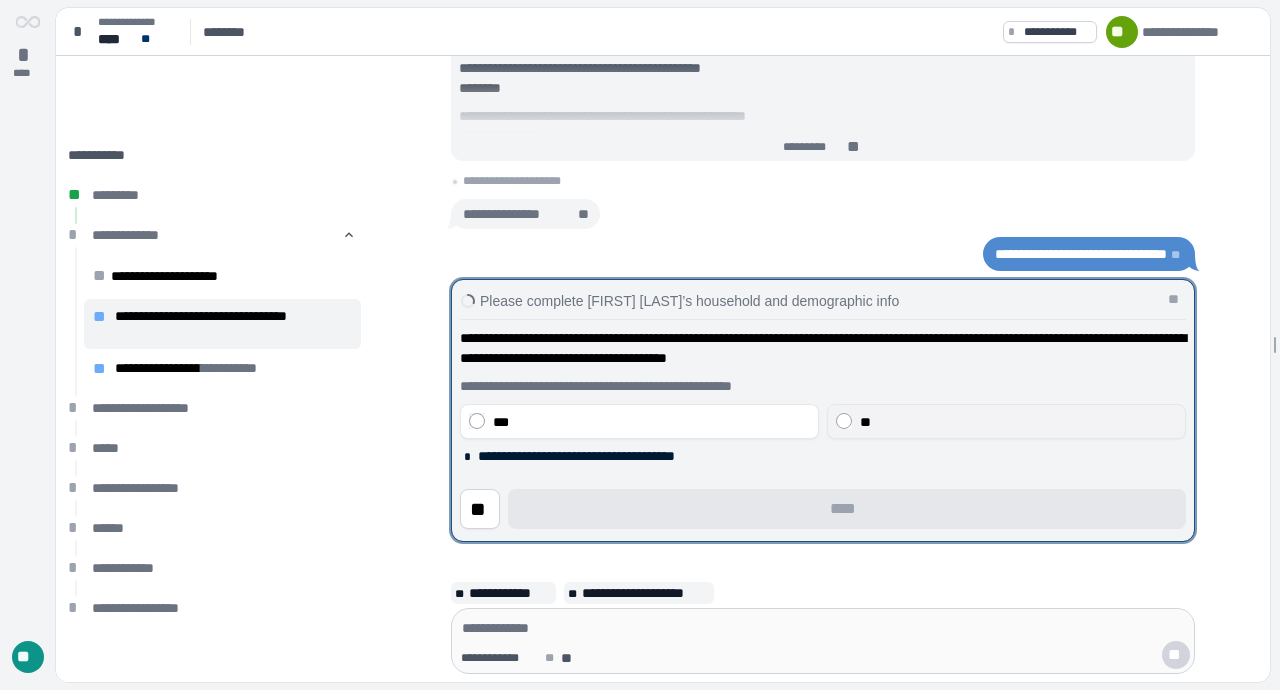 click on "**" at bounding box center [1006, 421] 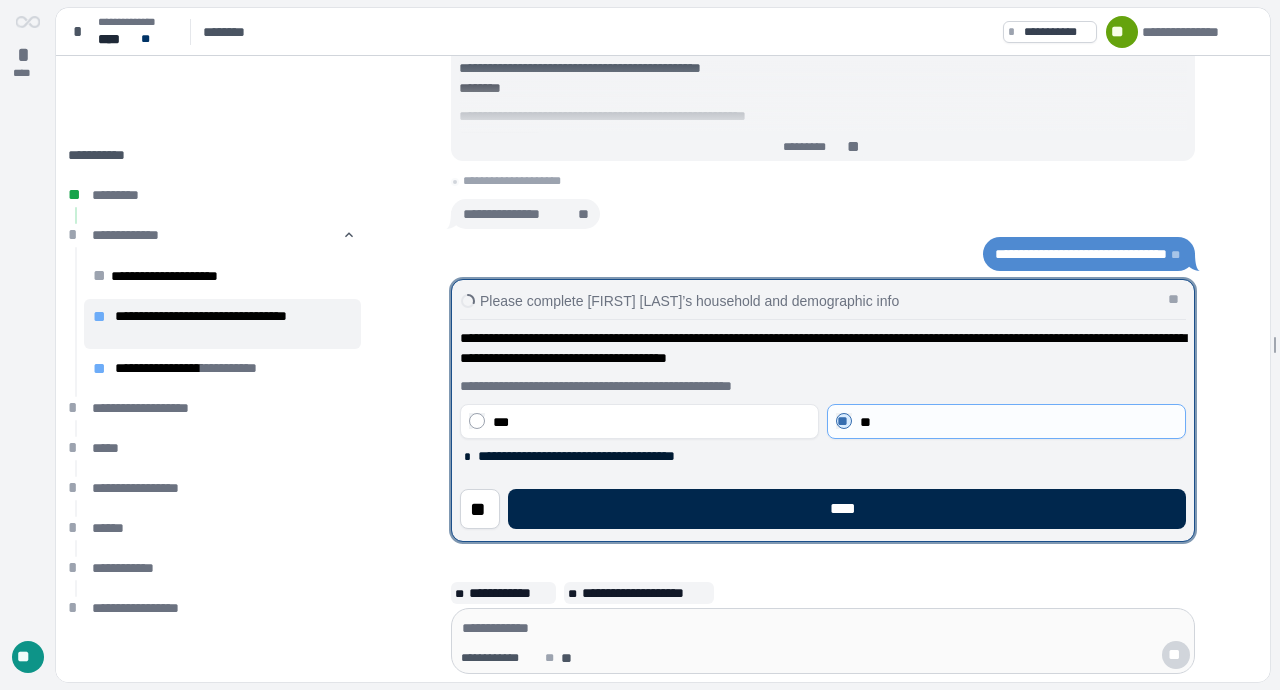 click on "****" at bounding box center (847, 509) 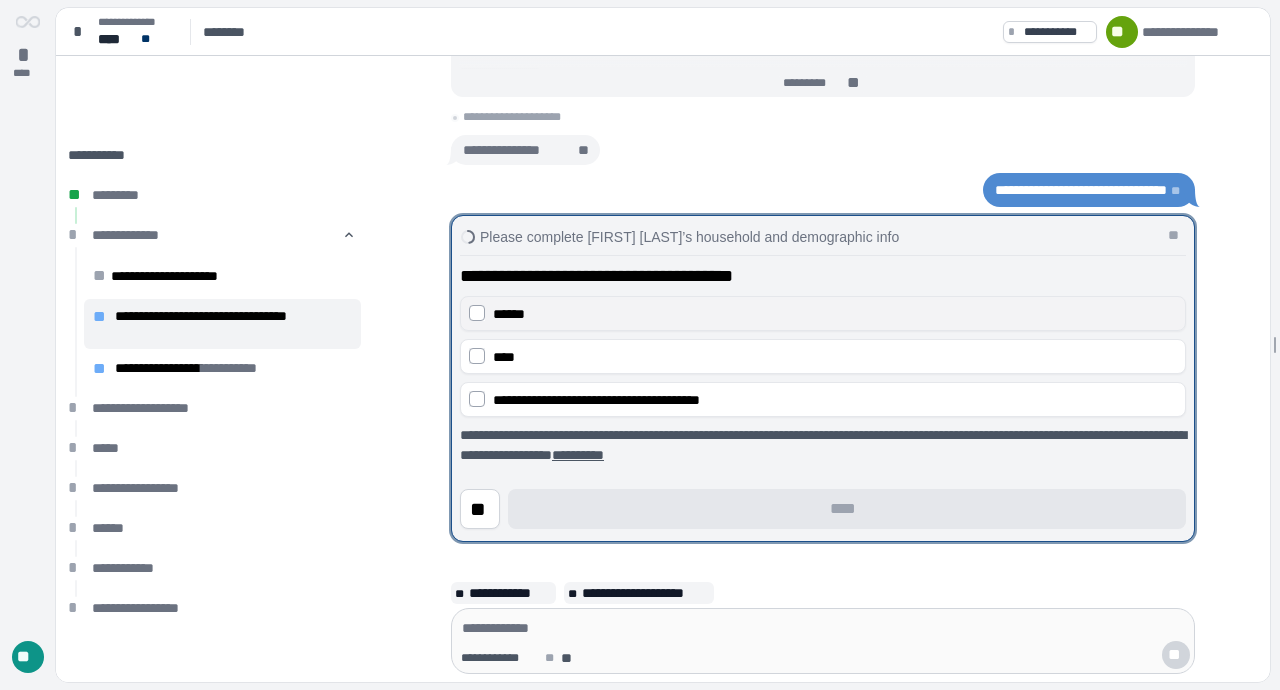 click on "******" at bounding box center (835, 314) 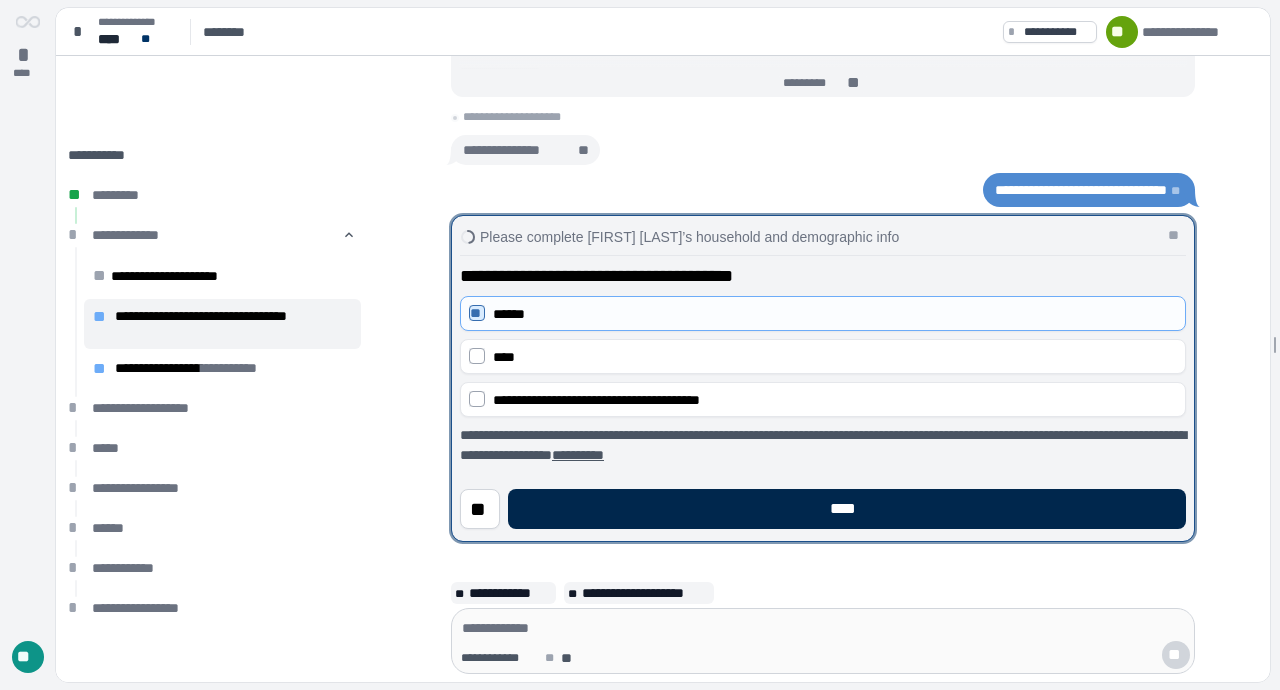 click on "****" at bounding box center [847, 509] 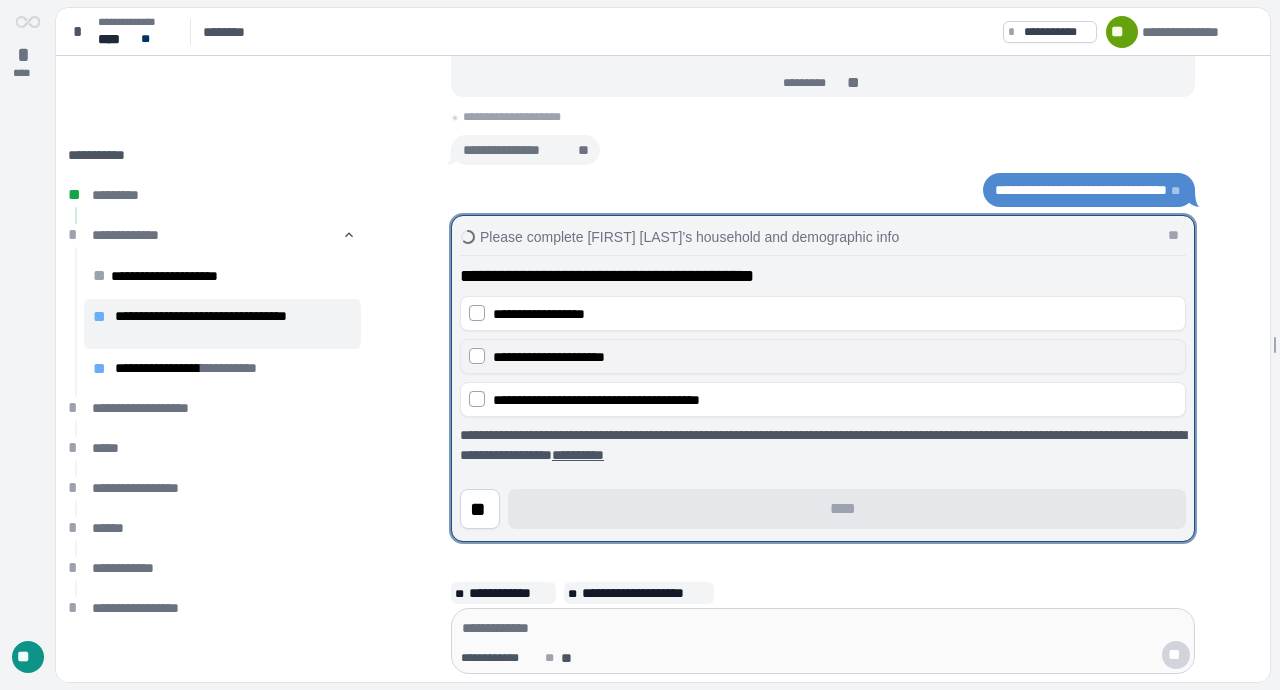 click on "**********" at bounding box center [549, 357] 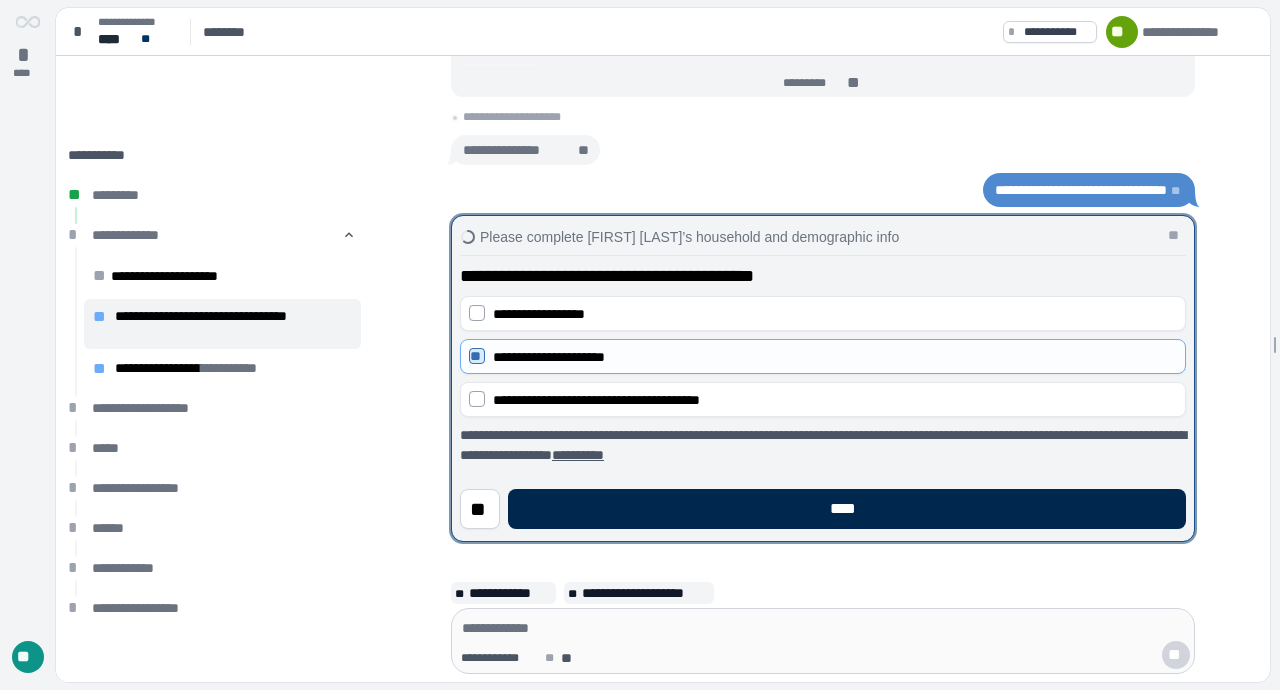 click on "****" at bounding box center [847, 509] 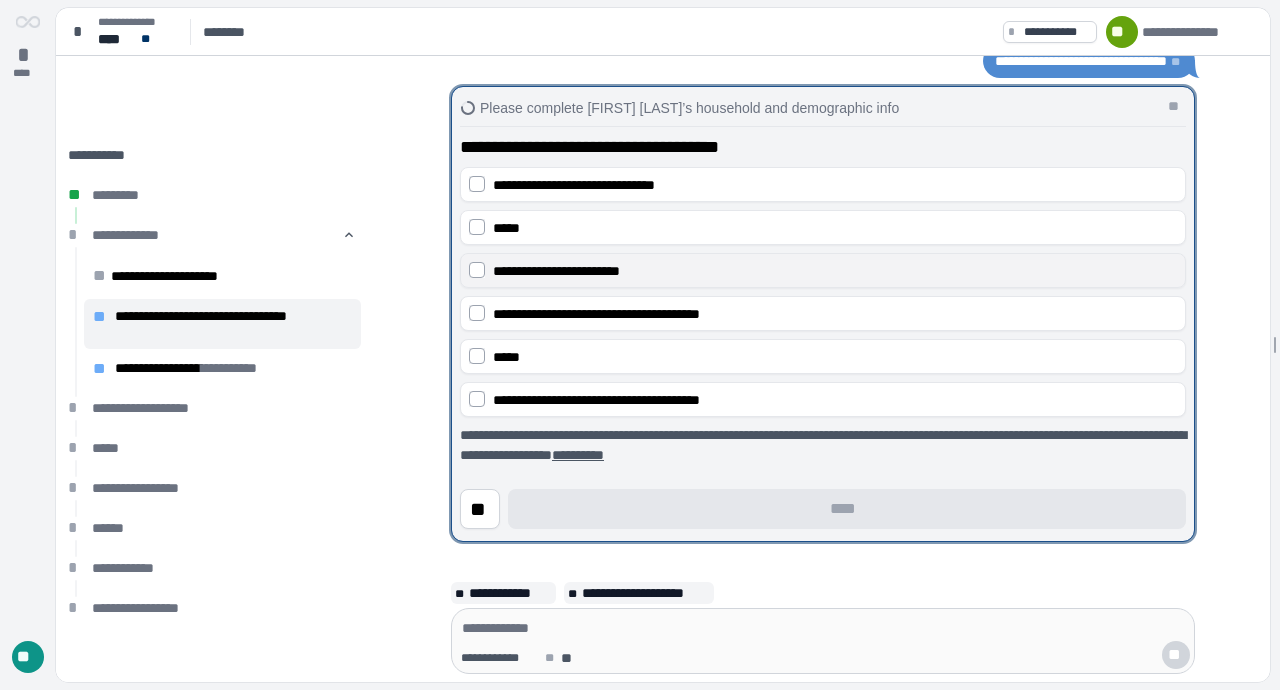 click on "**********" at bounding box center (556, 271) 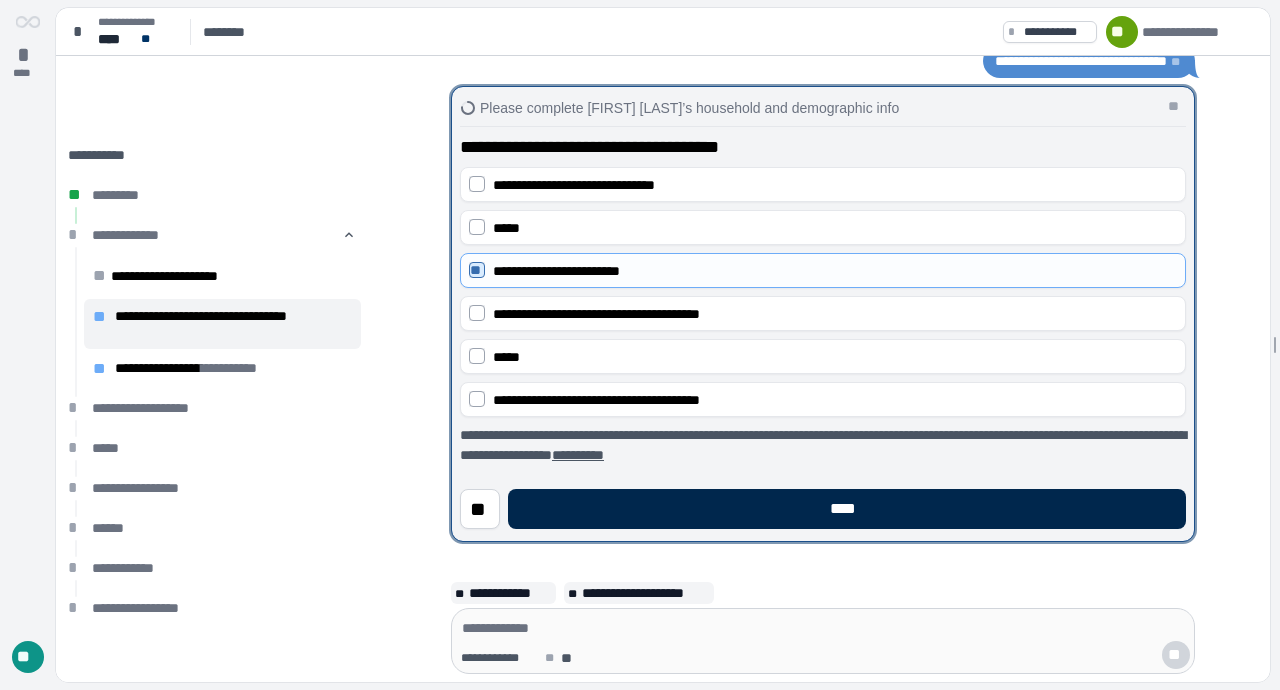 click on "****" at bounding box center [847, 509] 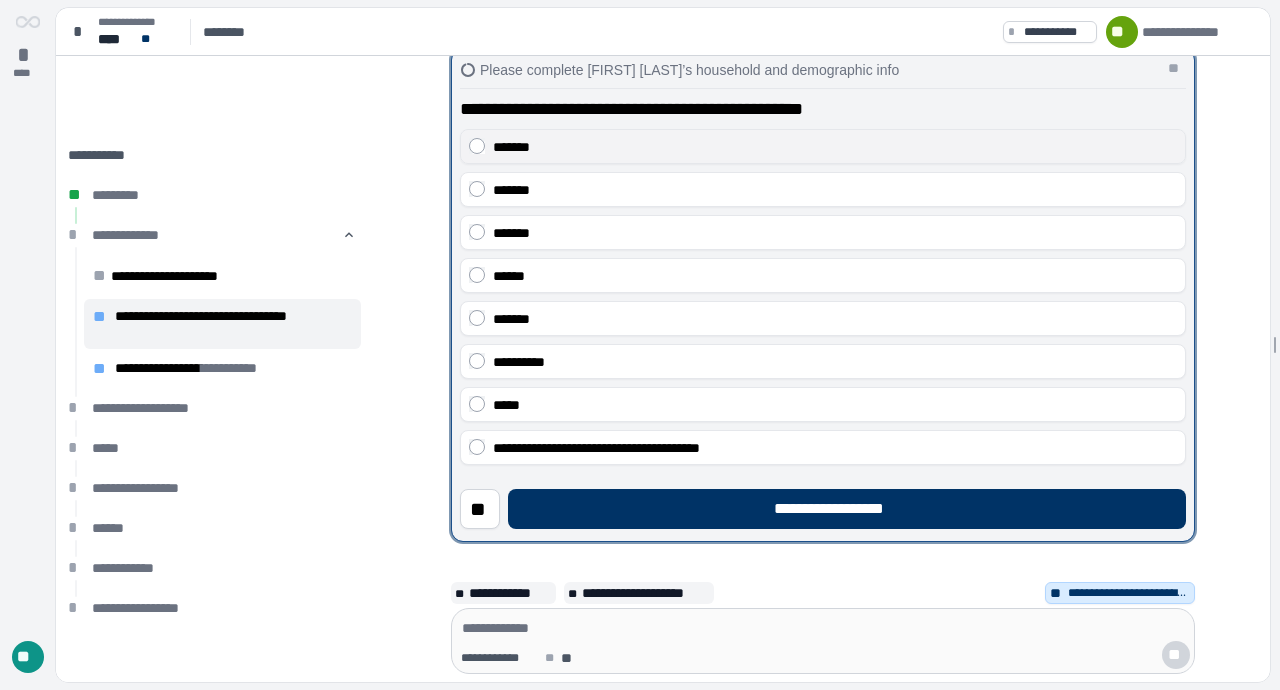 drag, startPoint x: 599, startPoint y: 141, endPoint x: 598, endPoint y: 151, distance: 10.049875 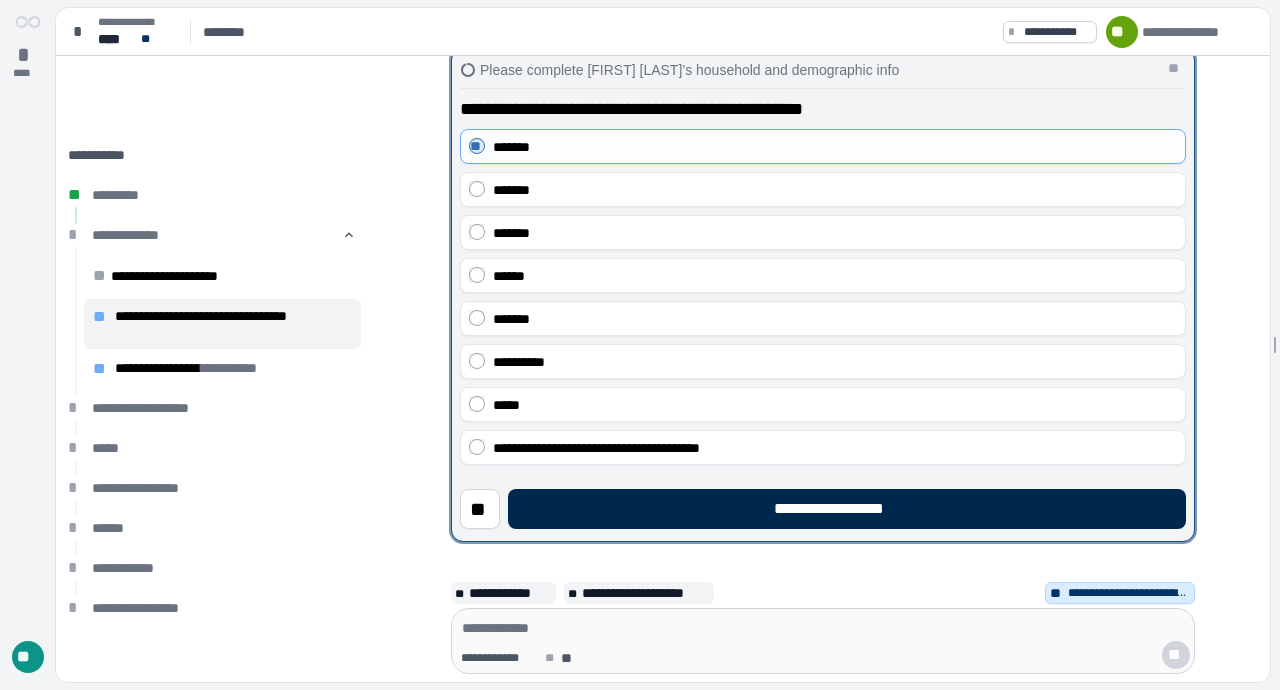 click on "**********" at bounding box center (847, 509) 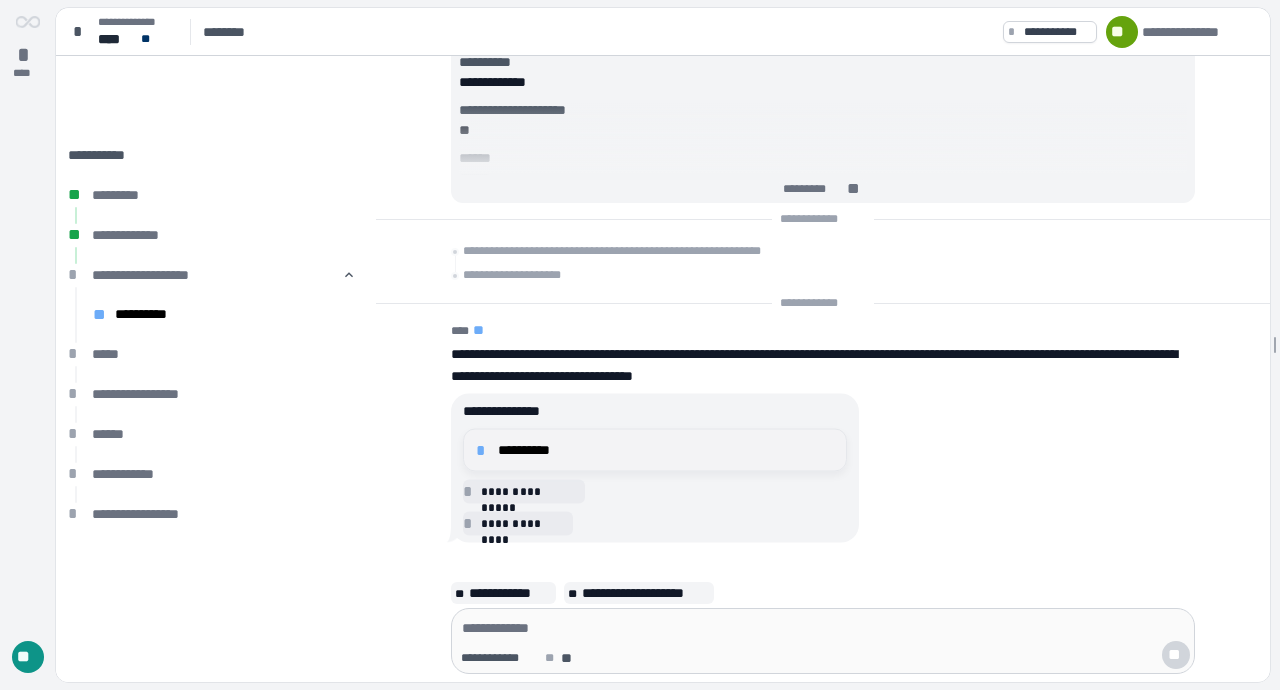 click on "**********" at bounding box center [666, 450] 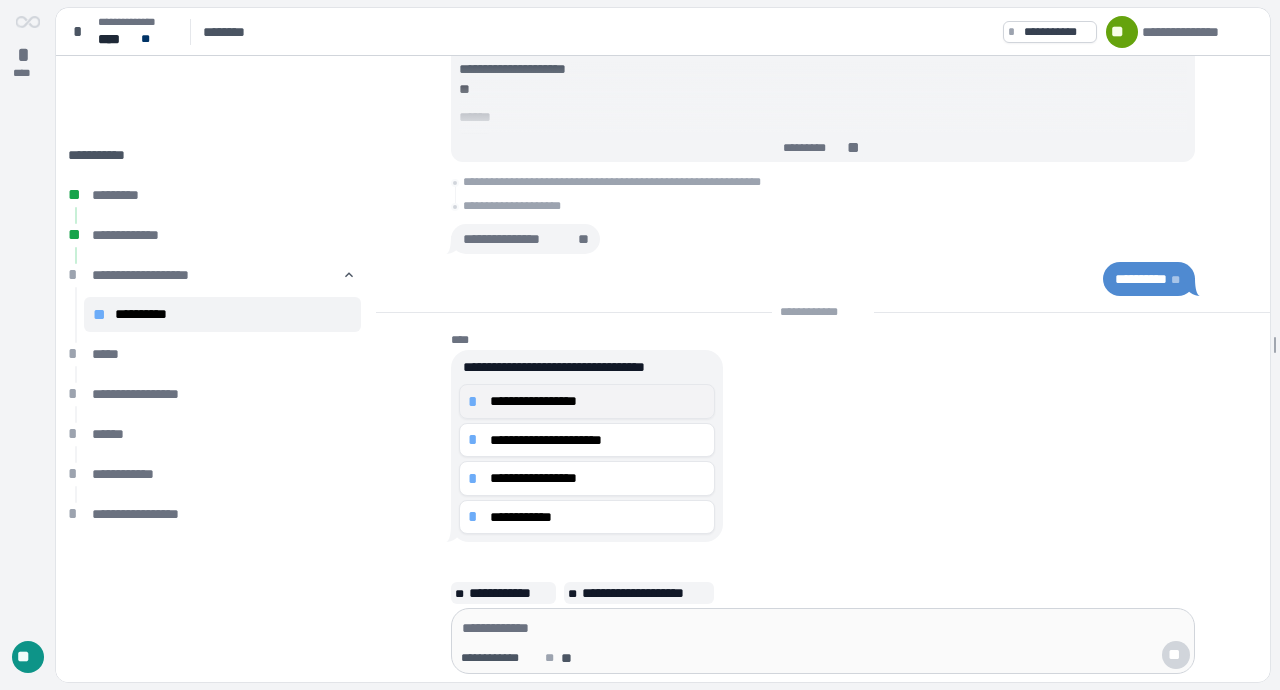 click on "**********" at bounding box center [598, 401] 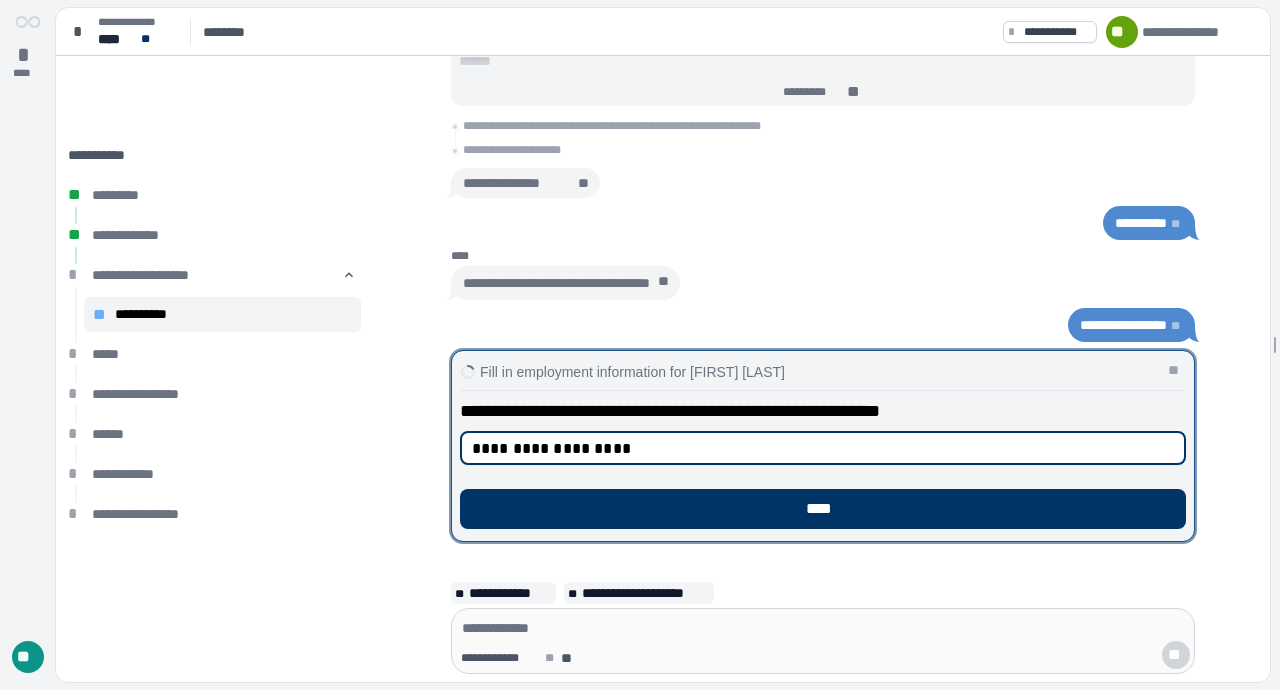 type on "**********" 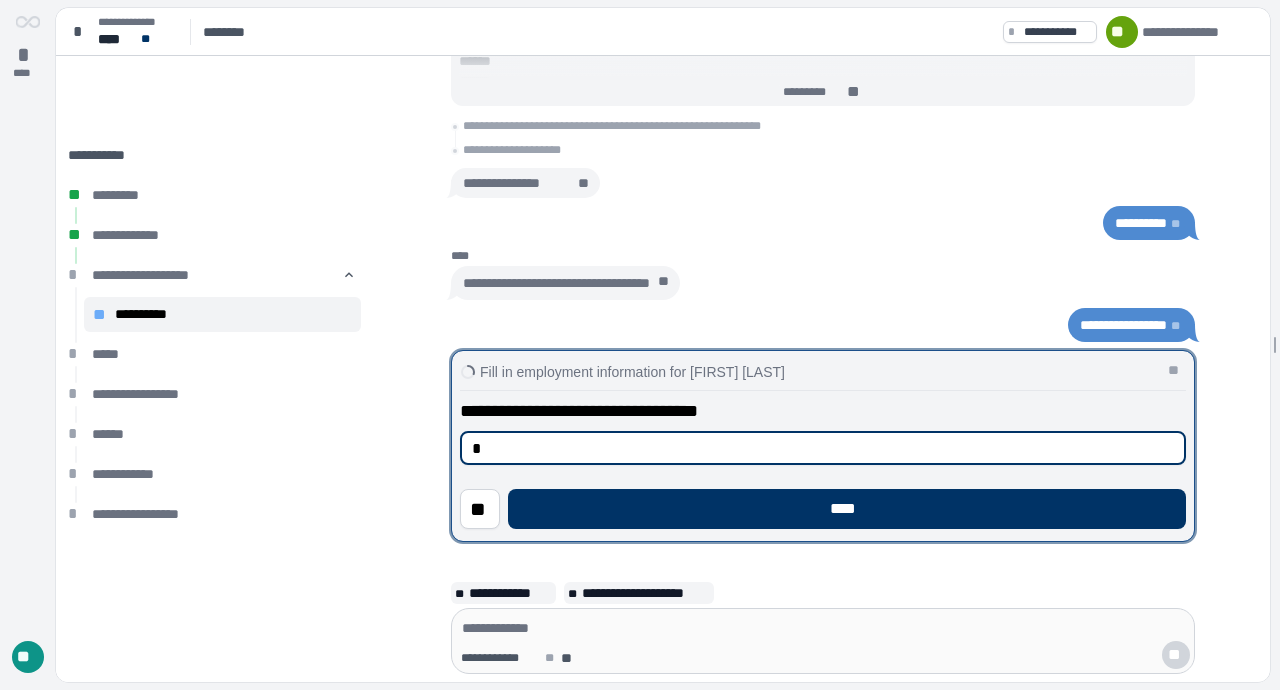type on "**" 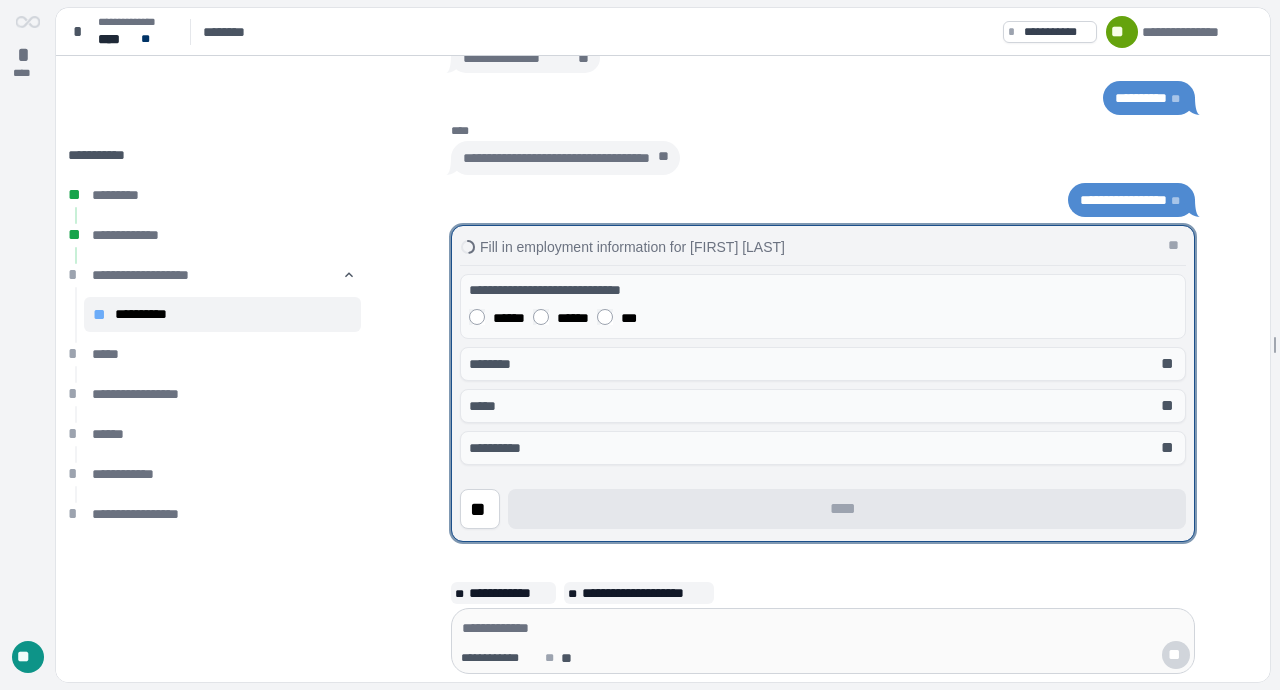 click on "******" at bounding box center (573, 318) 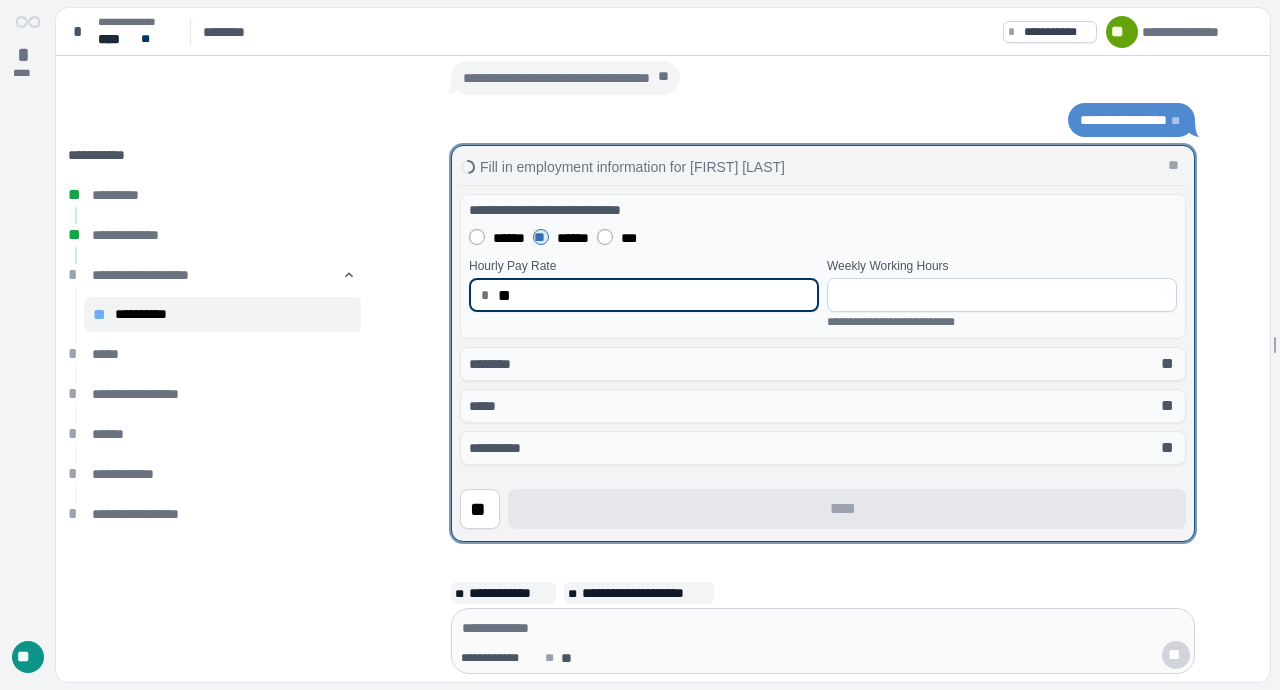 type on "*" 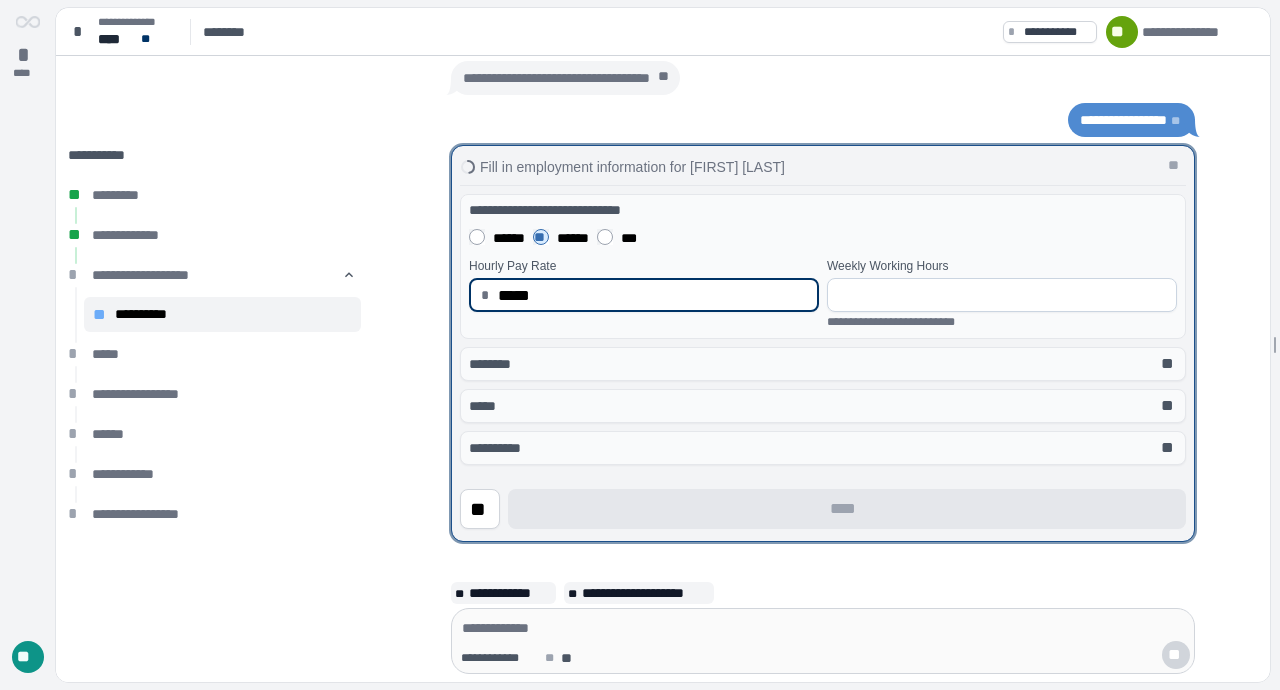 type on "*****" 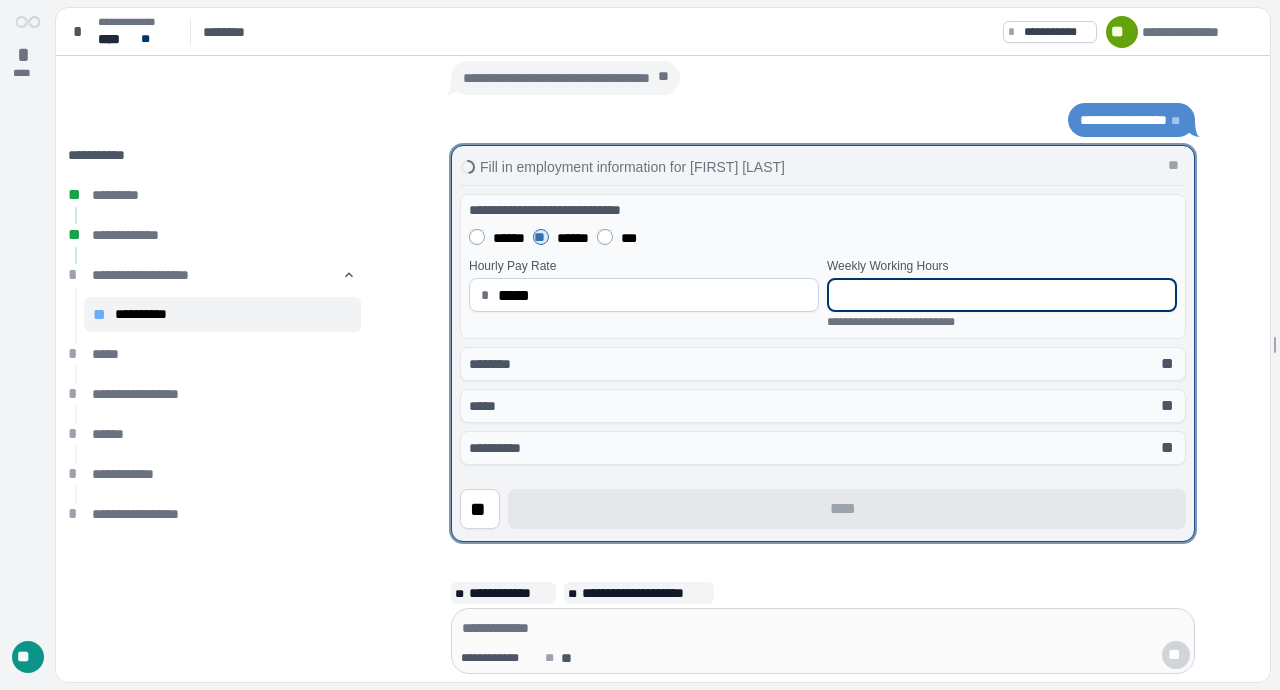 click at bounding box center (1002, 295) 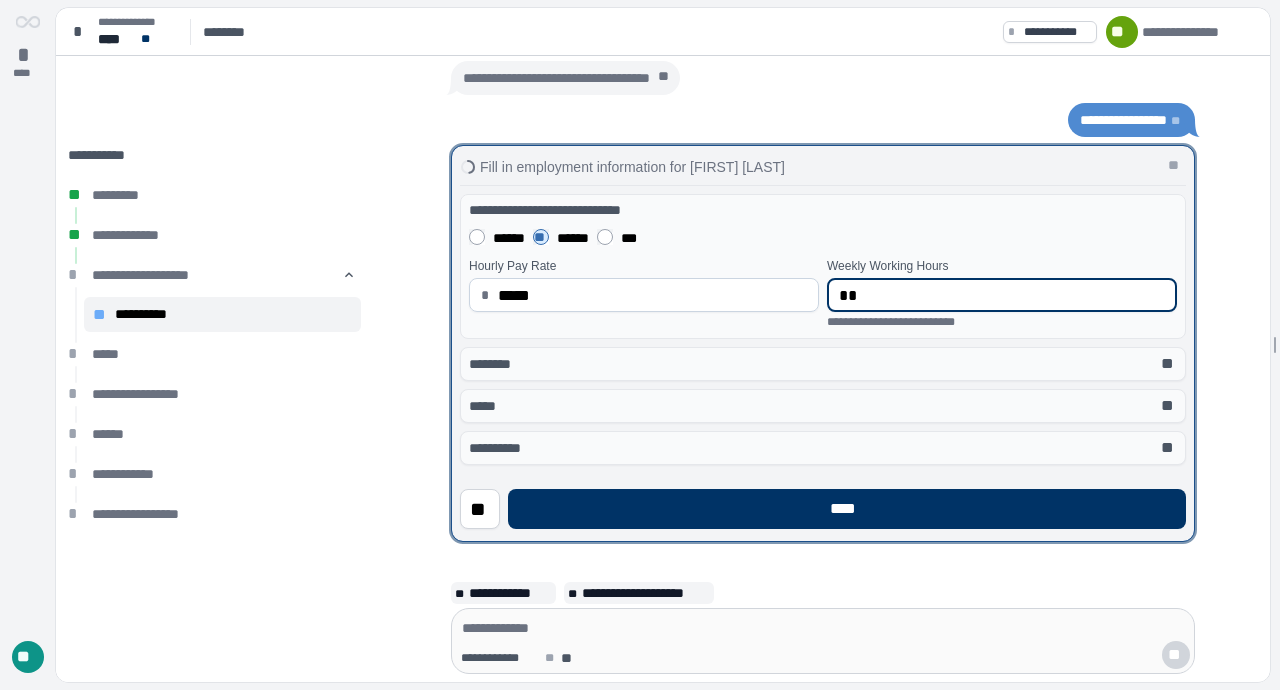 type on "*" 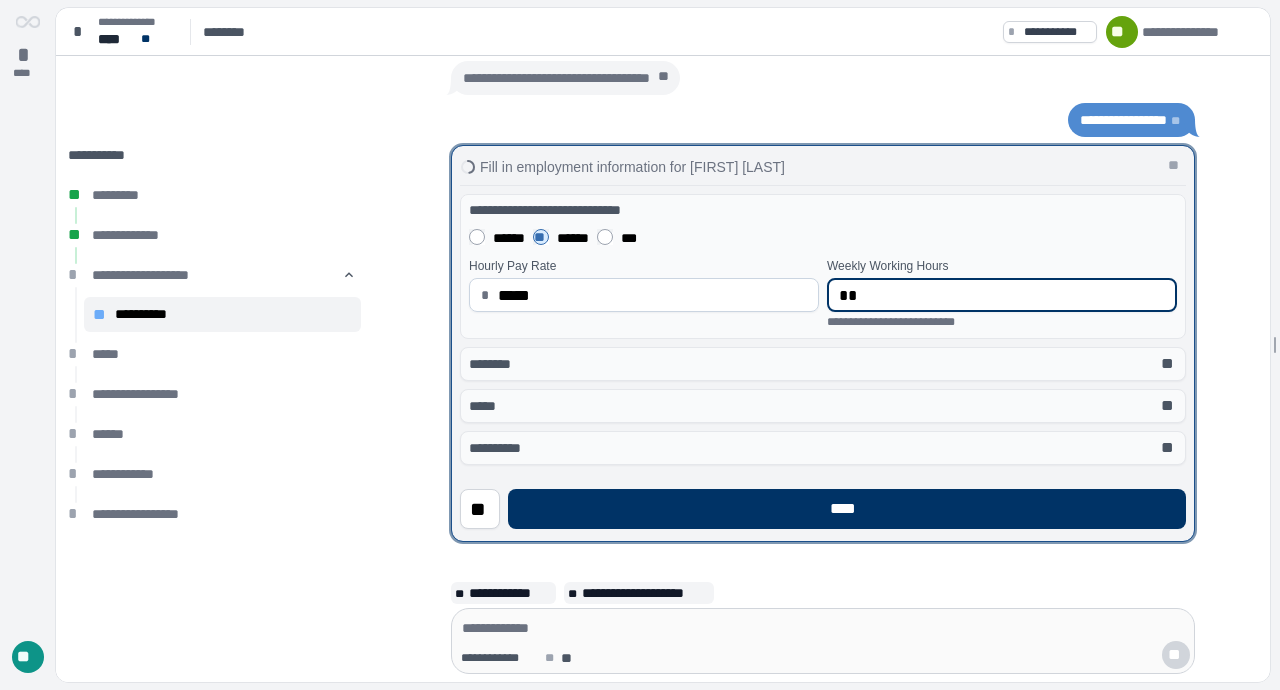 type on "*" 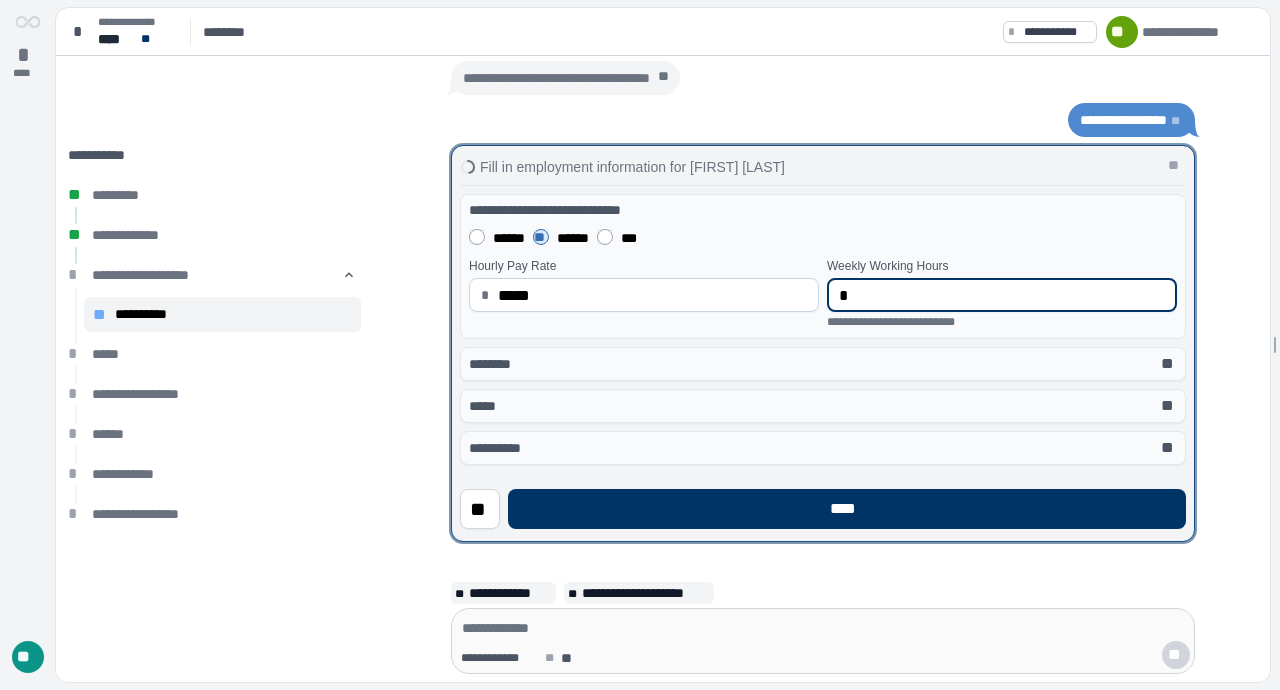 type on "**" 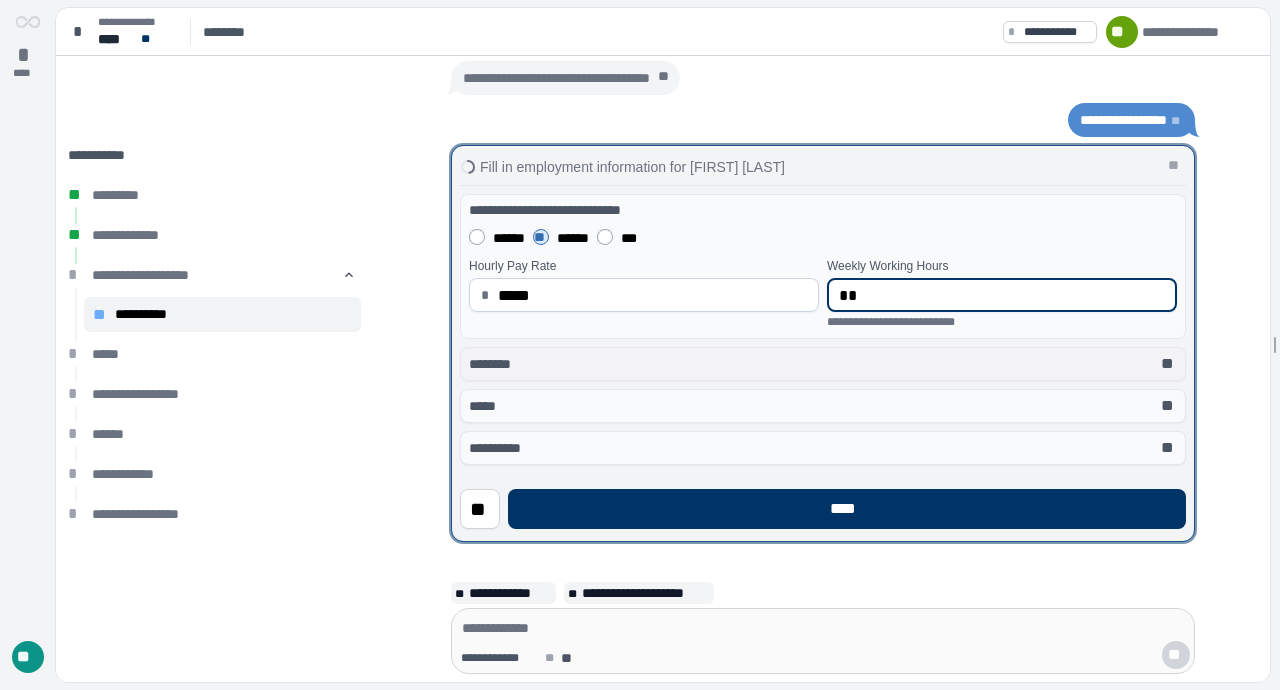click on "******** **" at bounding box center [823, 364] 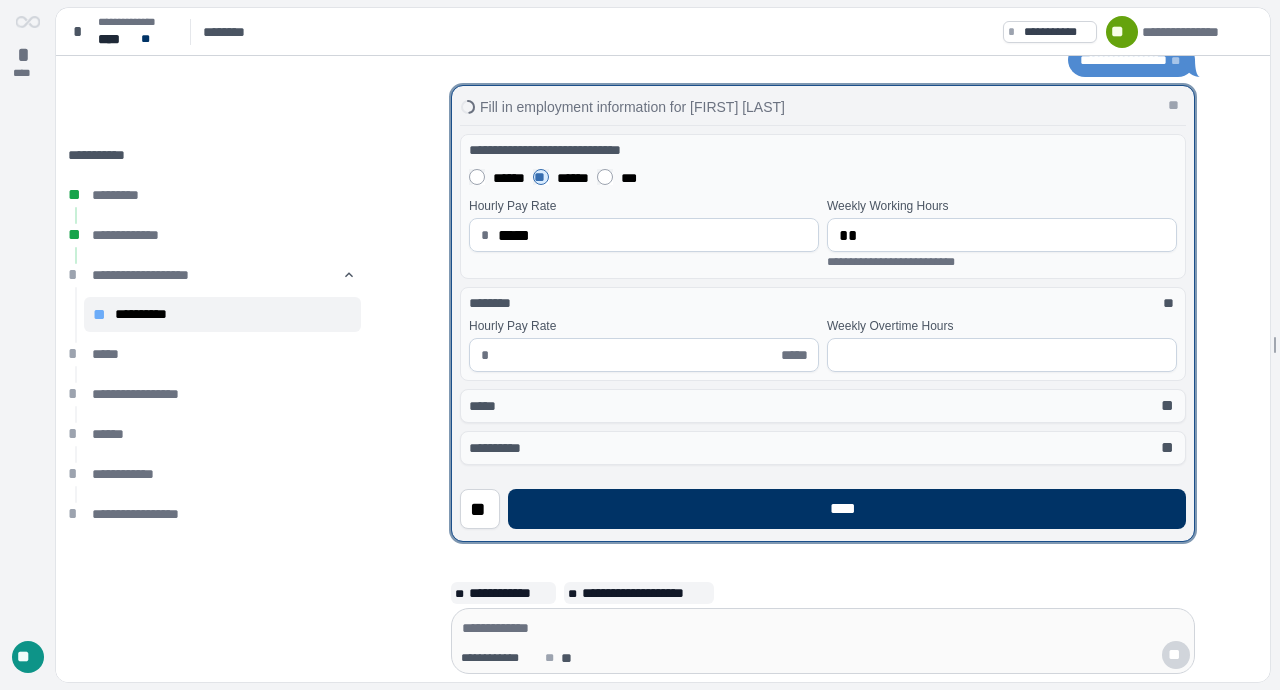 click at bounding box center (638, 355) 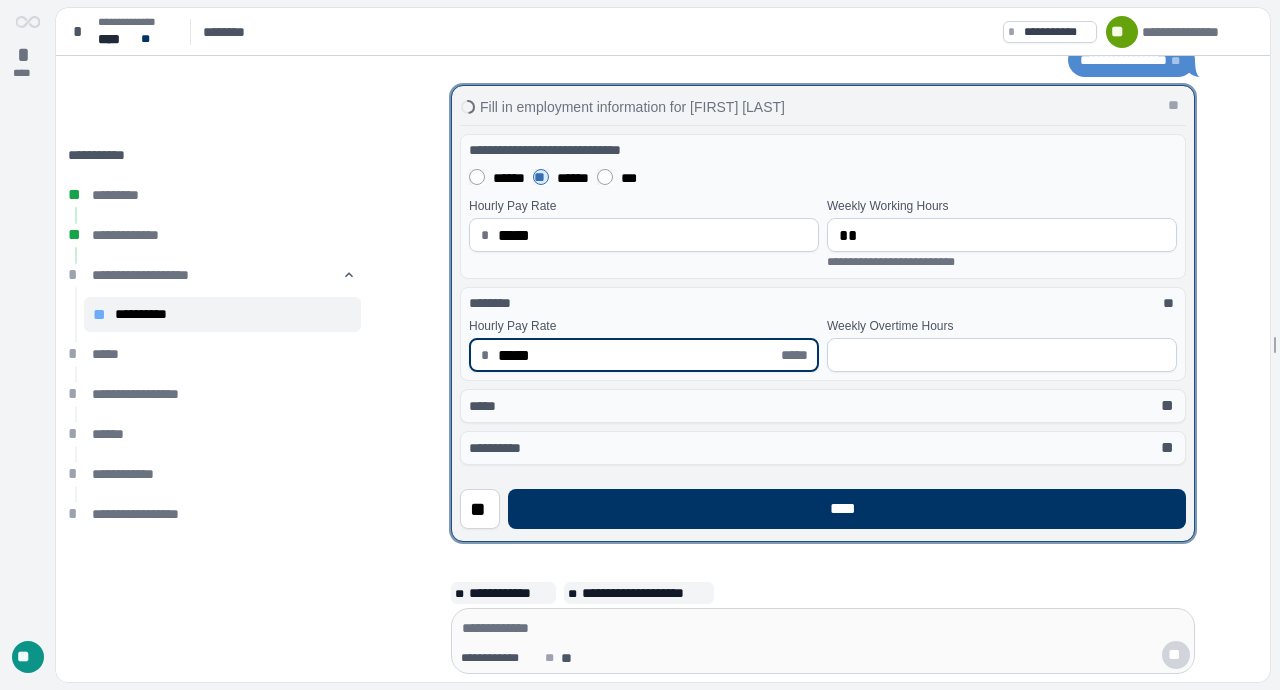 type on "*****" 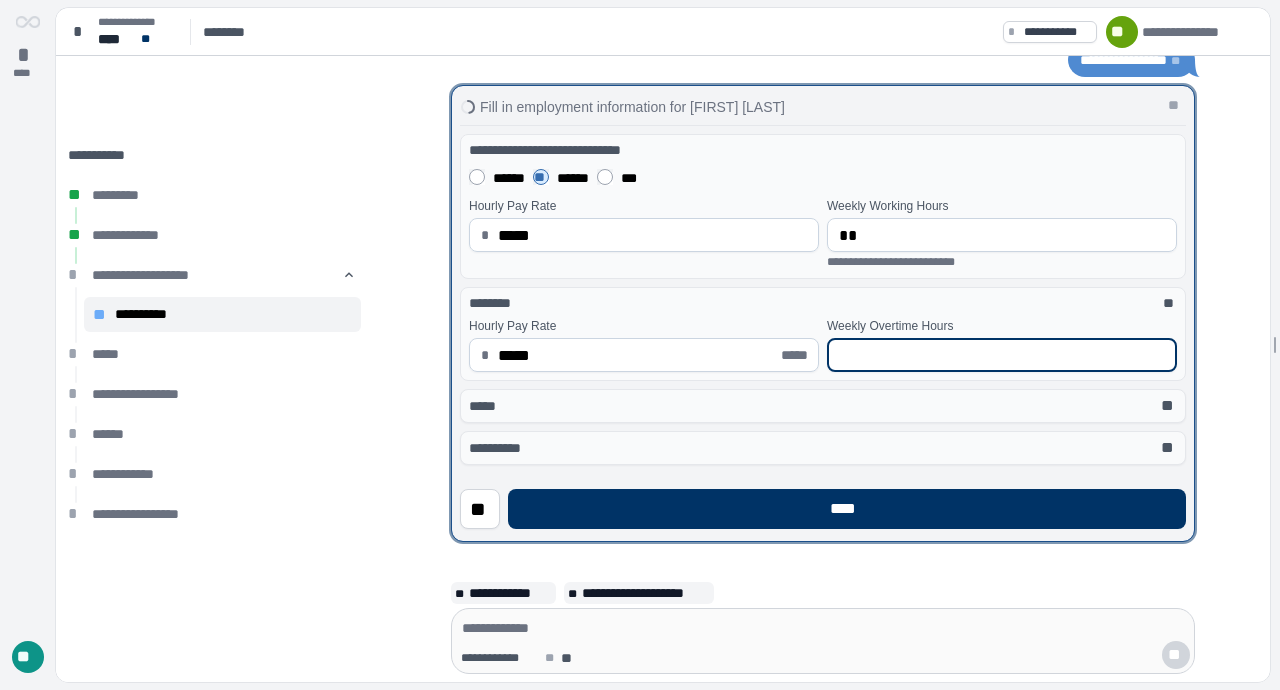 click at bounding box center [1002, 355] 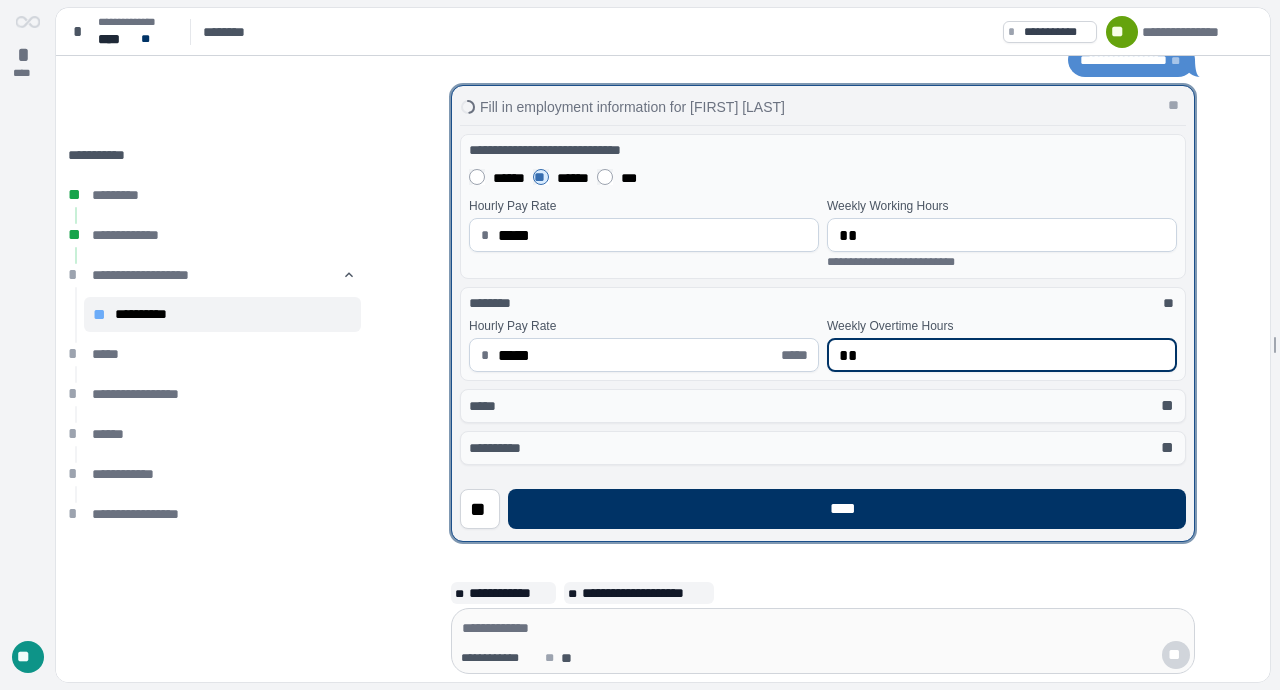 type on "**" 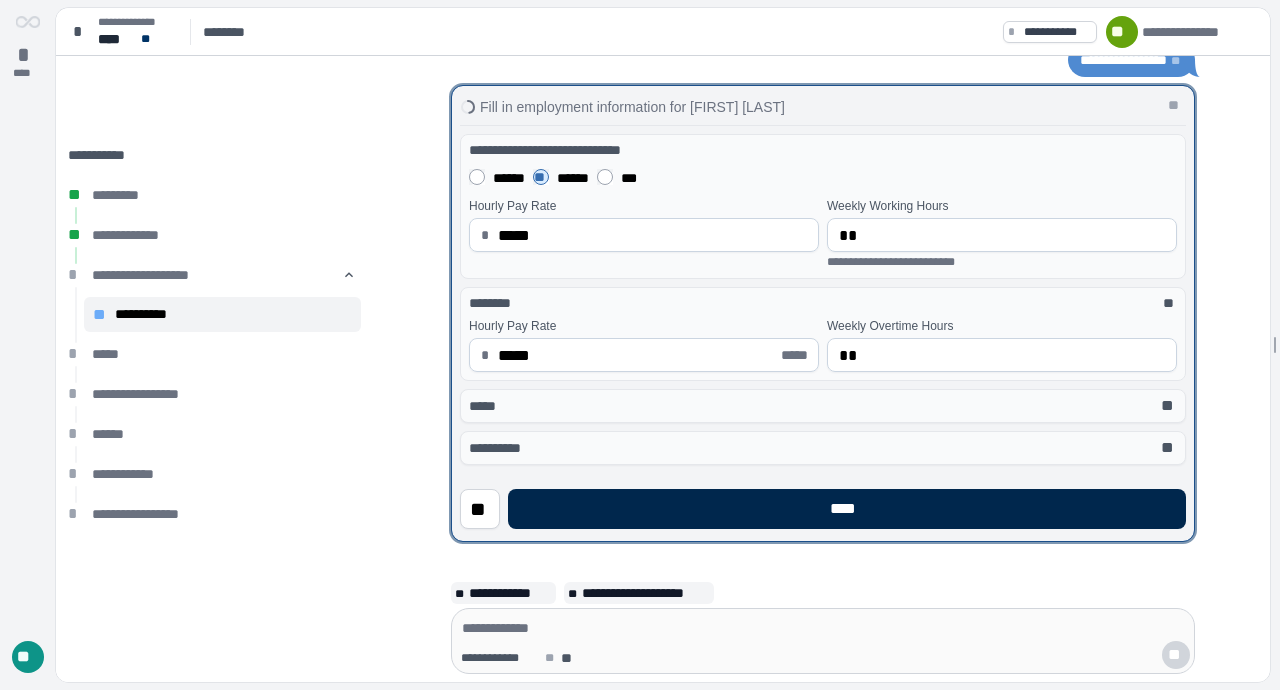 click on "****" at bounding box center (847, 509) 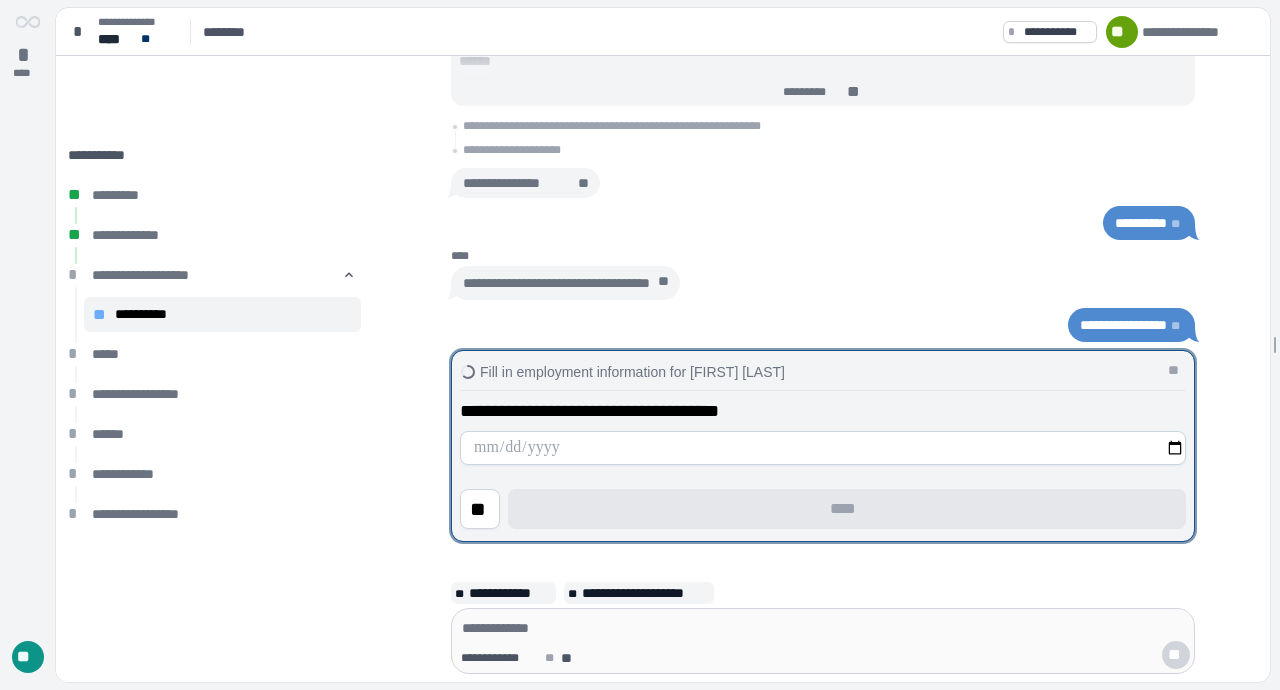 click at bounding box center (823, 448) 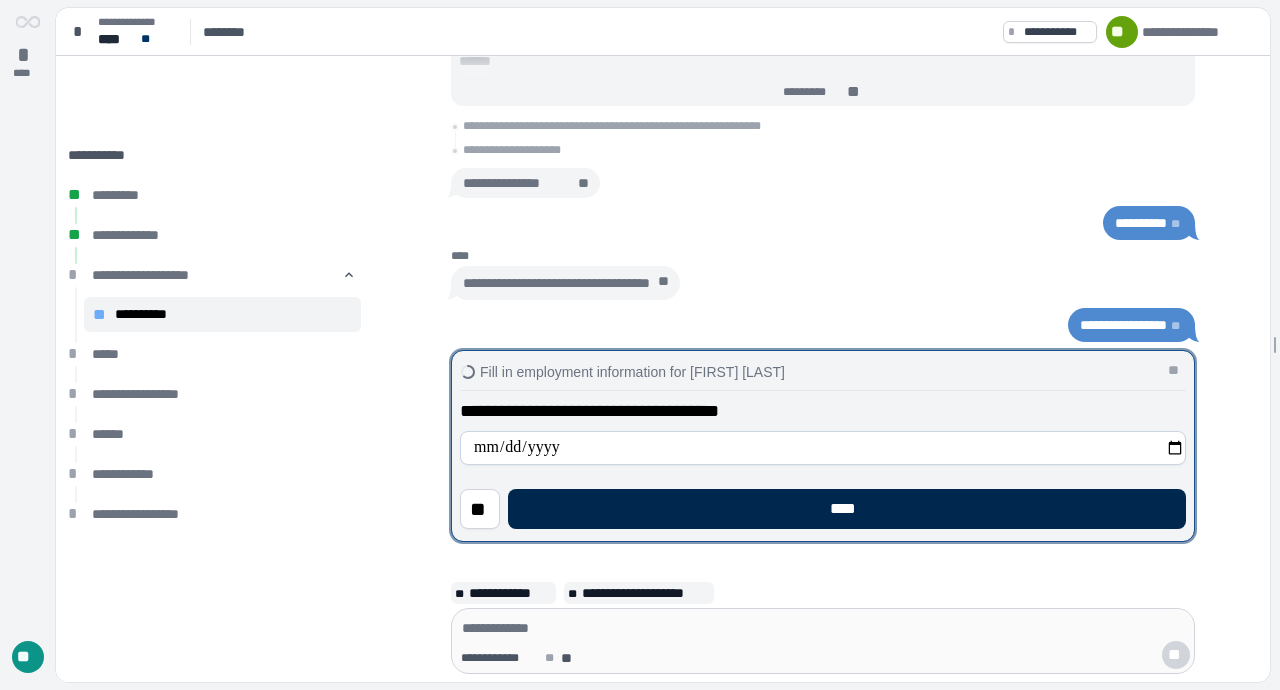 click on "****" at bounding box center [847, 509] 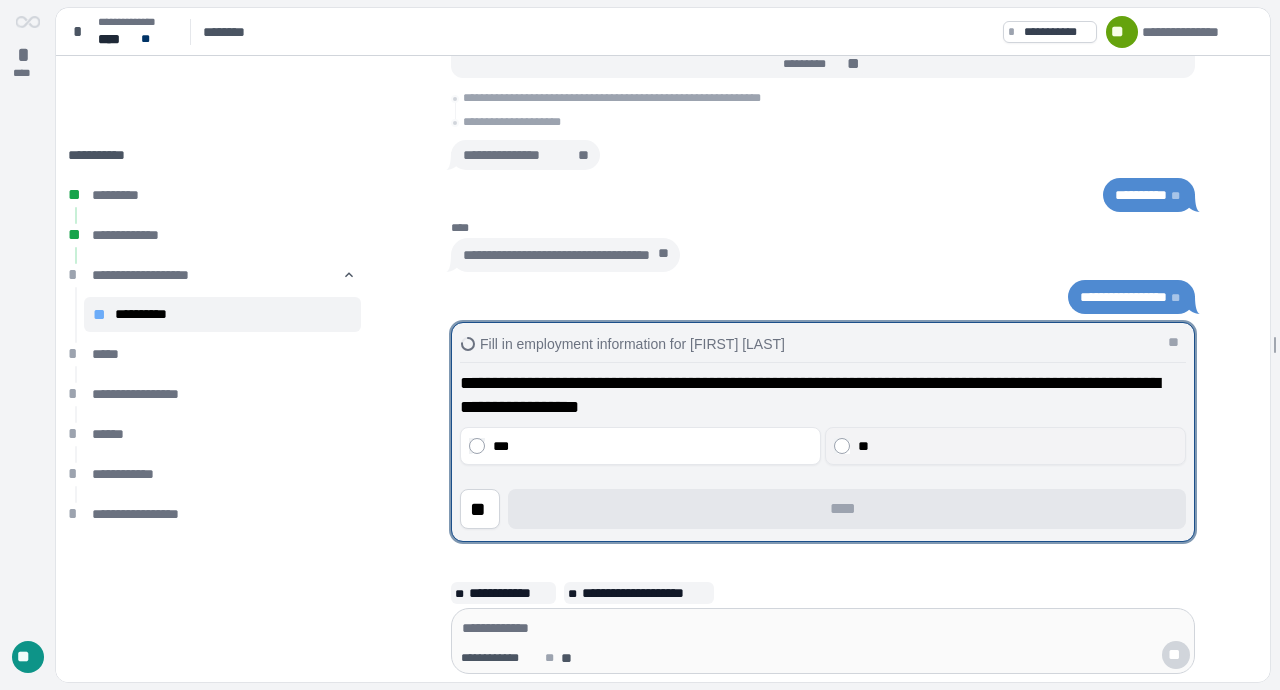 click on "**" at bounding box center [1017, 446] 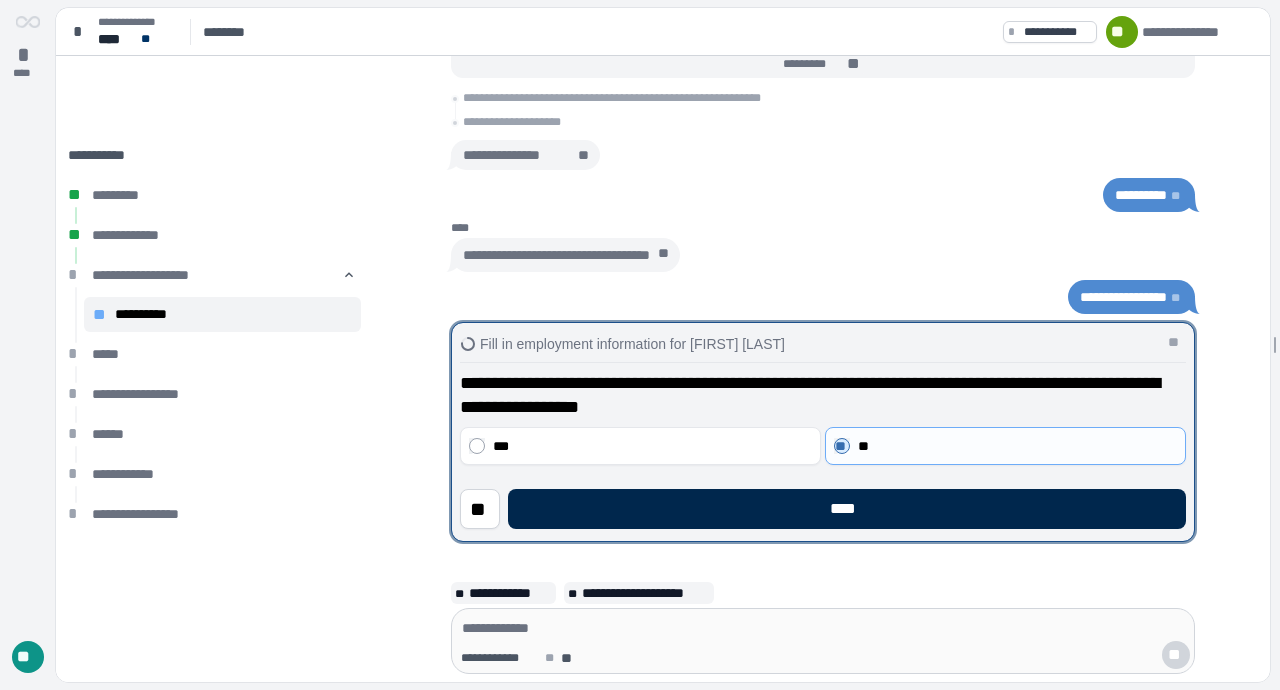 click on "****" at bounding box center [847, 509] 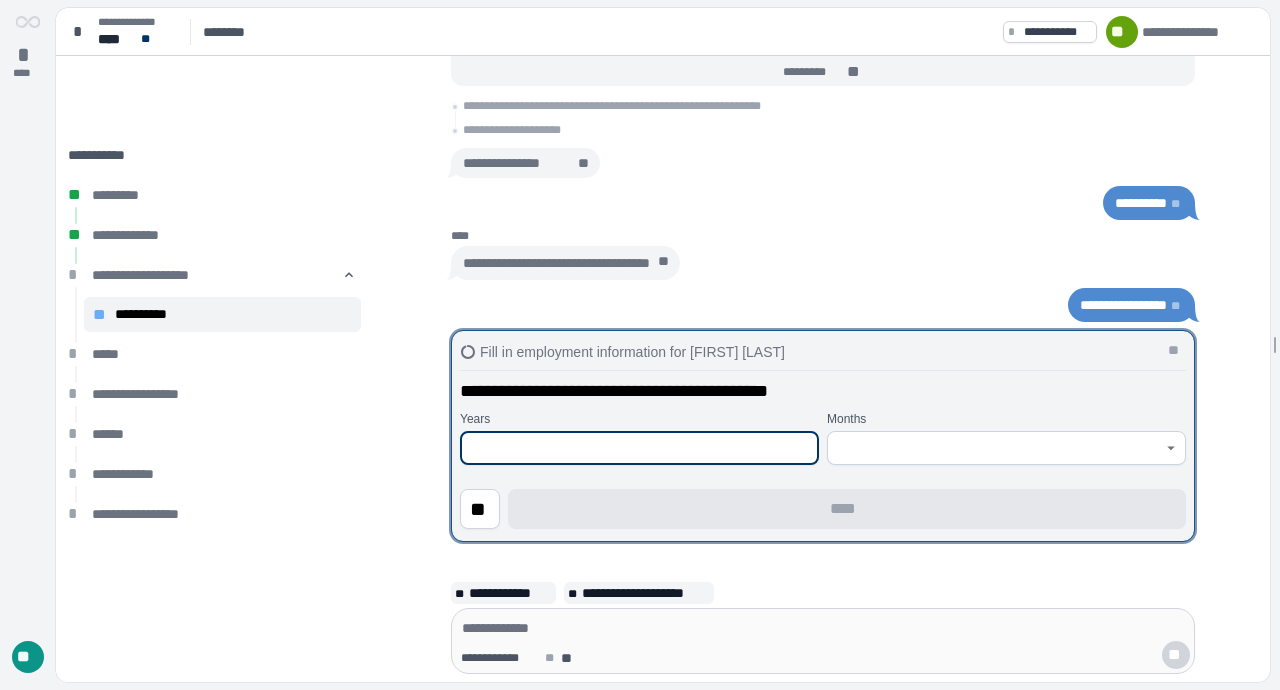 type on "*" 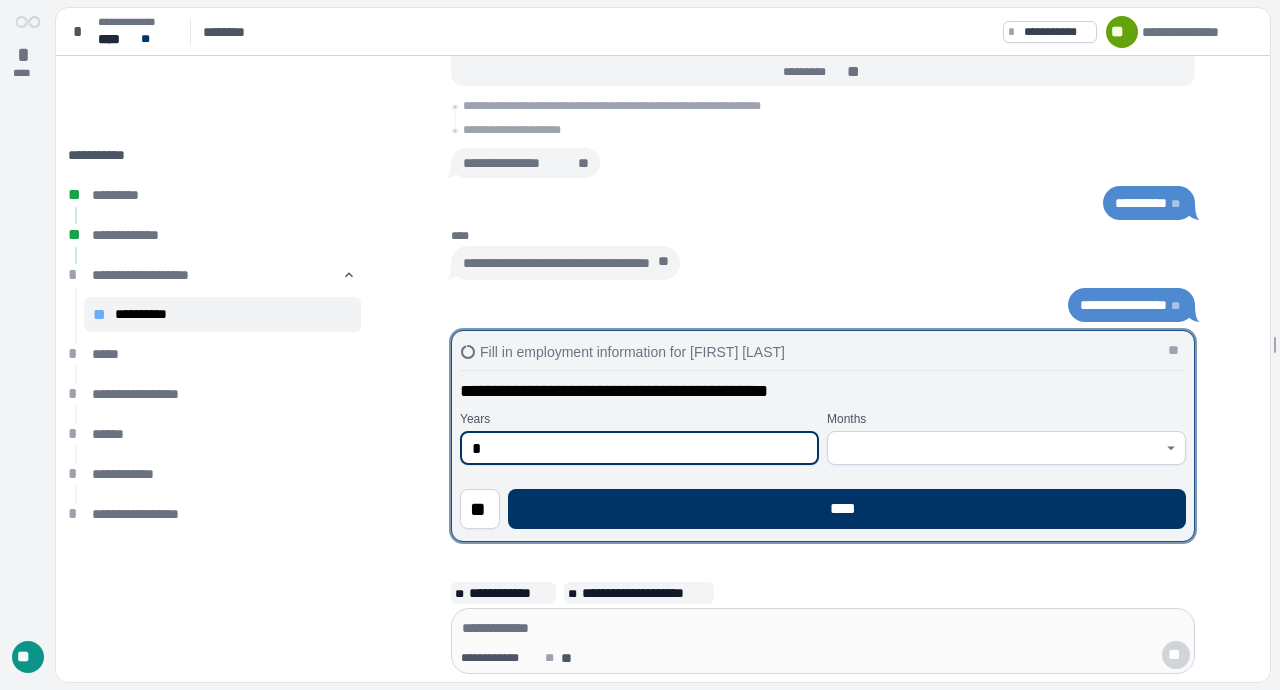 type on "*" 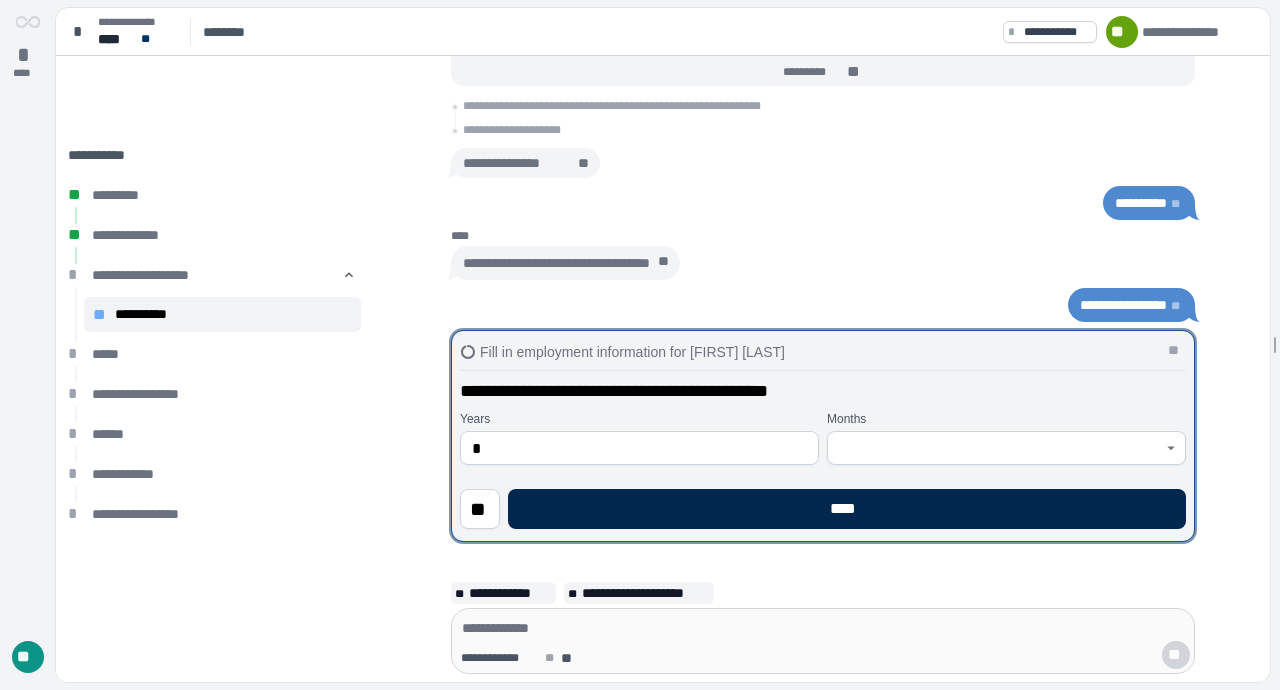 click on "****" at bounding box center (847, 509) 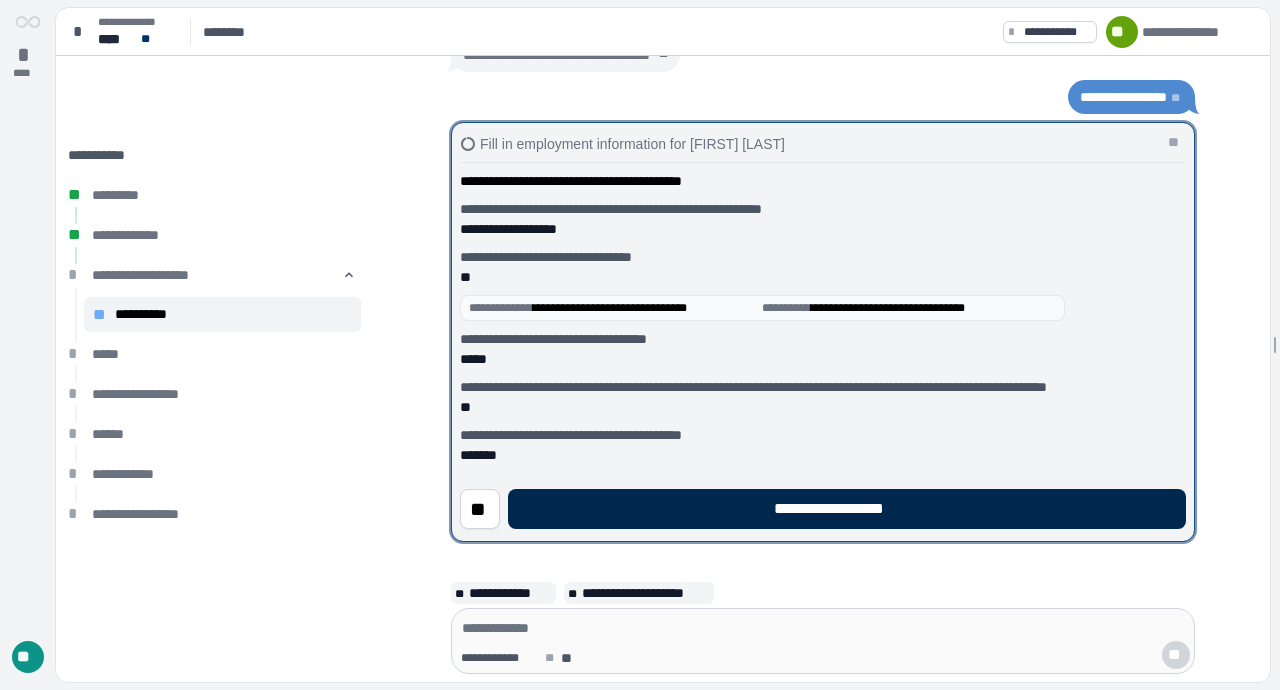 click on "**********" at bounding box center (847, 509) 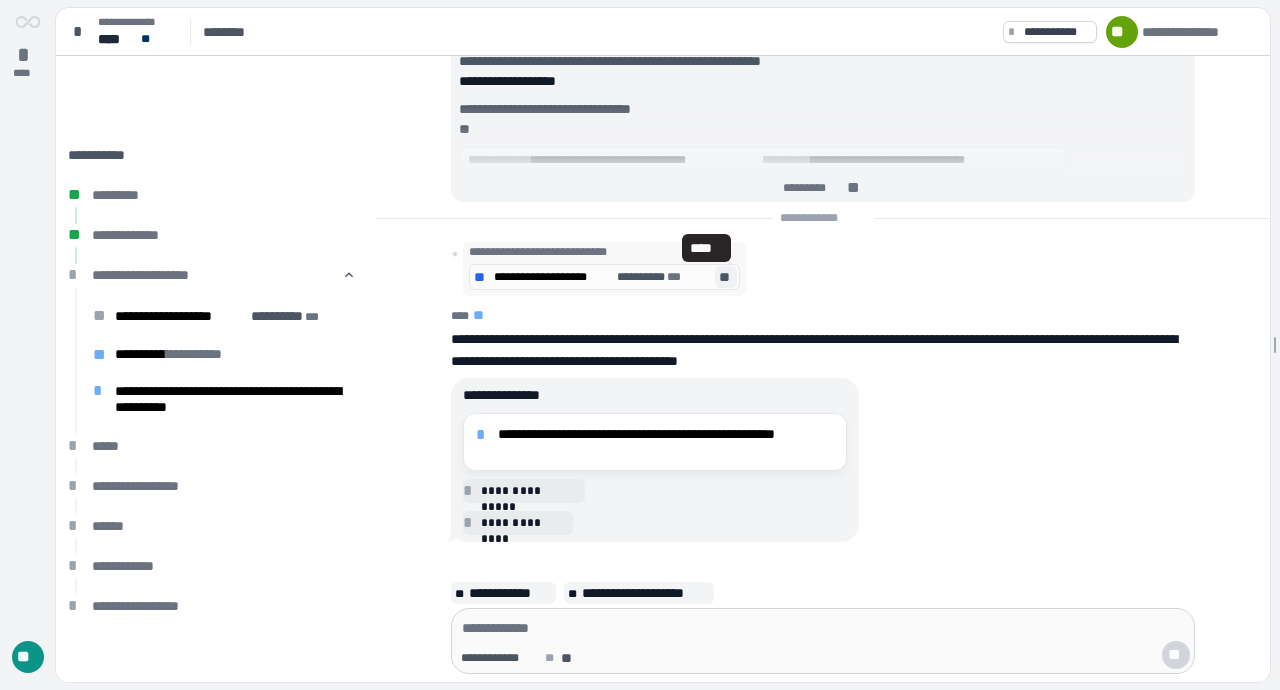 click on "**" at bounding box center (726, 277) 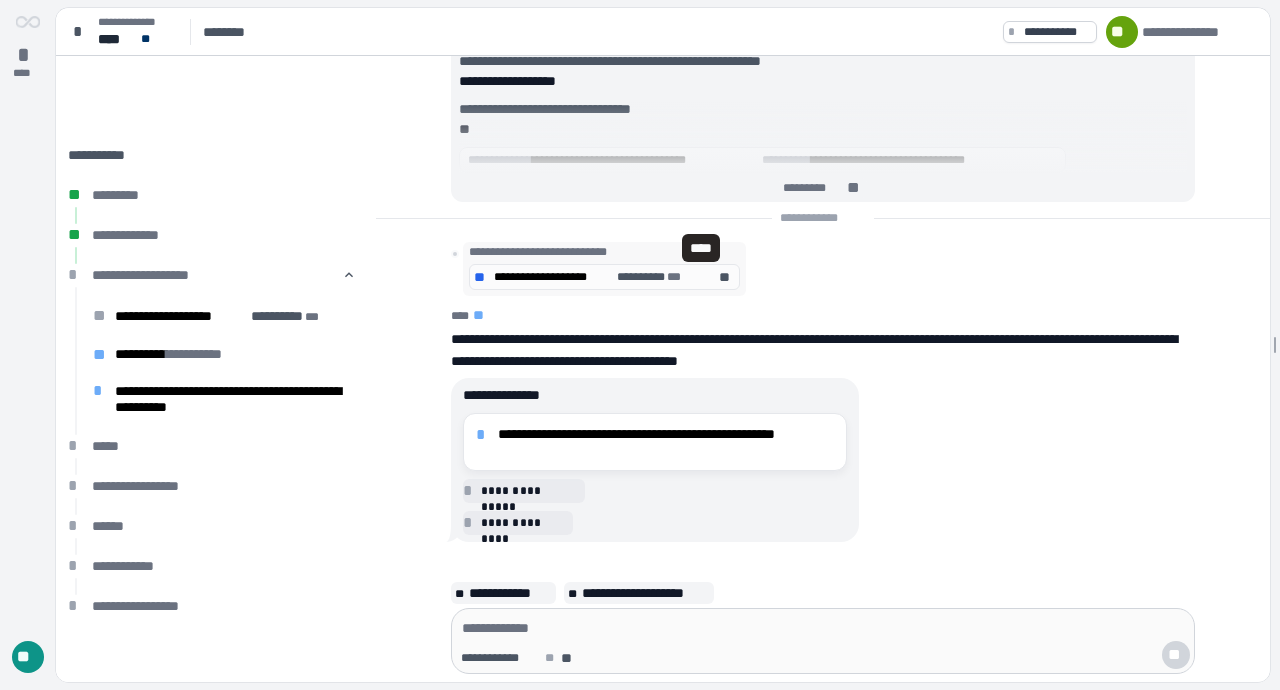 click on "**********" at bounding box center (823, 269) 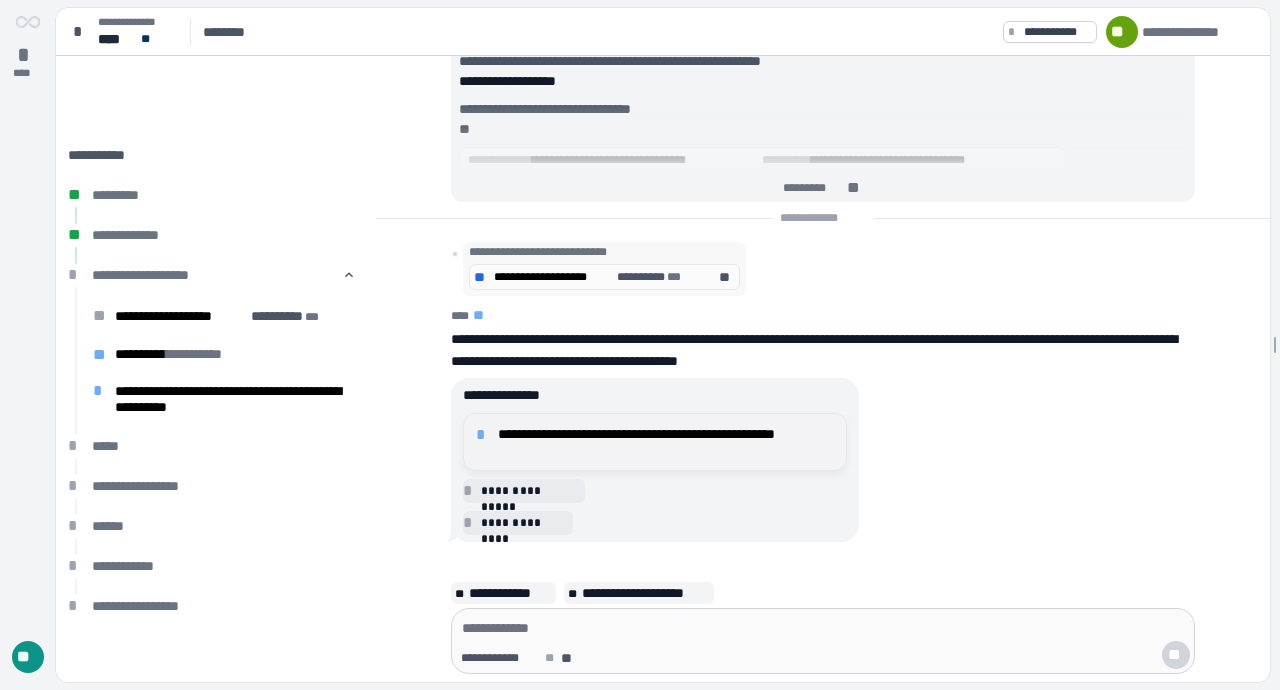 click on "**********" at bounding box center [666, 442] 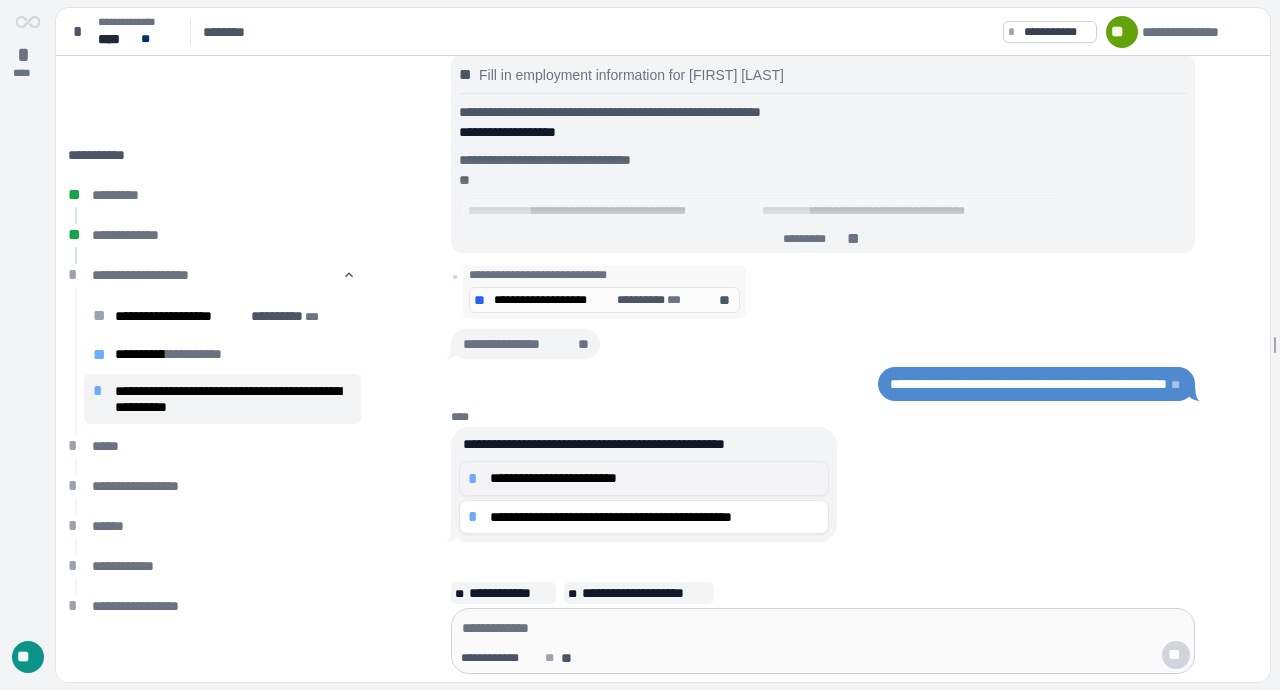 click on "**********" at bounding box center (655, 478) 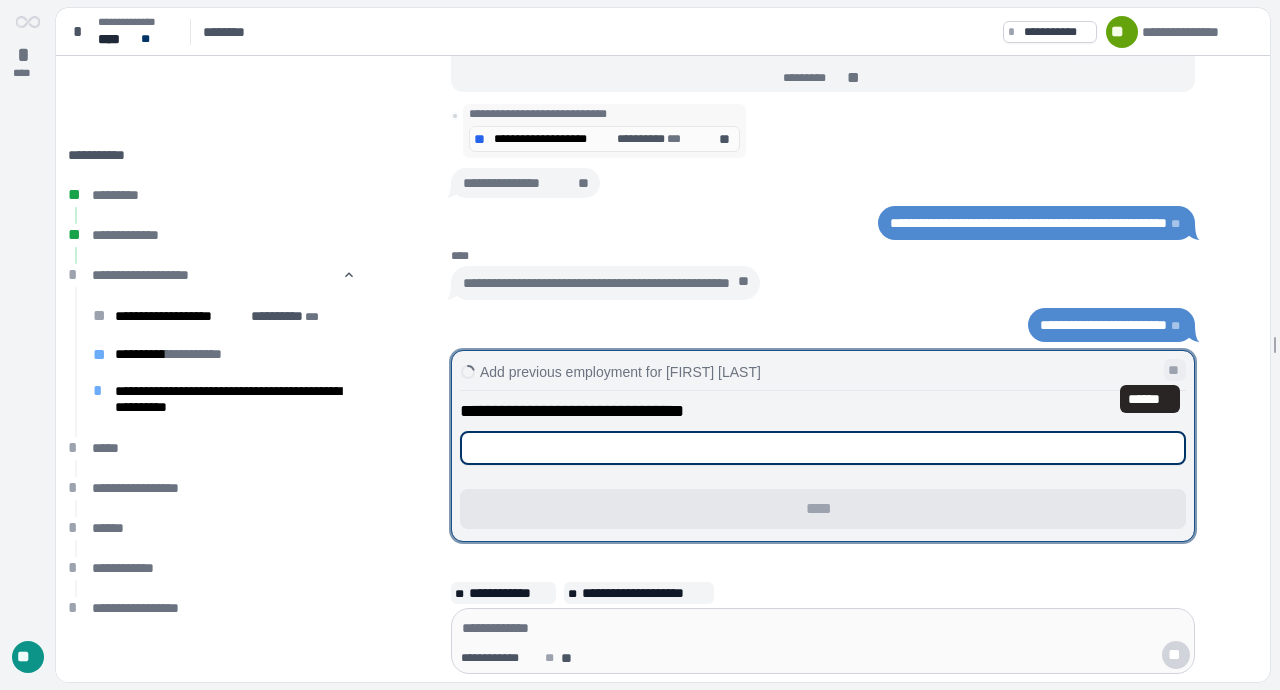 click on "**" at bounding box center (1175, 370) 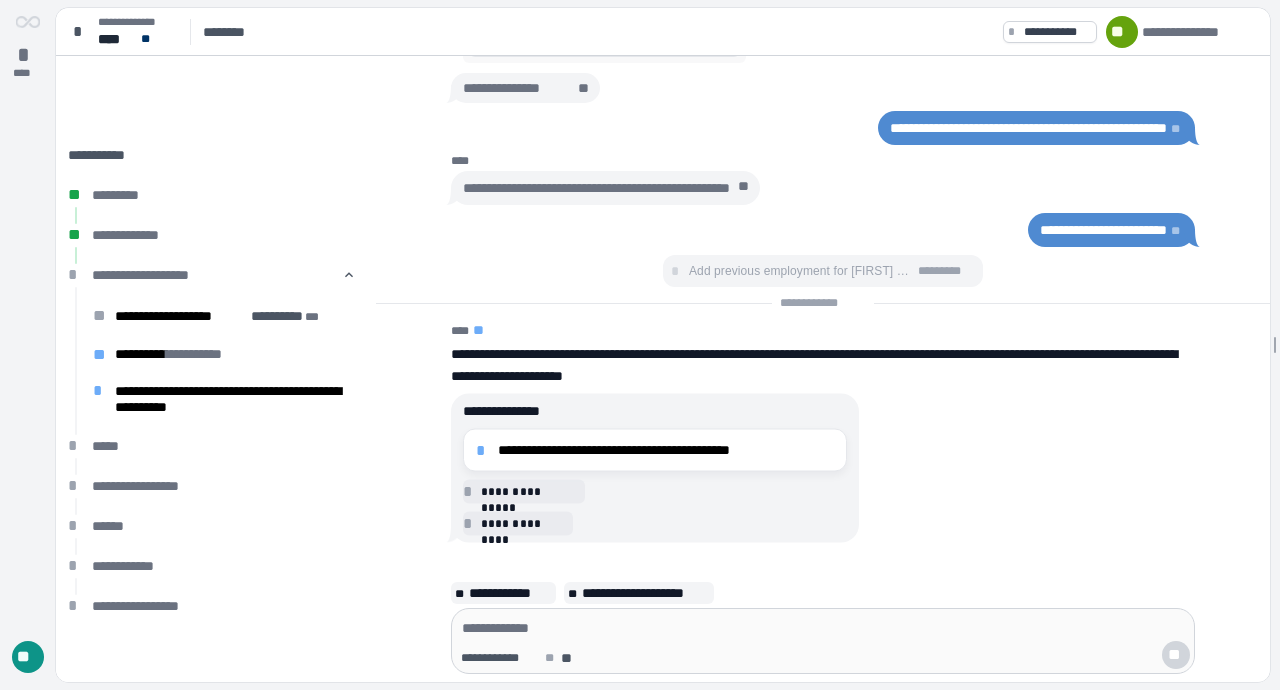 click on "**********" at bounding box center (1036, 129) 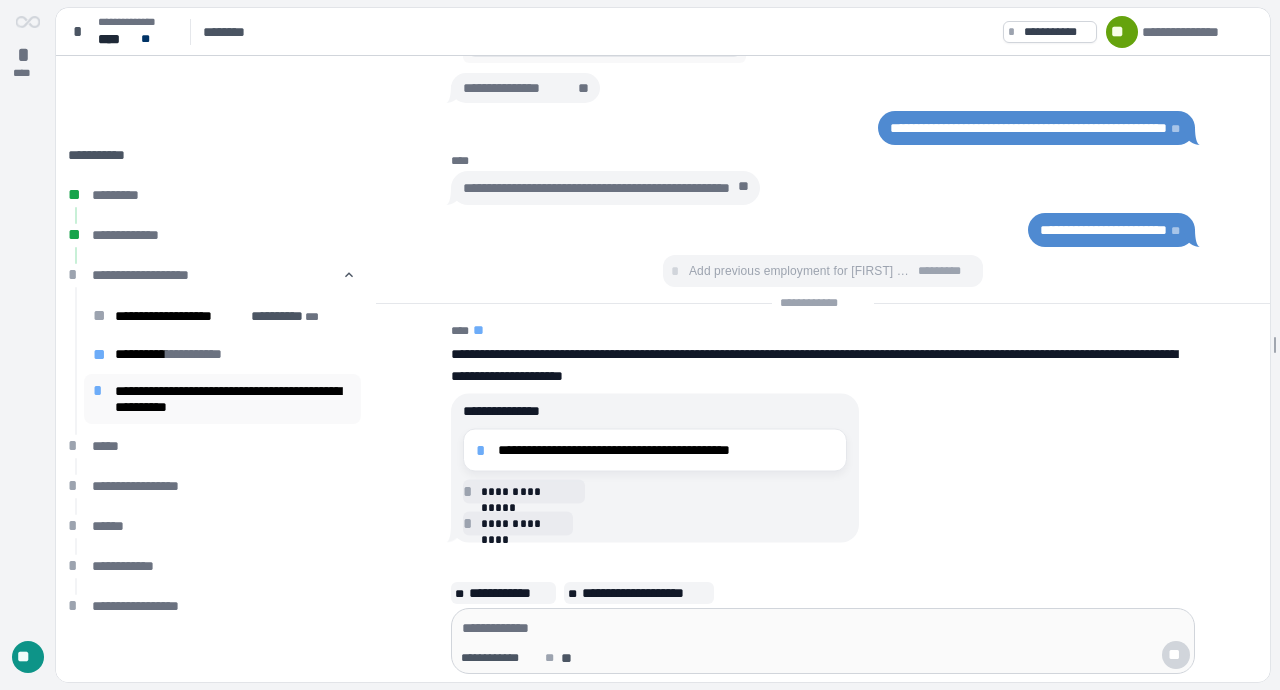click on "**********" at bounding box center [233, 399] 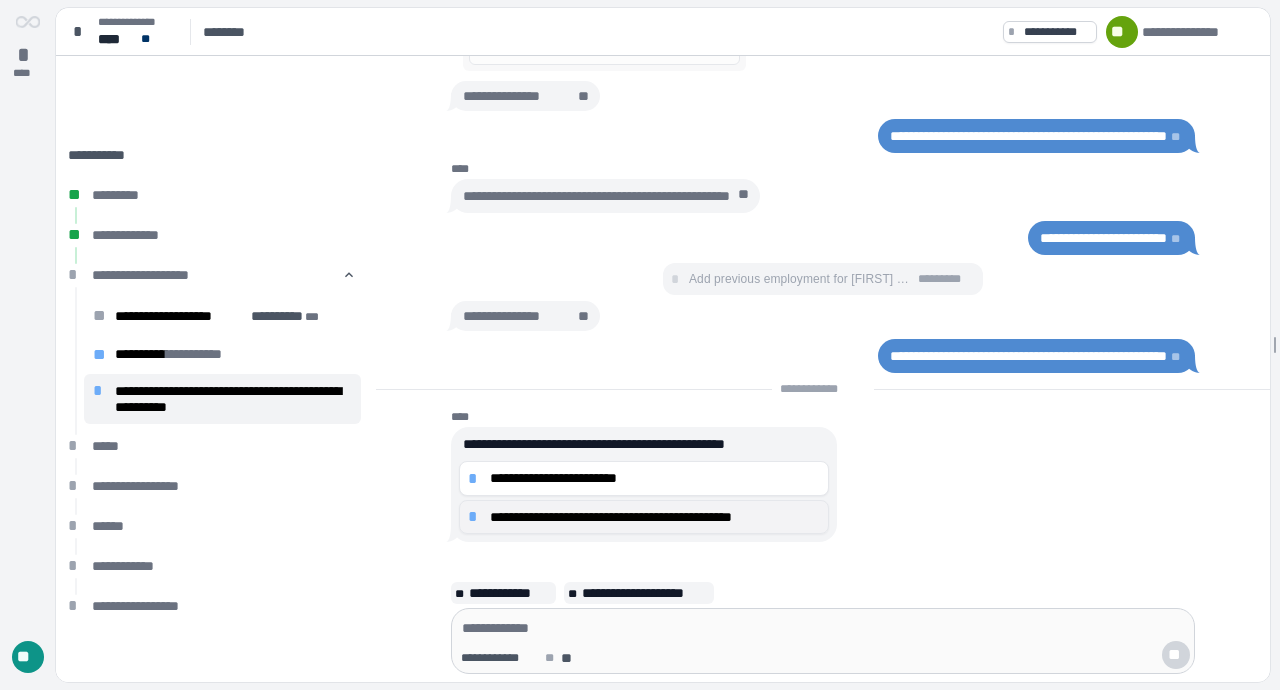 click on "**********" at bounding box center (655, 517) 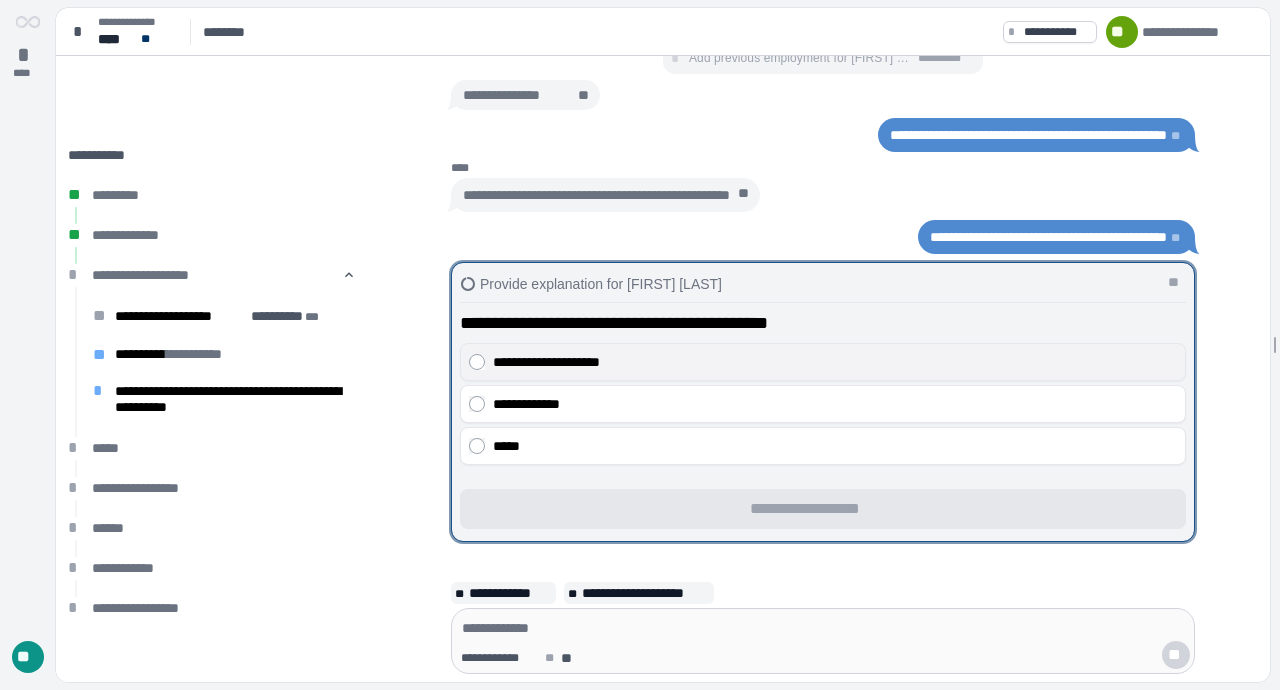 click on "**********" at bounding box center [835, 362] 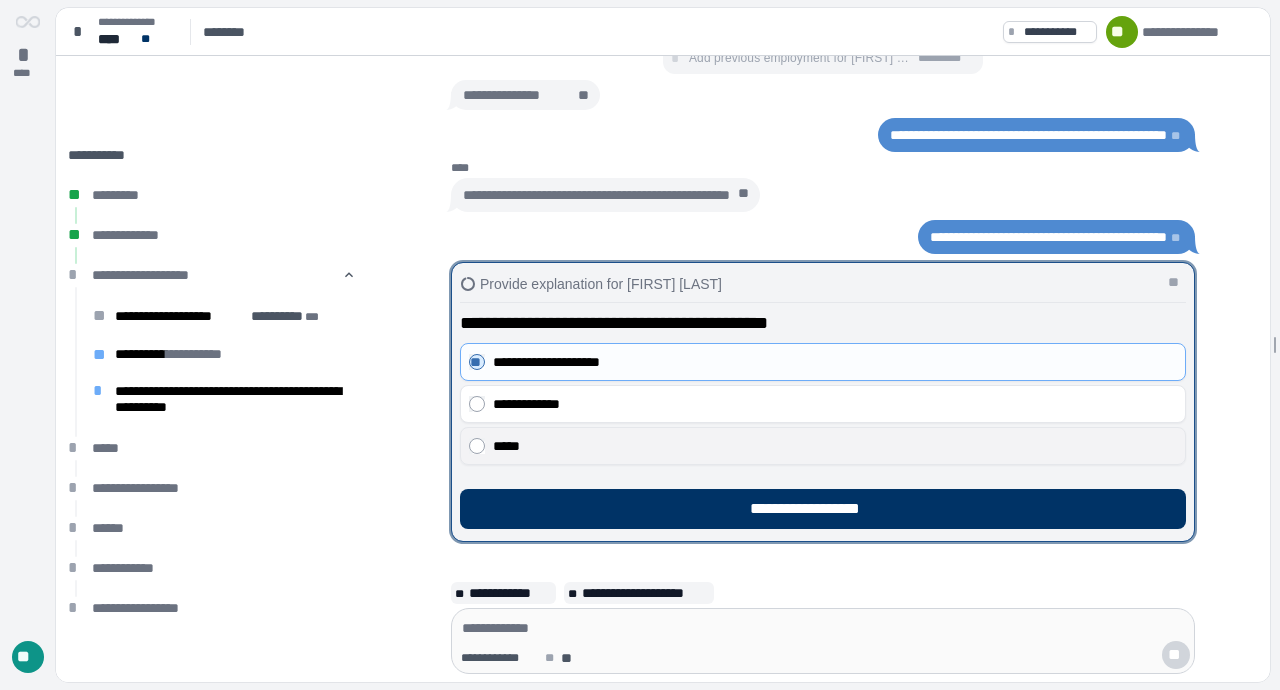 click on "*****" at bounding box center (835, 446) 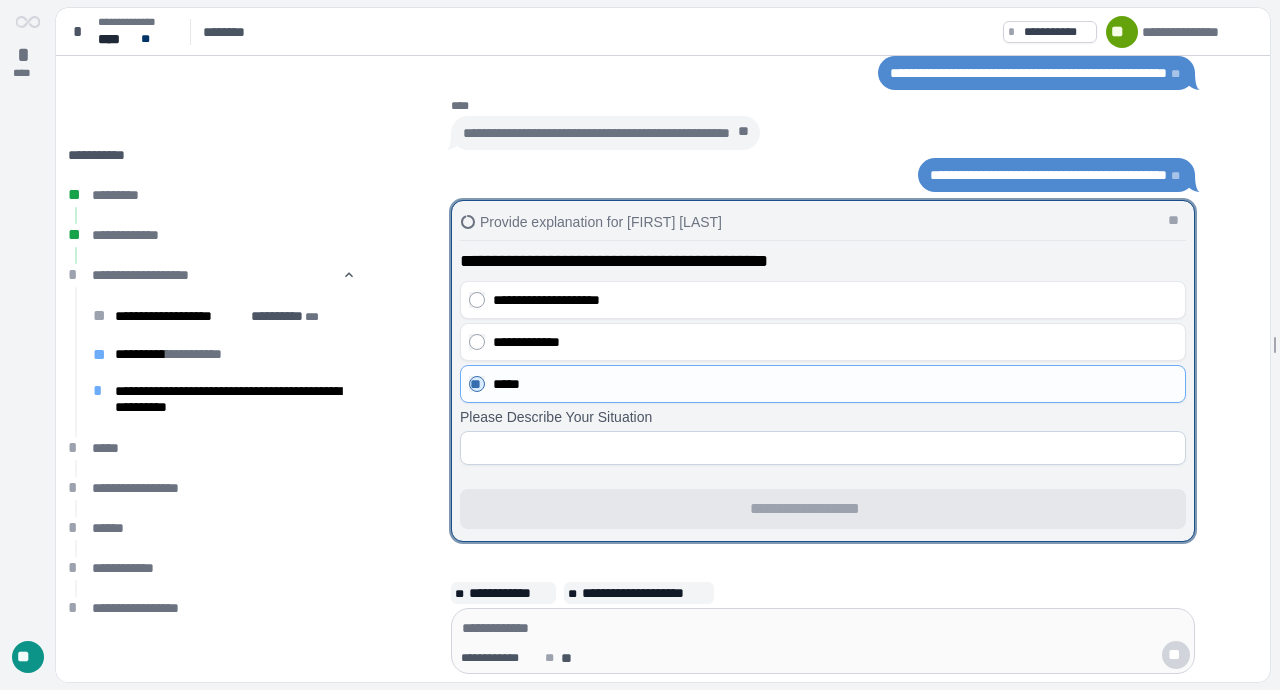 click at bounding box center (823, 448) 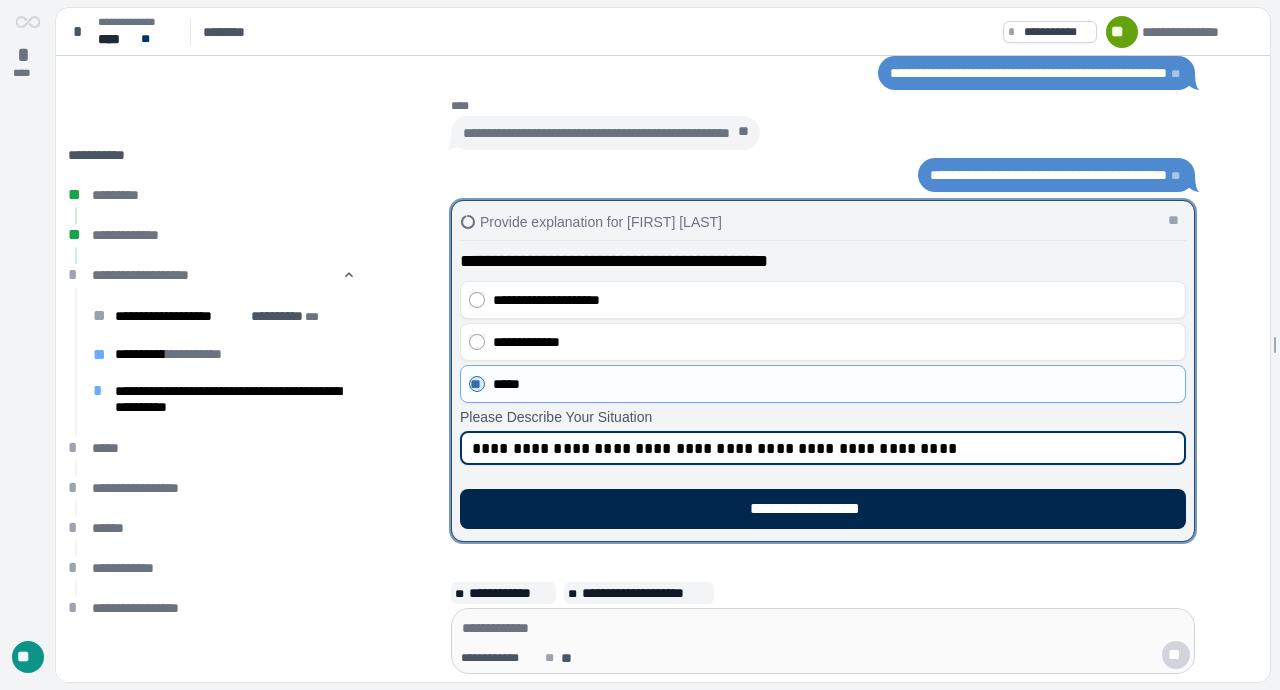 type on "**********" 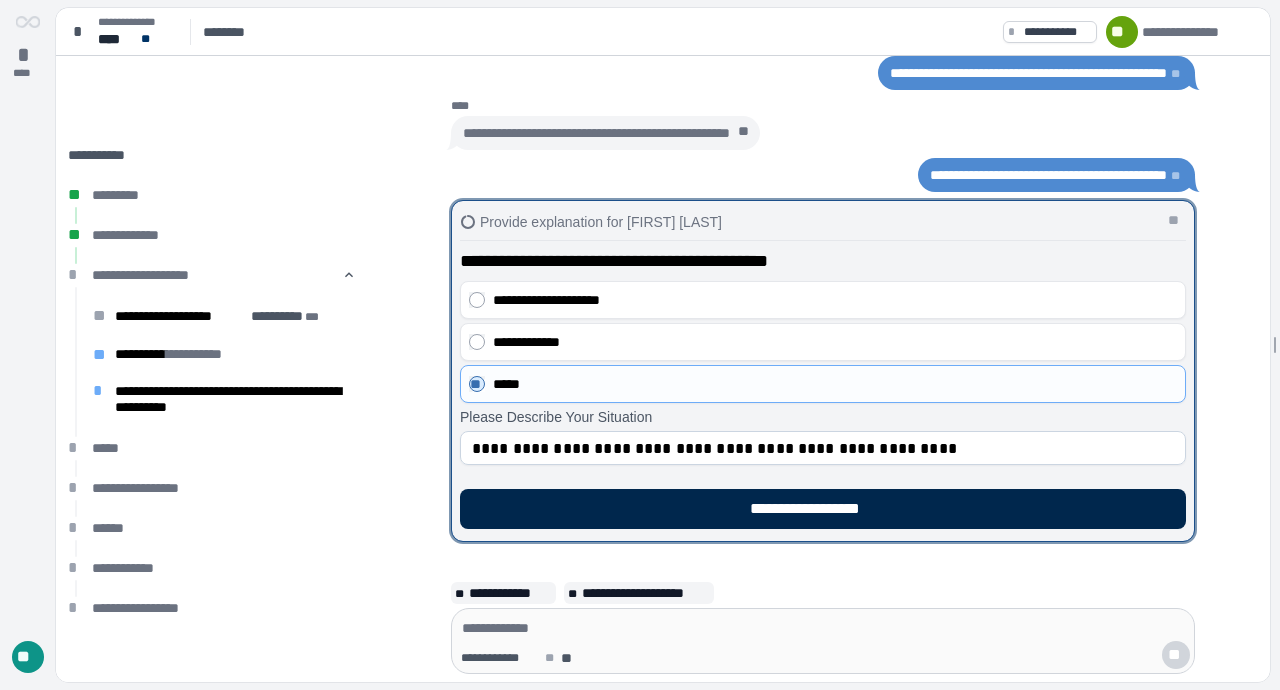 click on "**********" at bounding box center [823, 509] 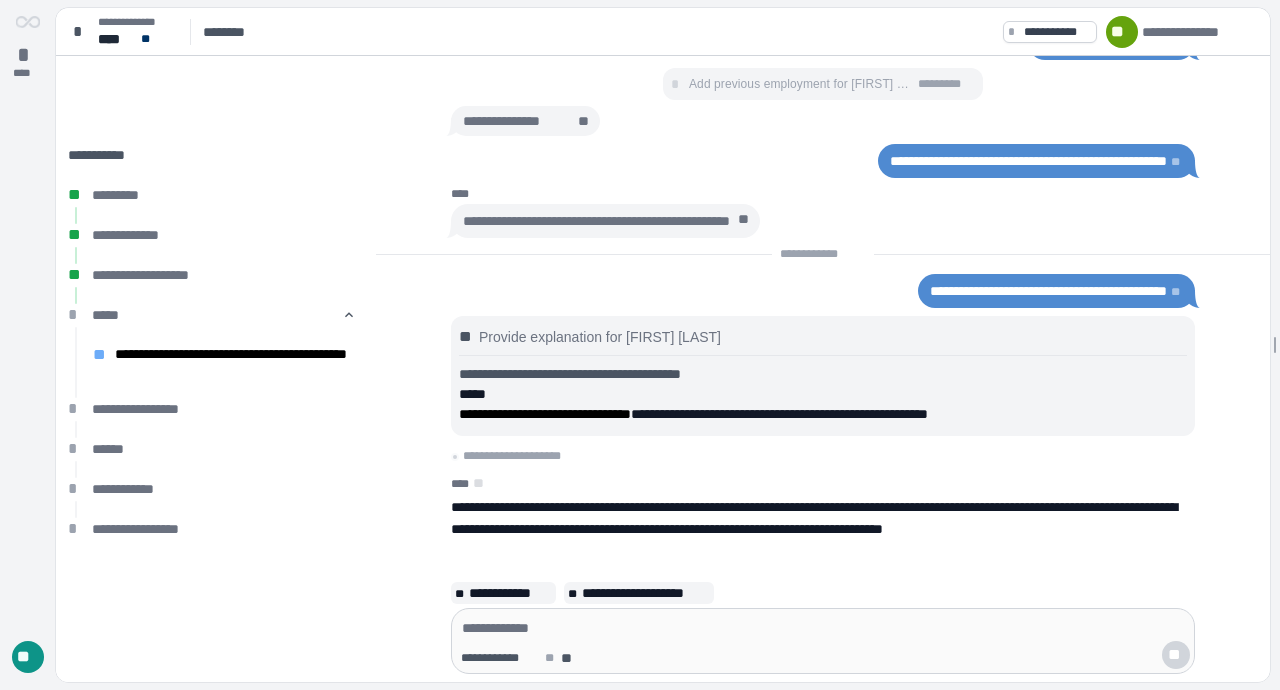 scroll, scrollTop: 4, scrollLeft: 0, axis: vertical 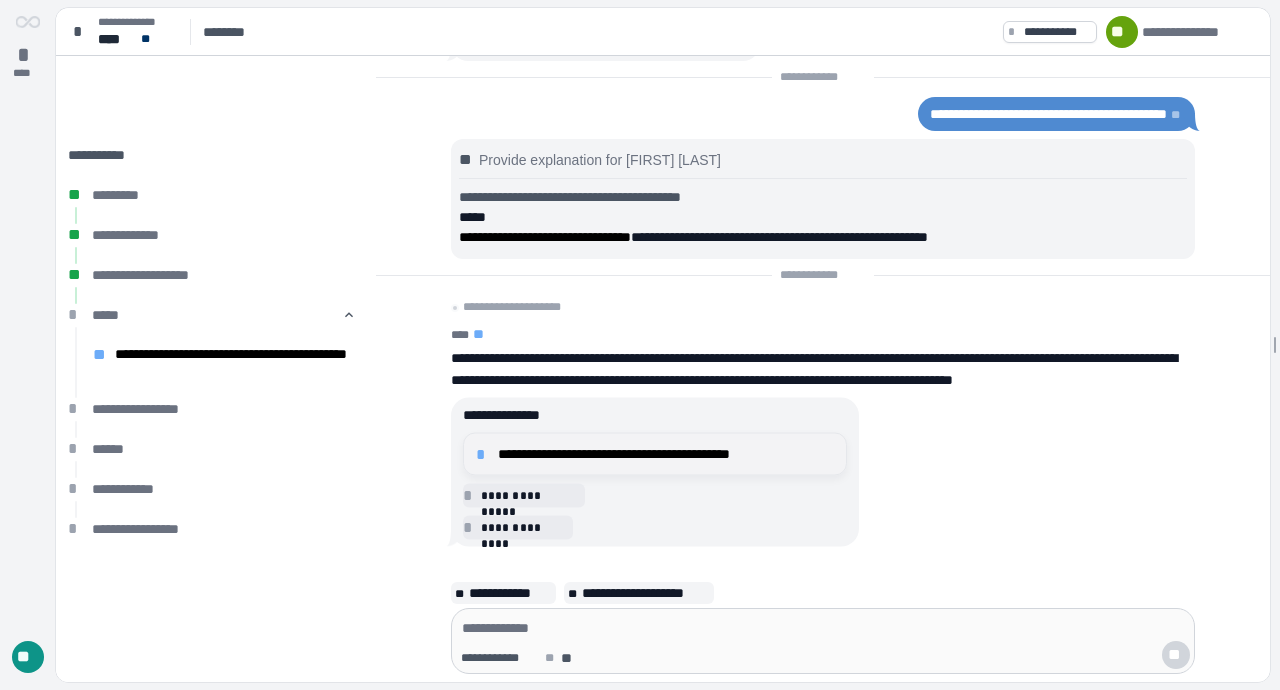 click on "**********" at bounding box center [666, 454] 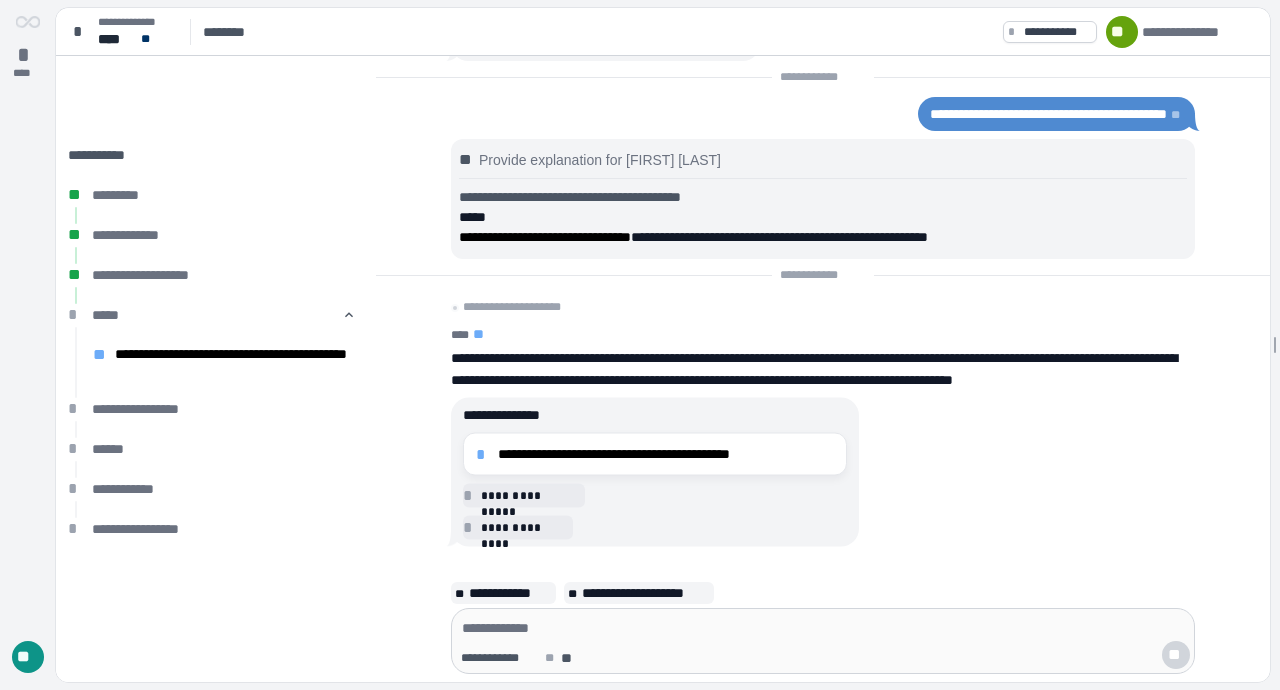 scroll, scrollTop: 0, scrollLeft: 0, axis: both 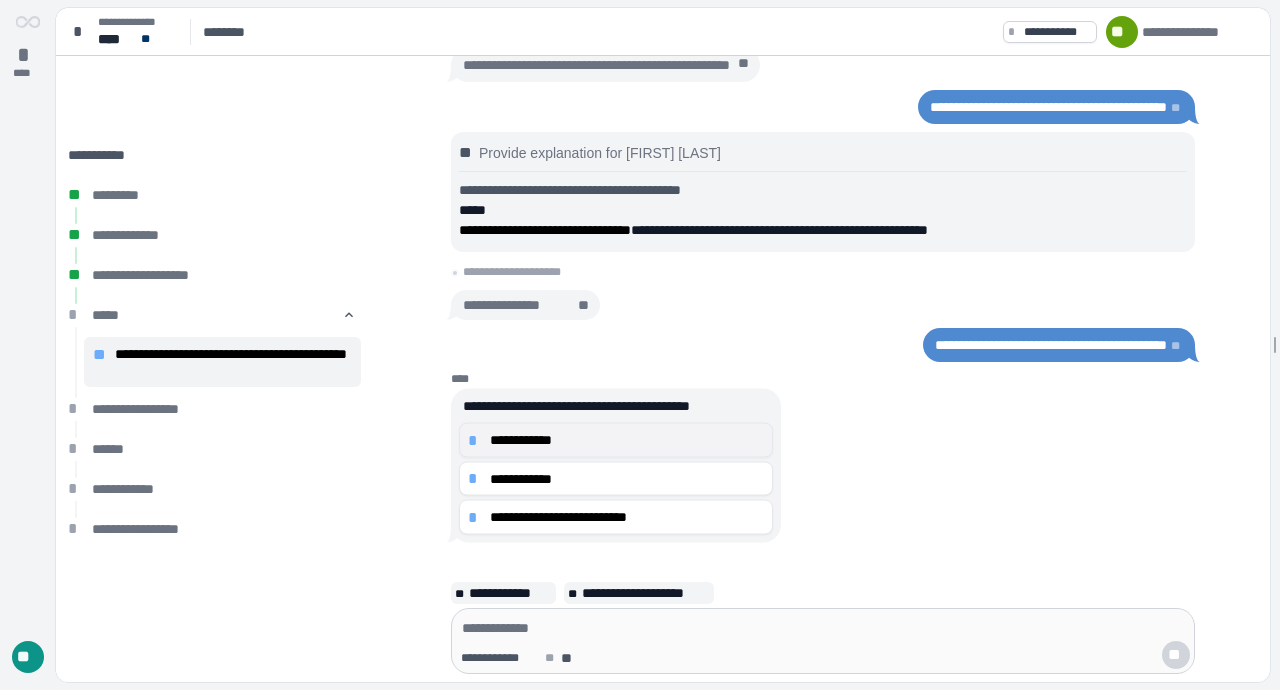 click on "**********" at bounding box center [627, 440] 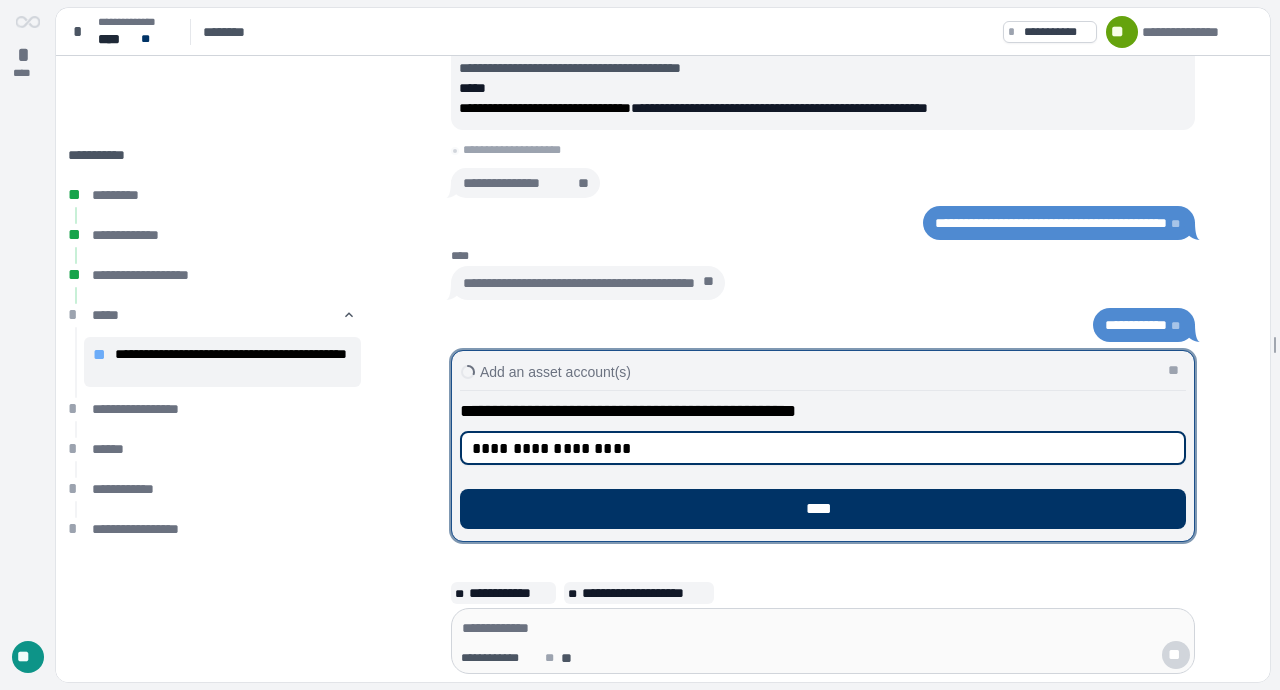 type on "**********" 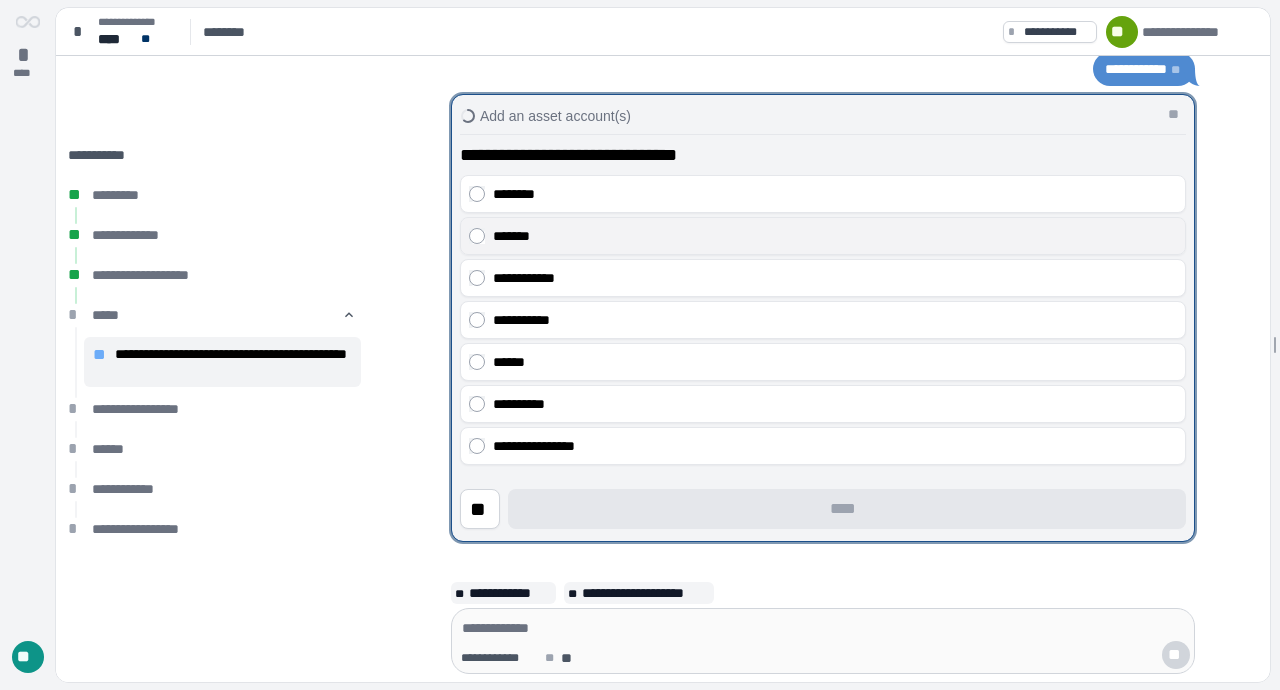 click on "*******" at bounding box center [823, 236] 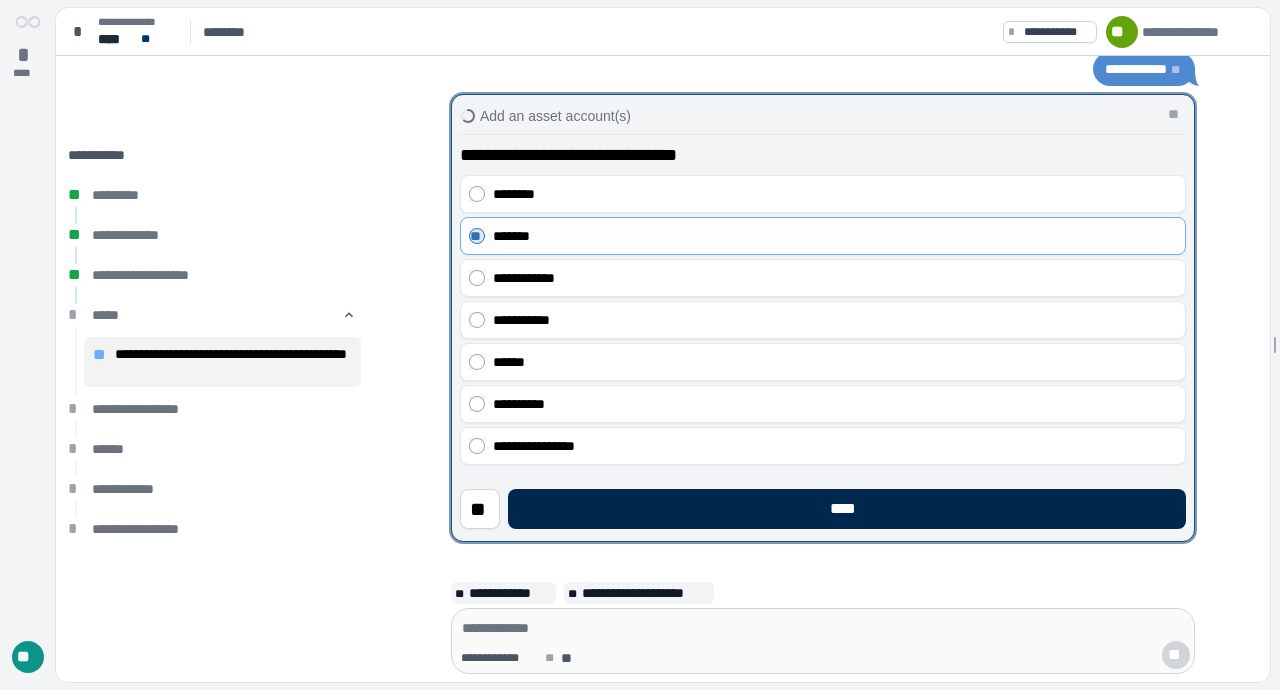 click on "****" at bounding box center [847, 509] 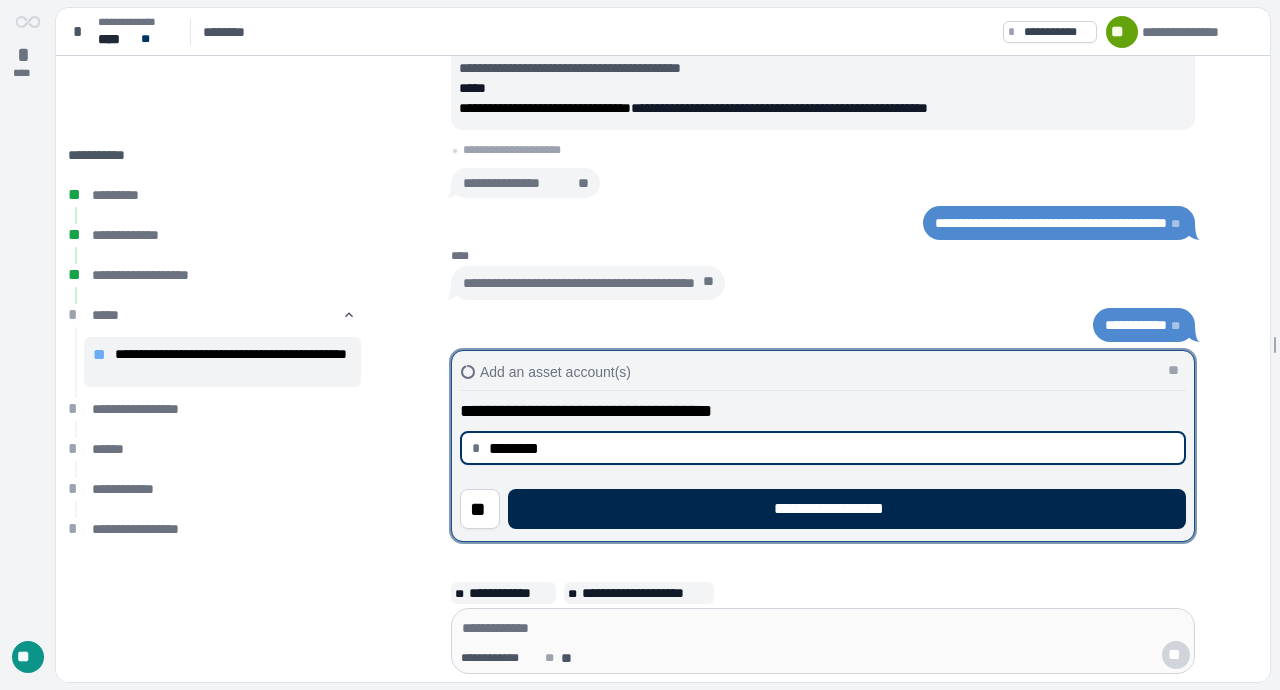 type on "********" 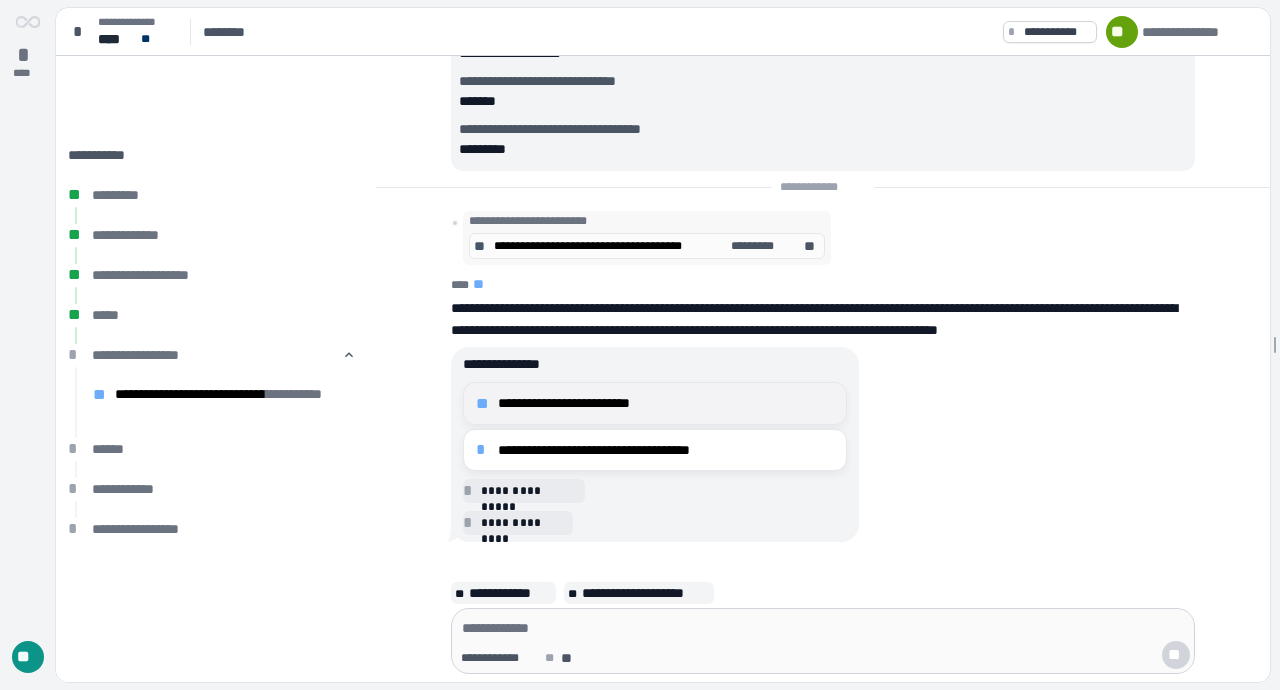 click on "**********" at bounding box center (666, 403) 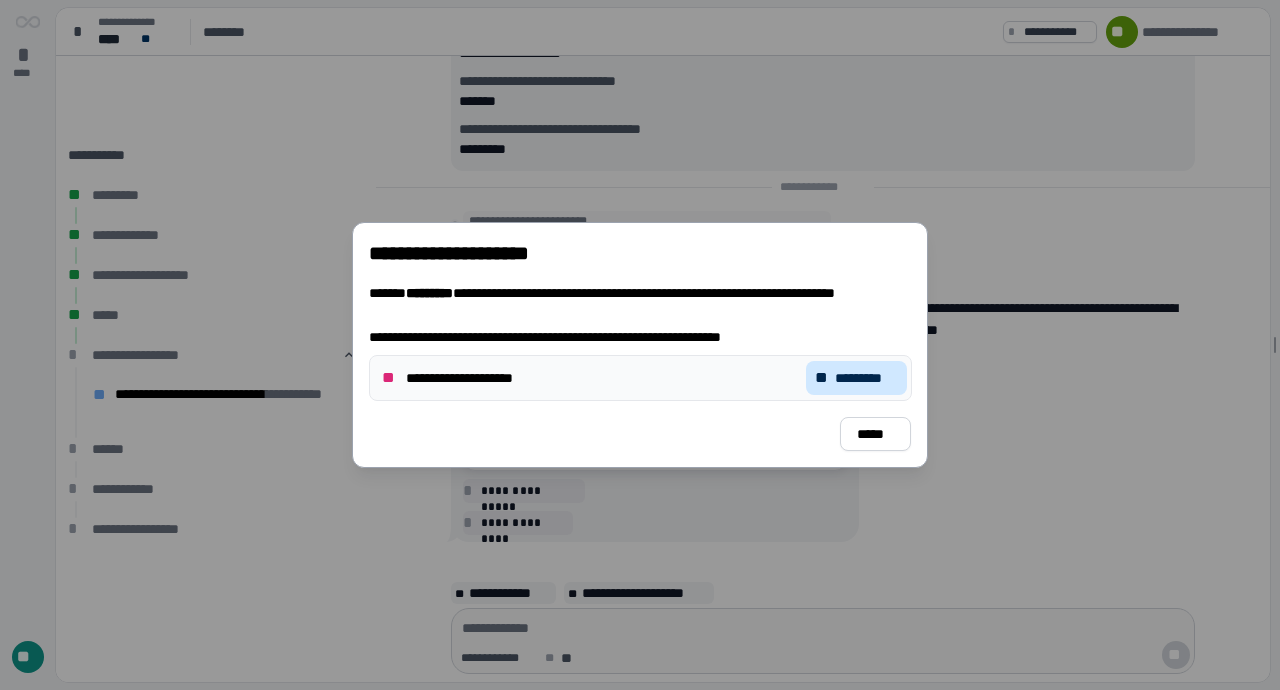 click on "**" at bounding box center [823, 378] 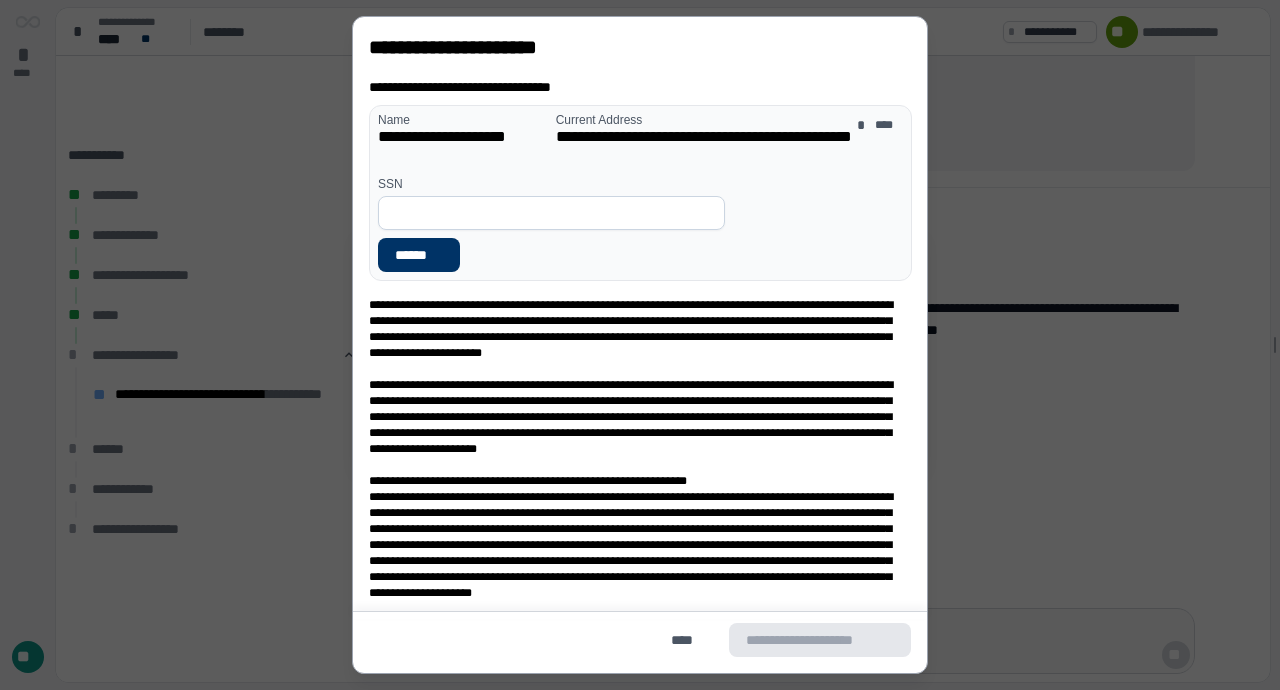 click at bounding box center [551, 213] 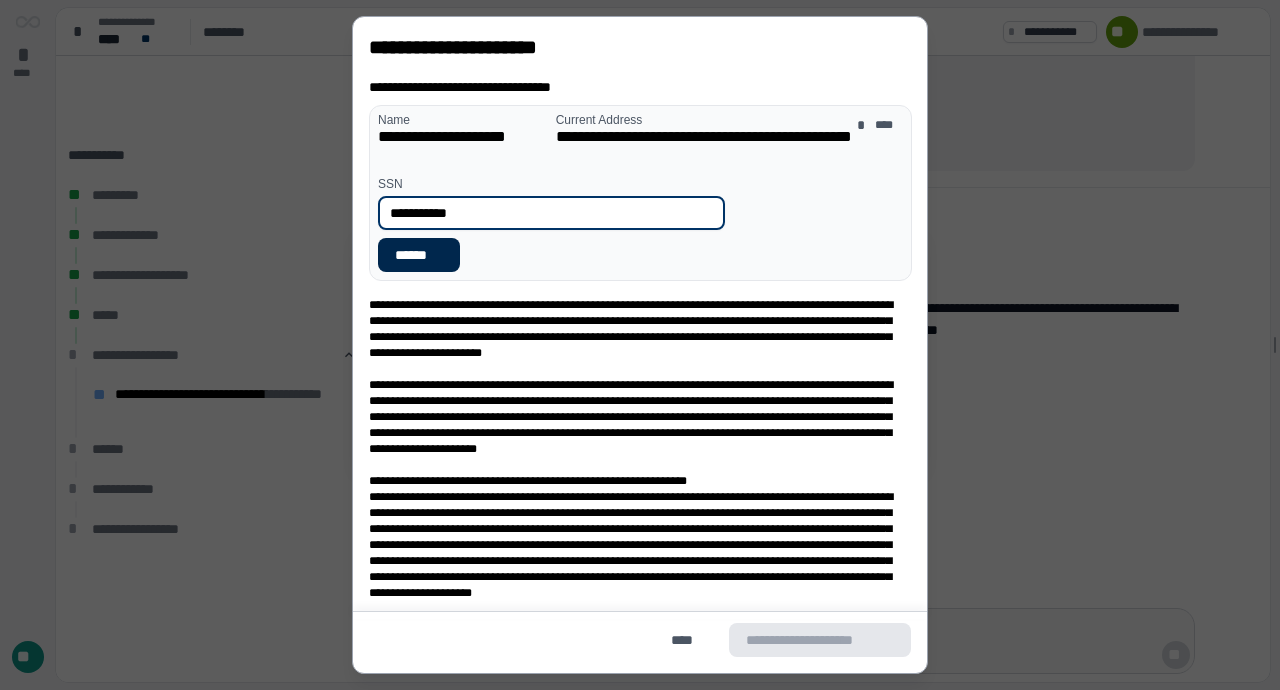 type on "**********" 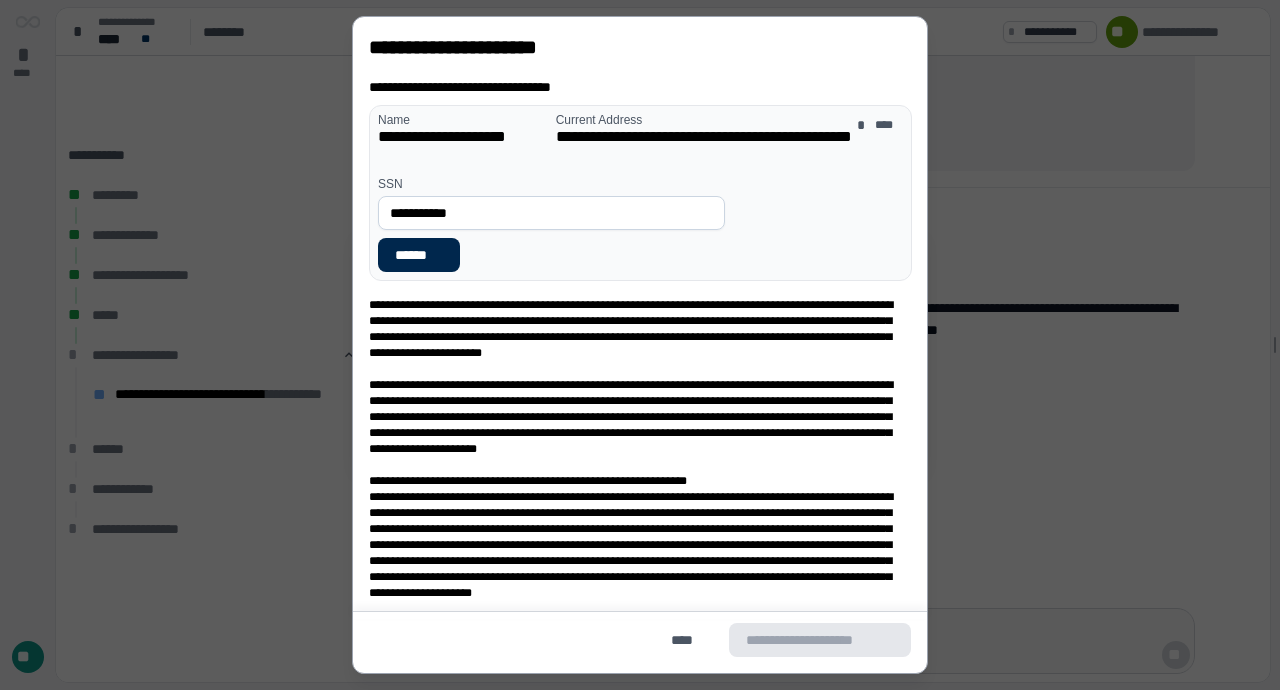click on "******" at bounding box center [419, 255] 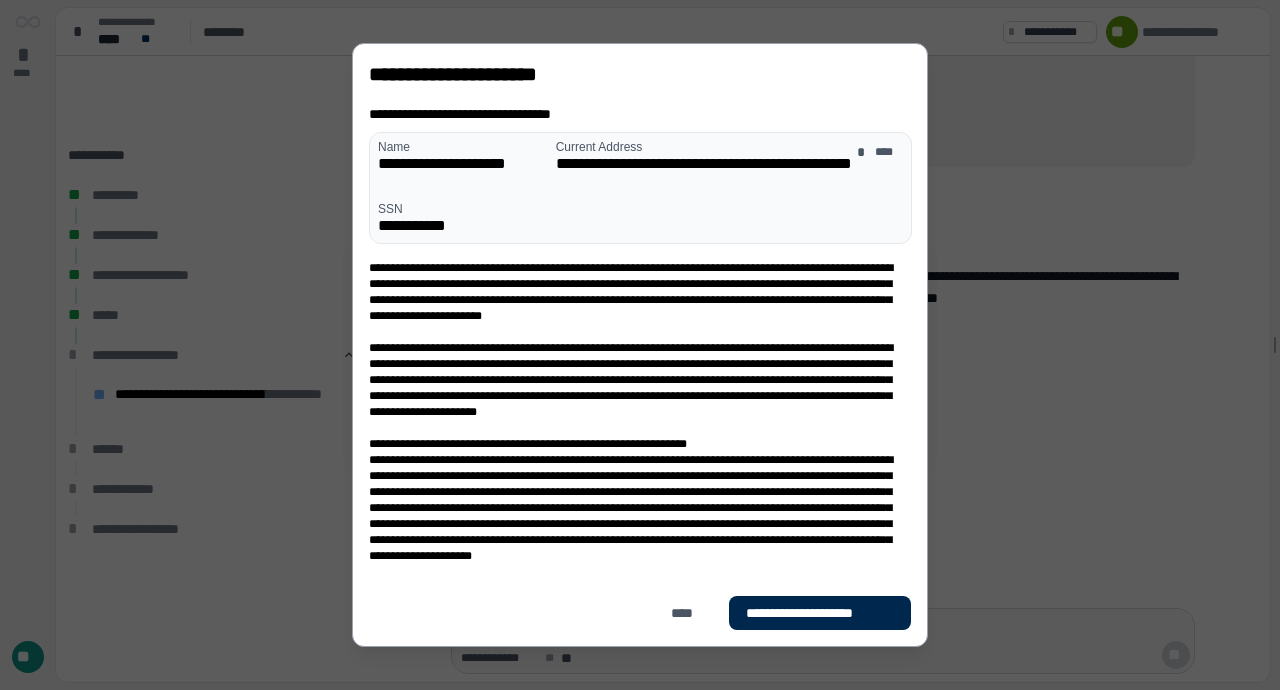 click on "**********" at bounding box center [820, 613] 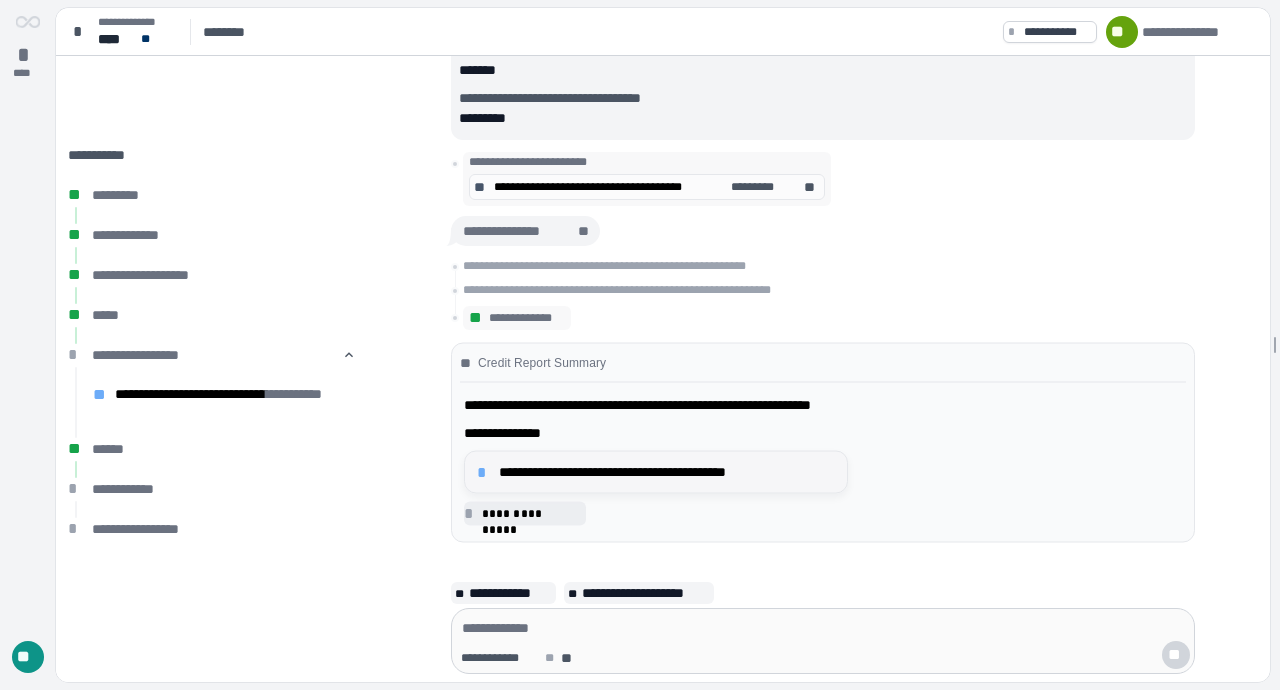 click on "**********" at bounding box center (667, 472) 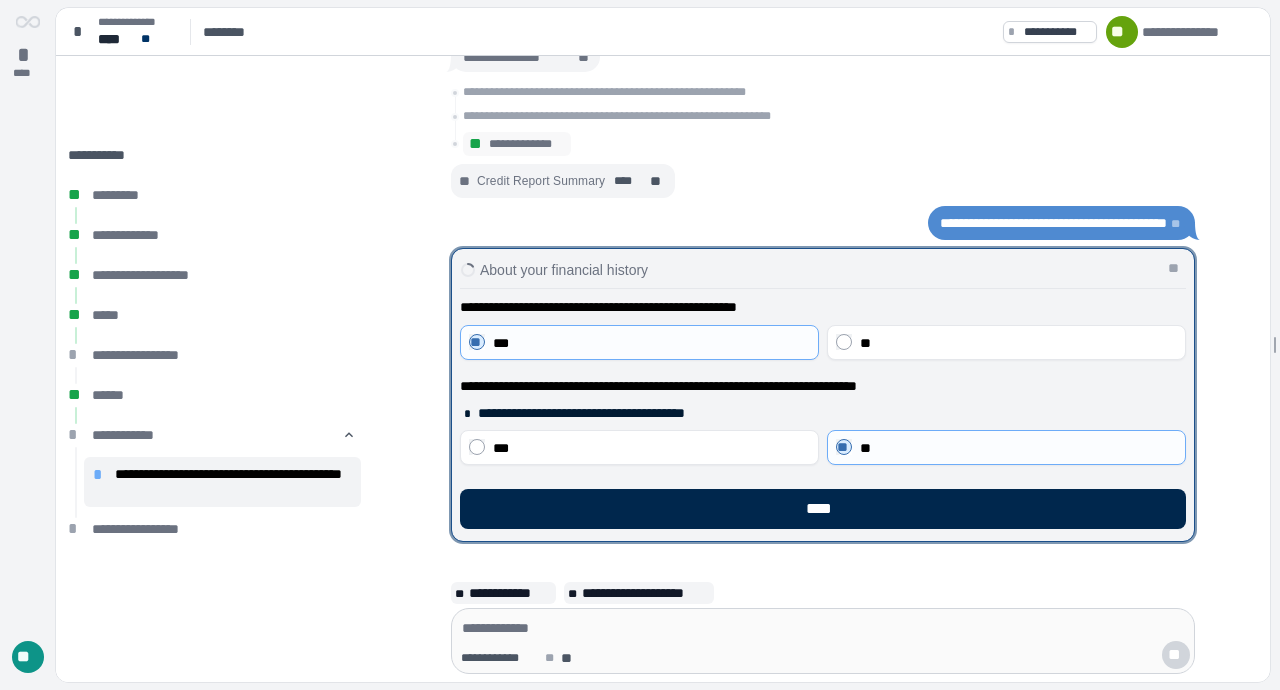 click on "****" at bounding box center (823, 509) 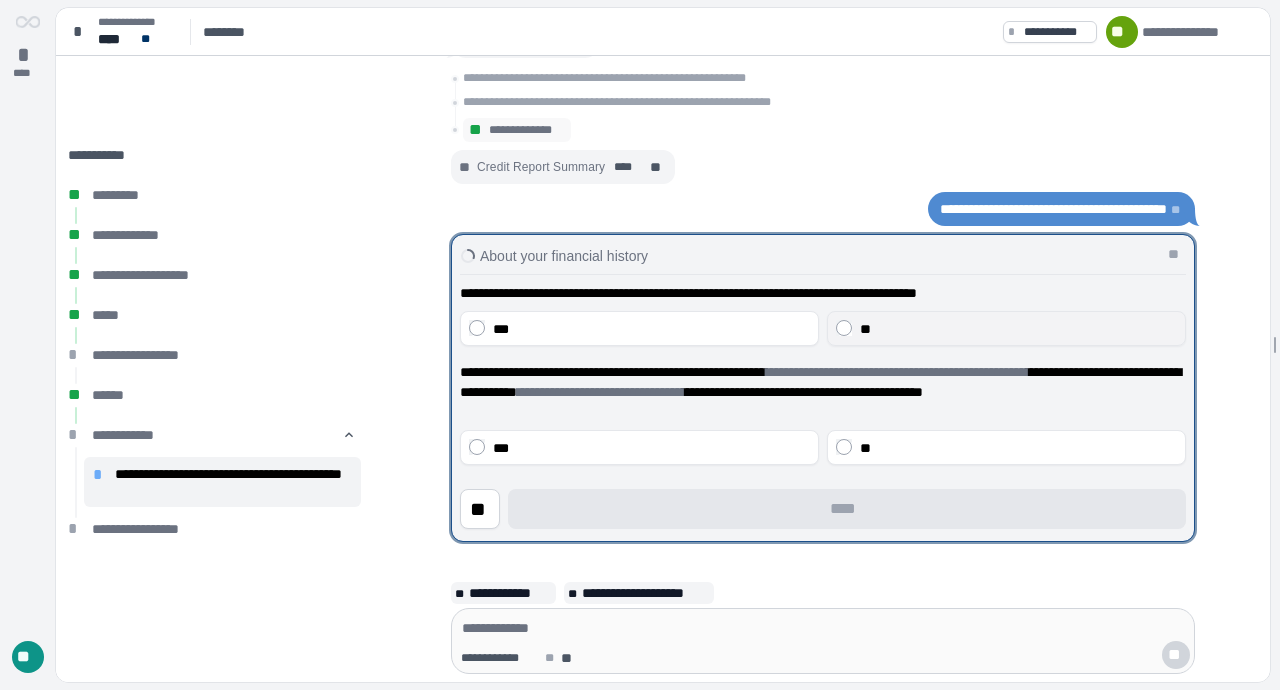click on "**" at bounding box center (865, 329) 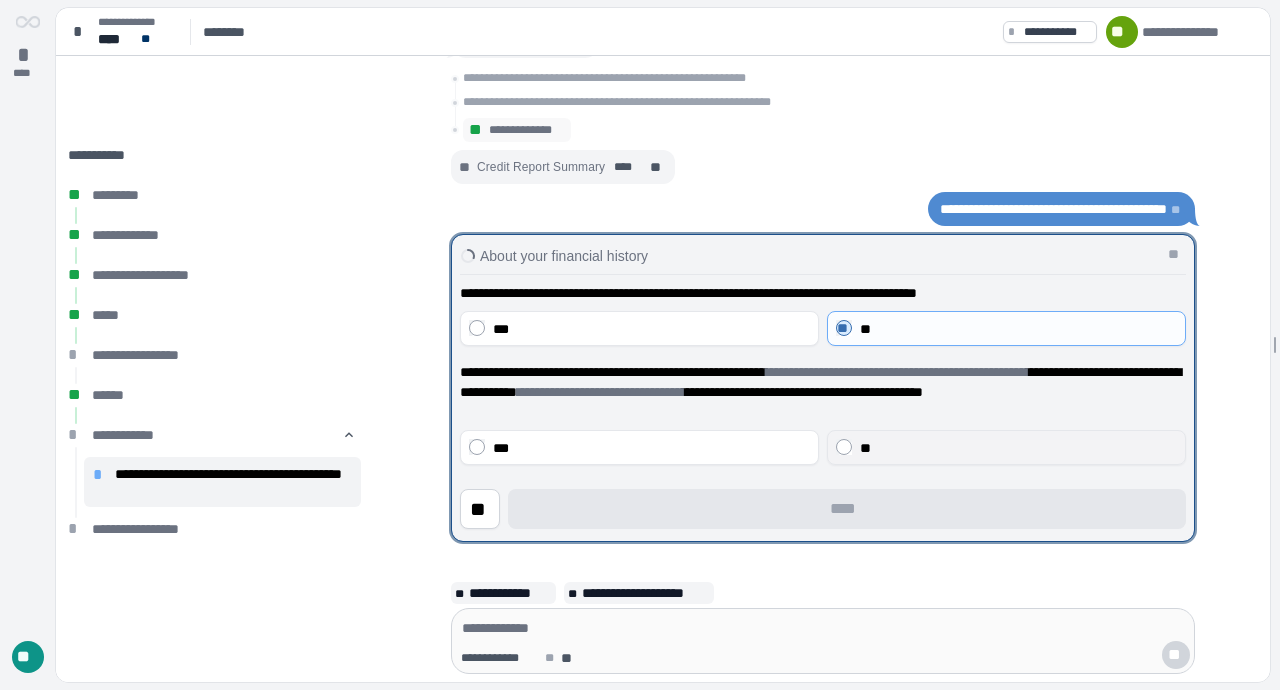 click on "**" at bounding box center (1018, 448) 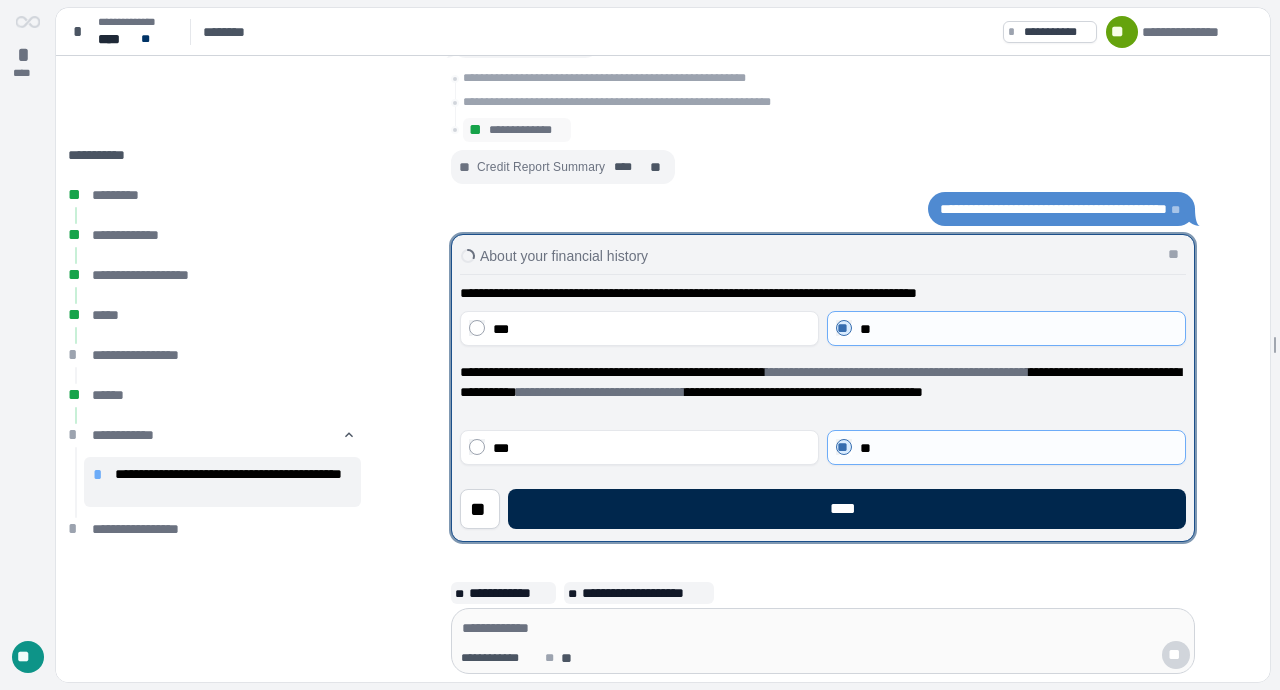 click on "****" at bounding box center [847, 509] 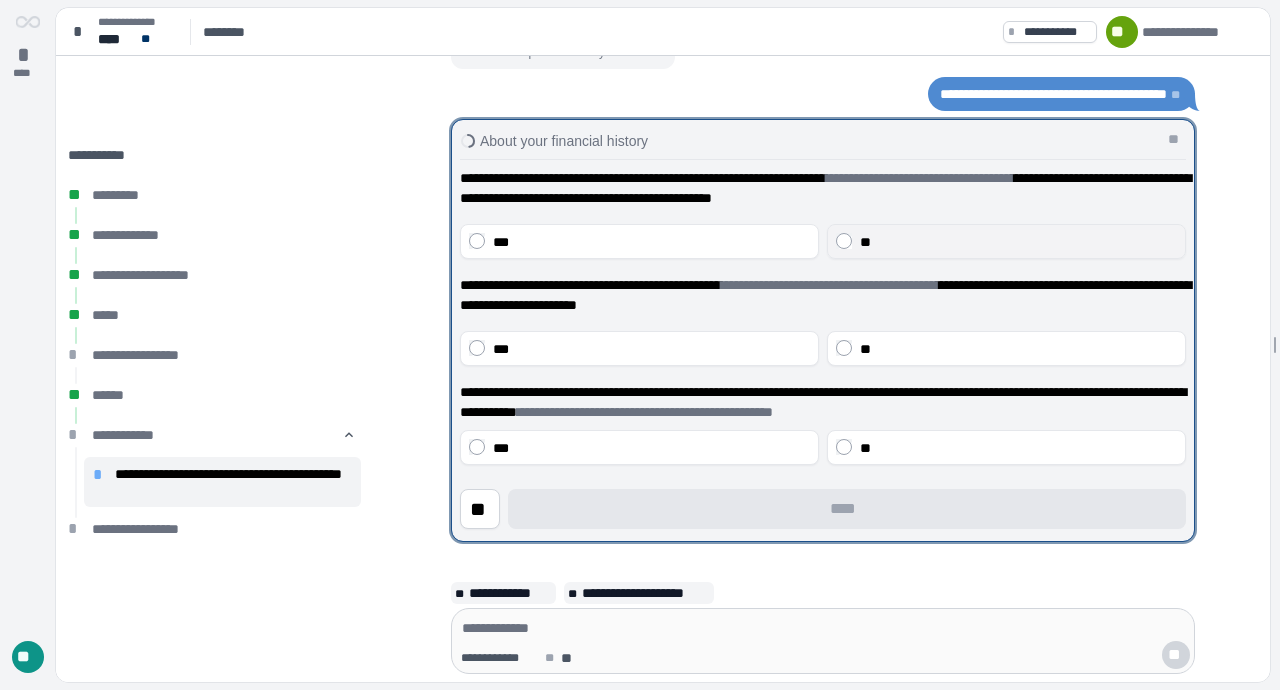 click on "**" at bounding box center [1006, 241] 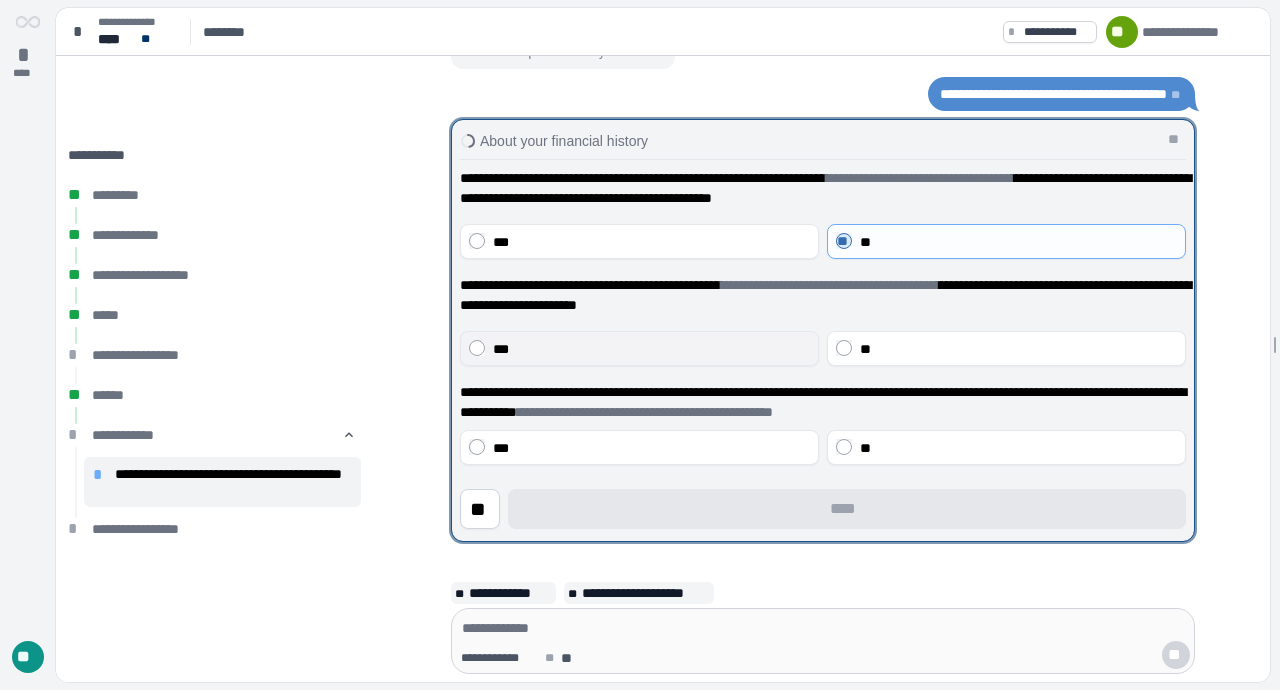 click on "***" at bounding box center [651, 349] 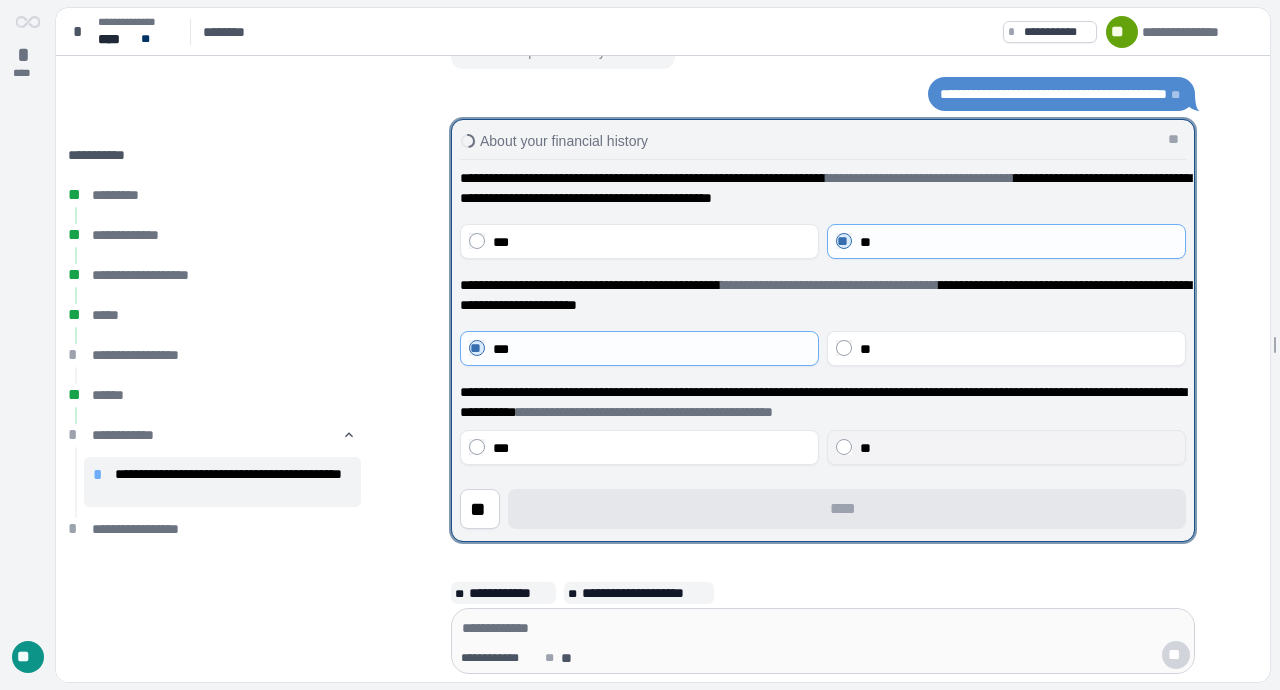 click on "**" at bounding box center [1006, 447] 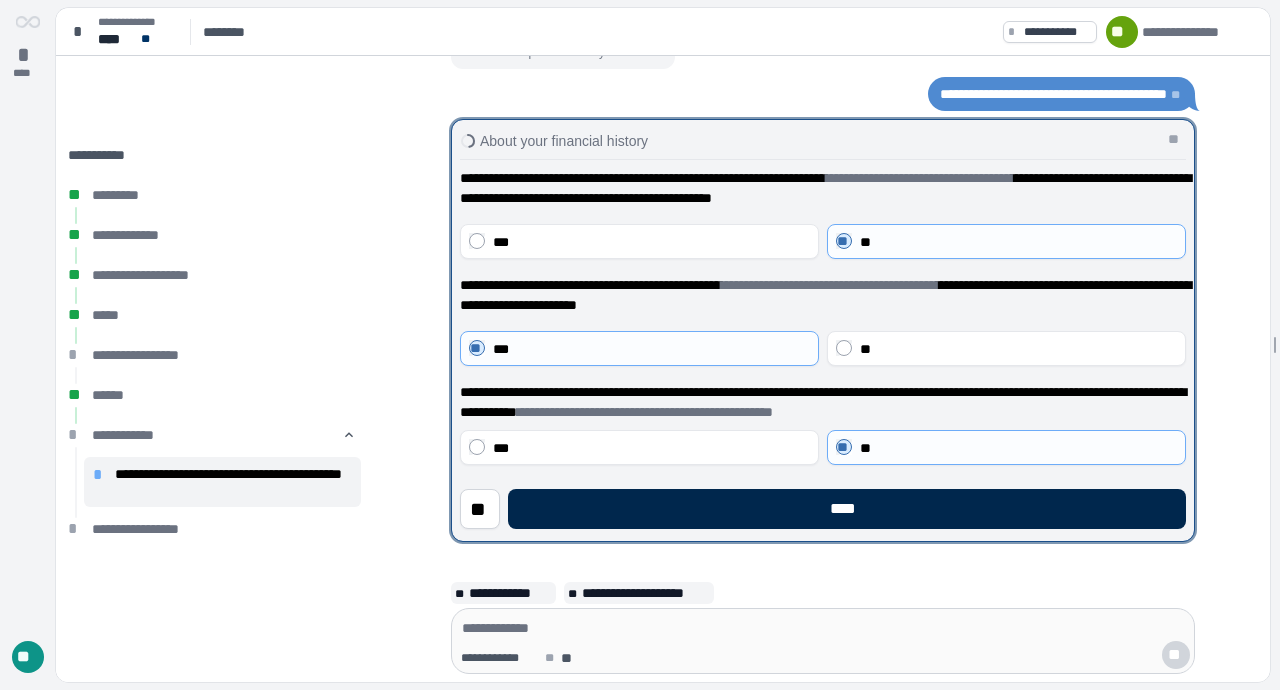 click on "****" at bounding box center (847, 509) 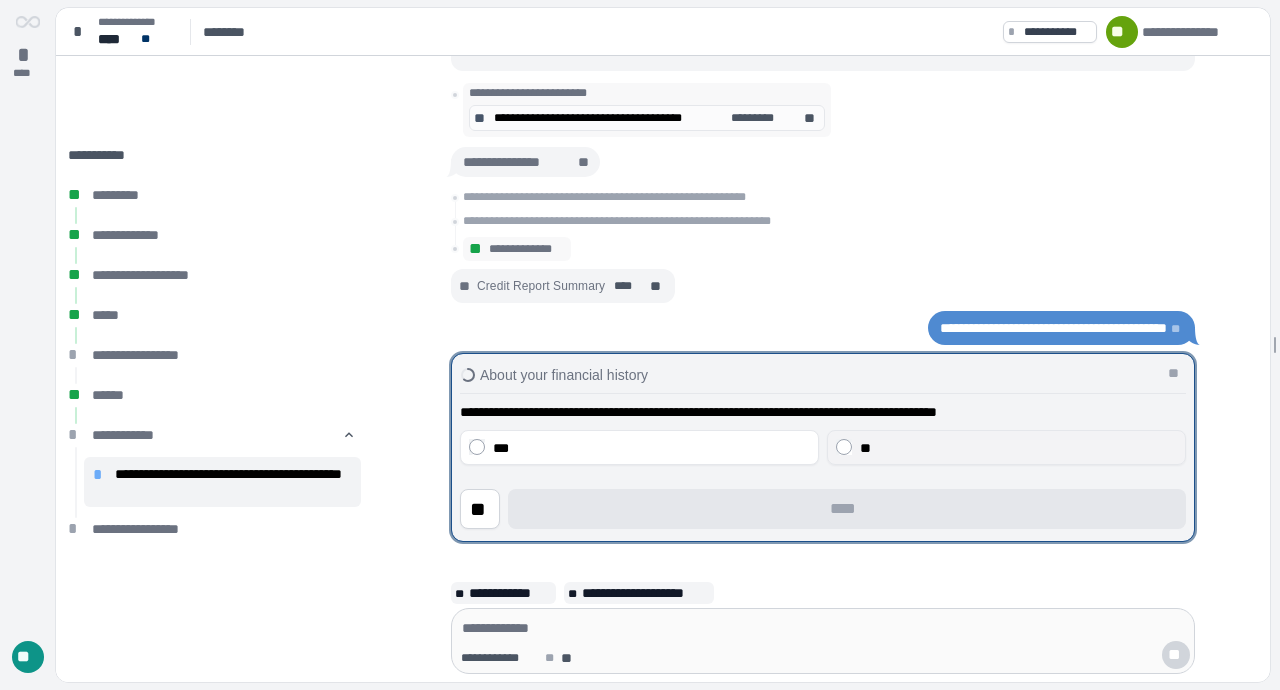 click on "**" at bounding box center (1018, 448) 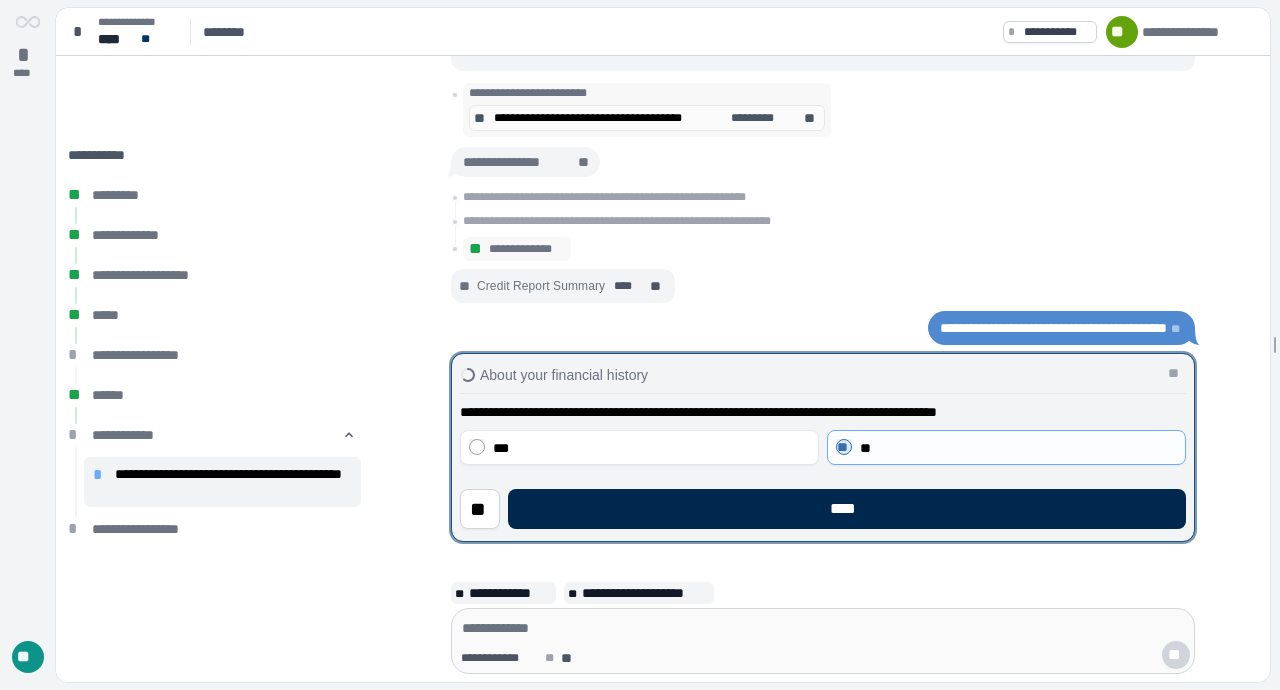 click on "****" at bounding box center (847, 509) 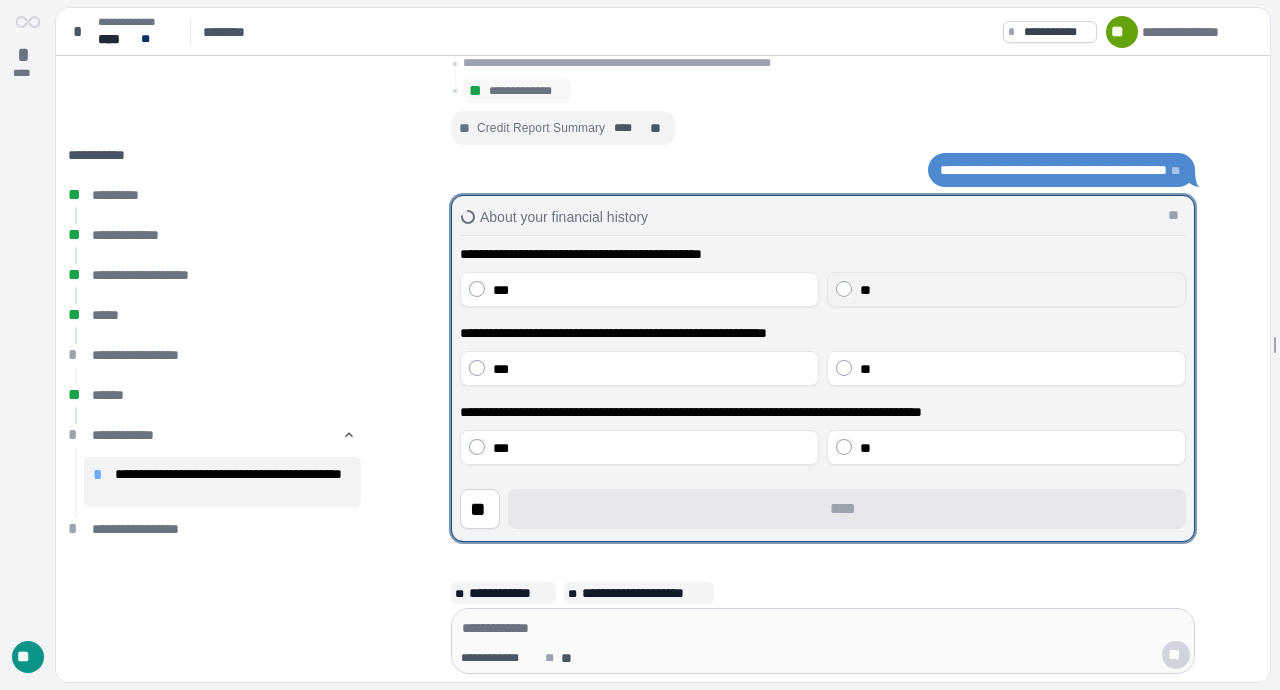 click on "**" at bounding box center [1018, 290] 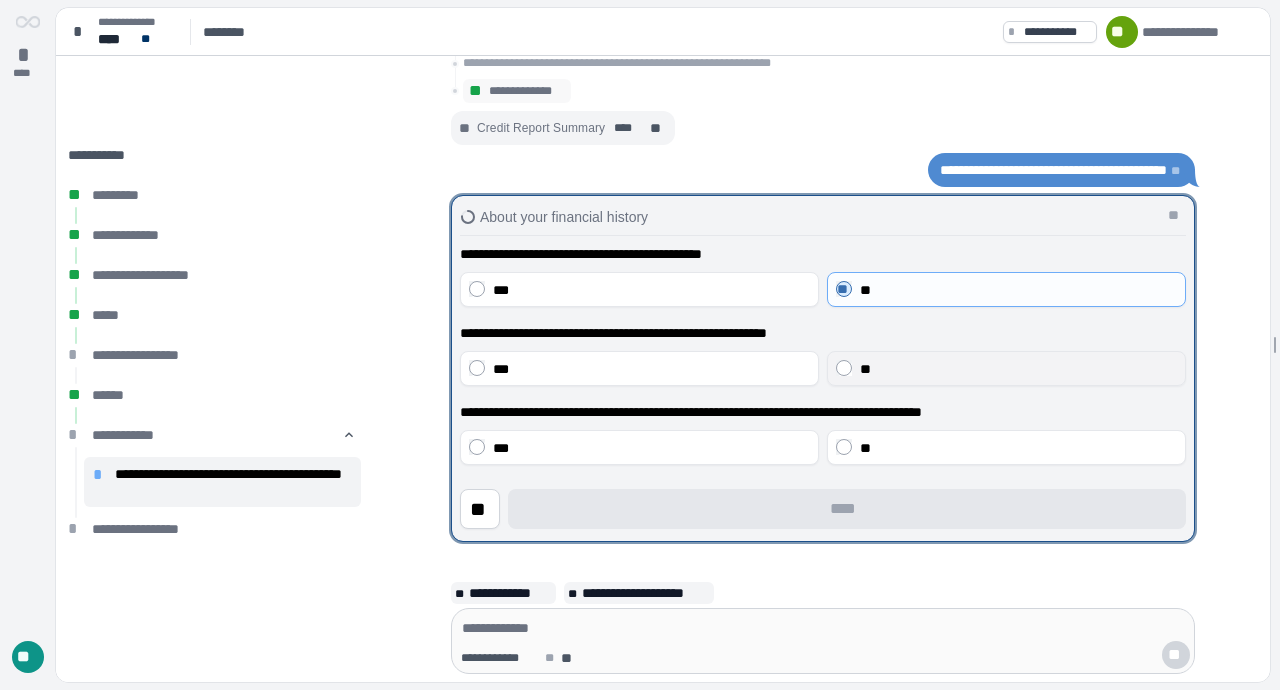 click on "**" at bounding box center (865, 369) 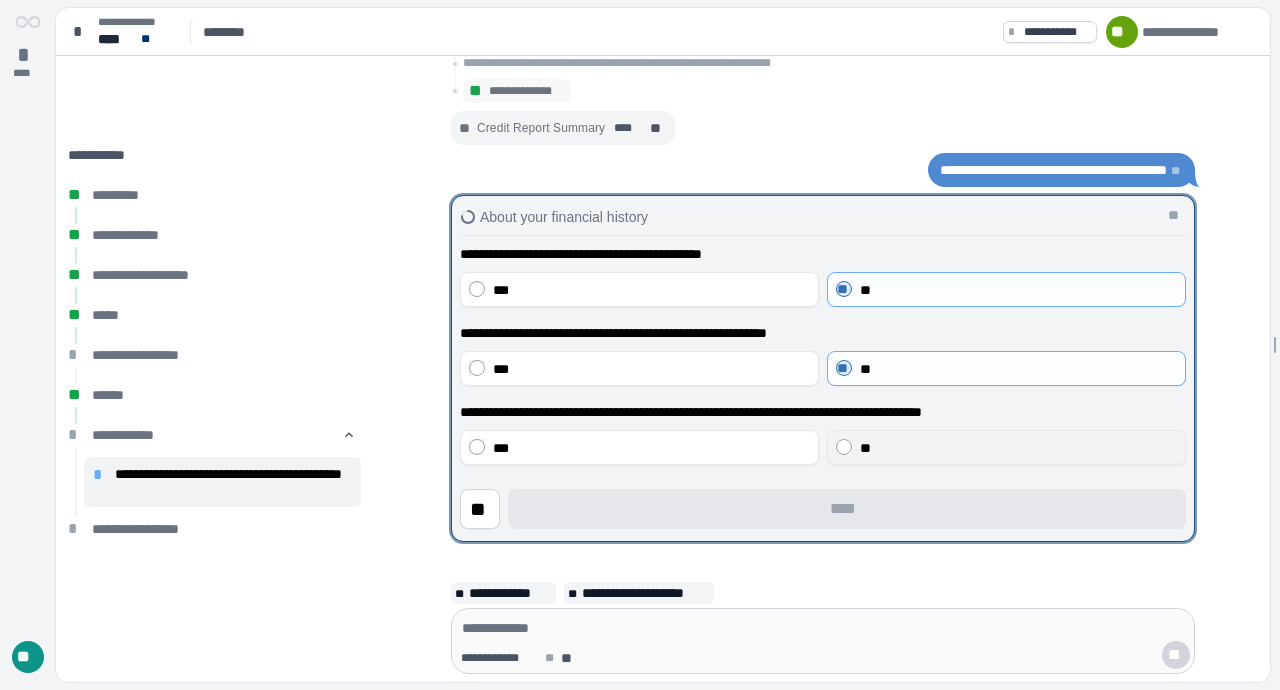 click on "**" at bounding box center [1006, 447] 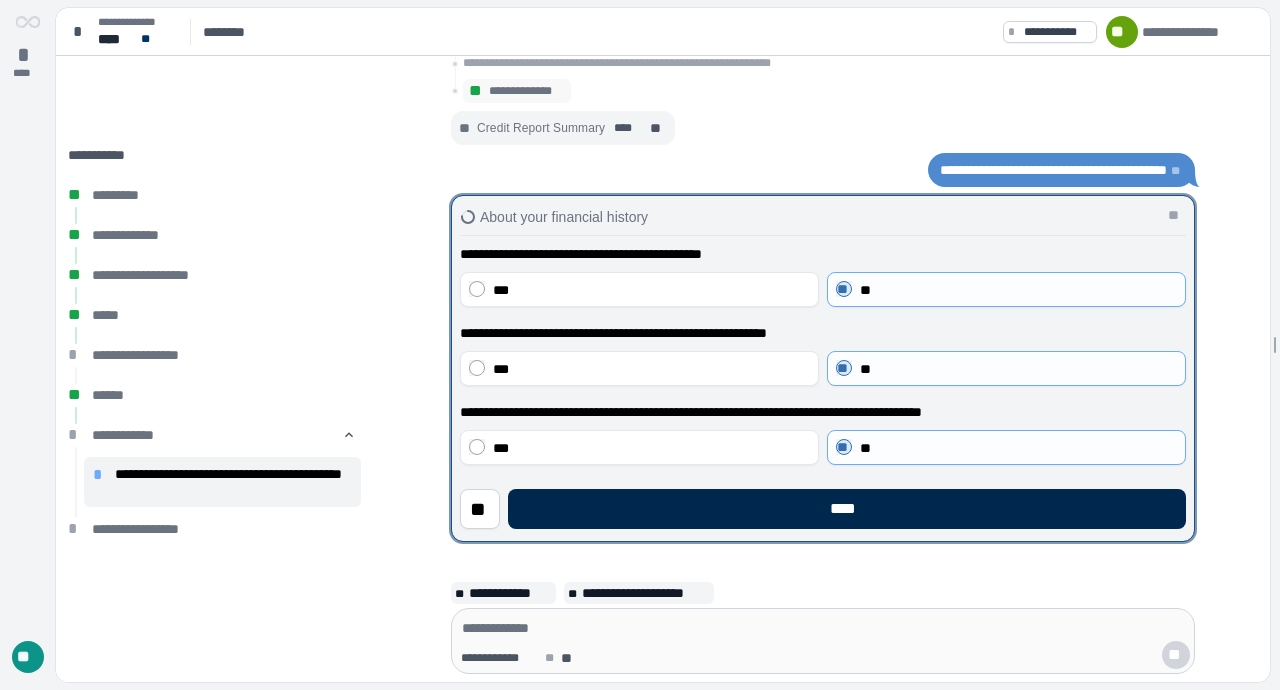 click on "****" at bounding box center [847, 509] 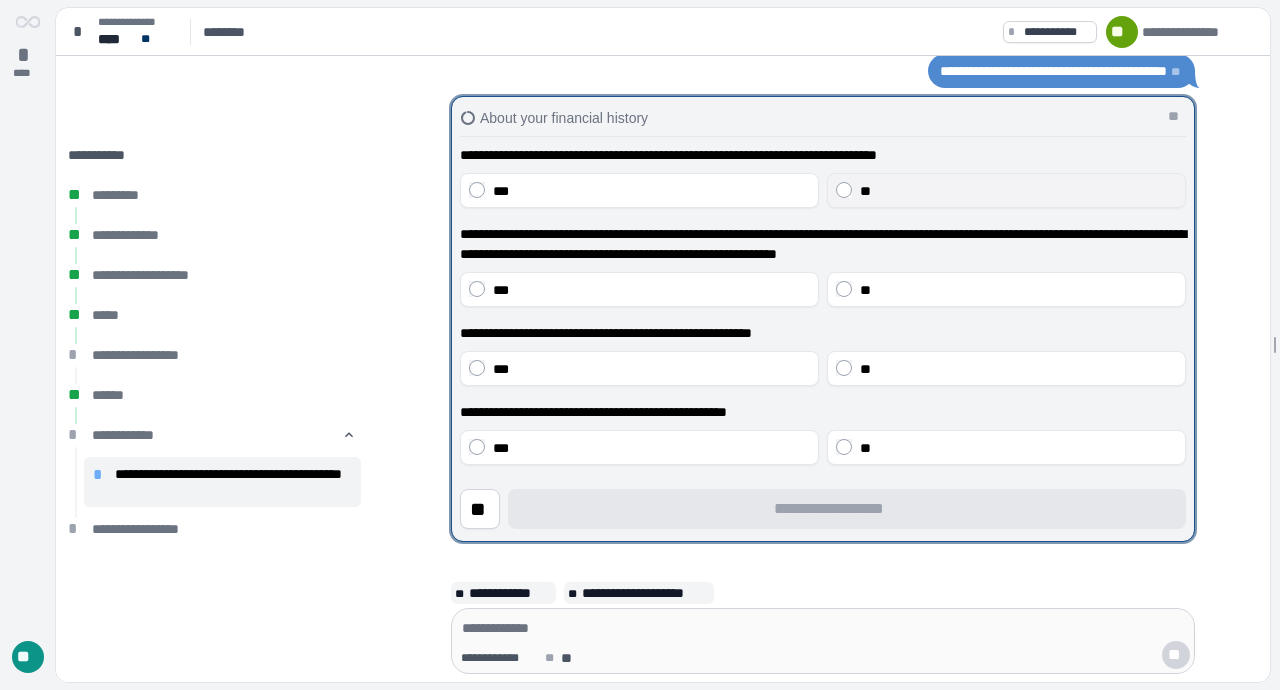 click on "**" at bounding box center [1018, 191] 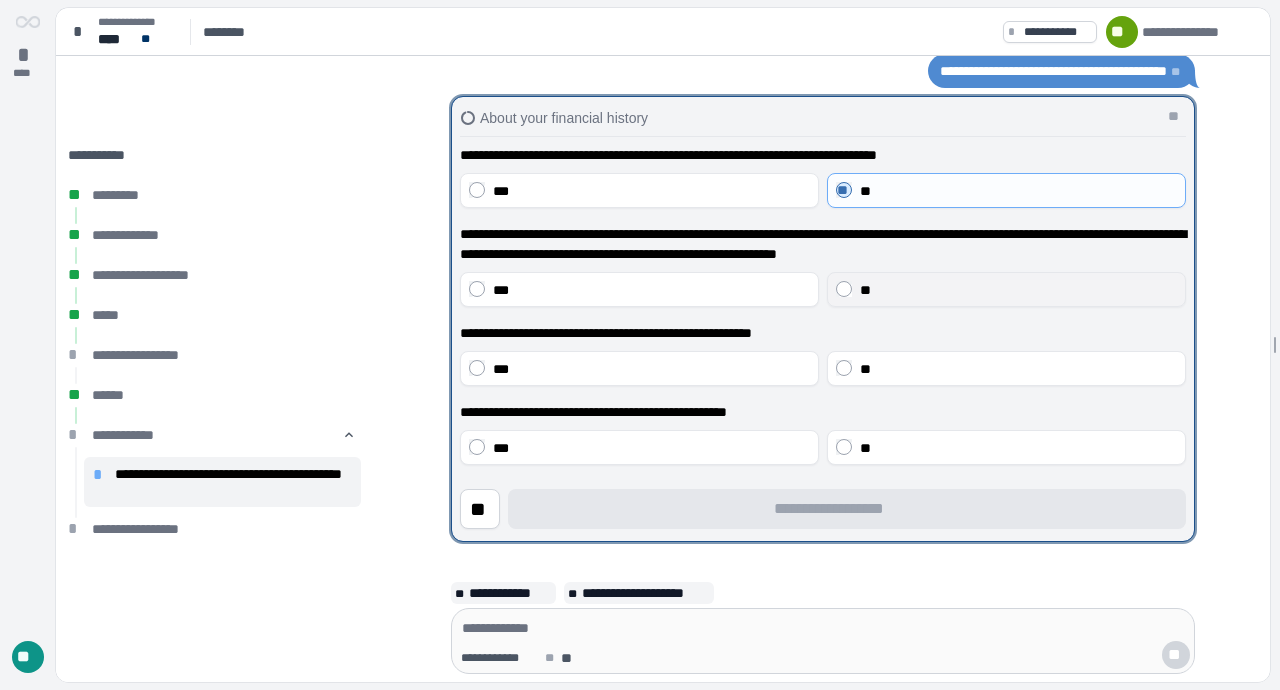 click on "**" at bounding box center [865, 290] 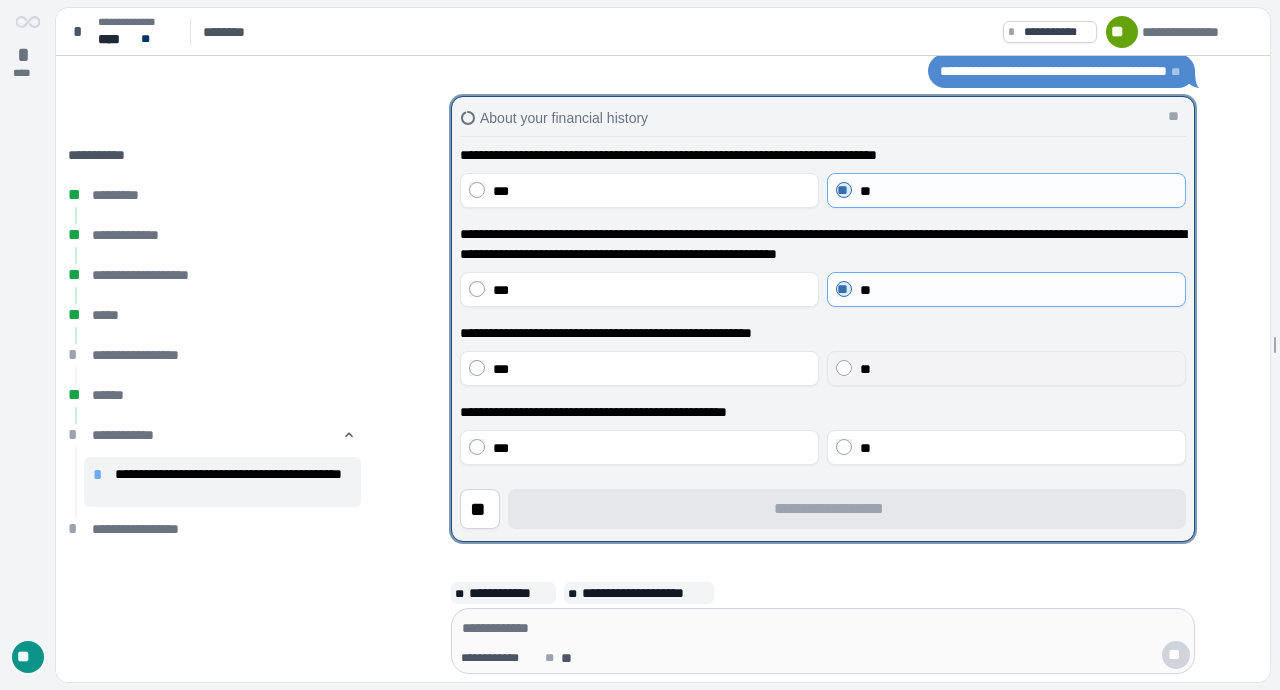 click on "**" at bounding box center [1018, 369] 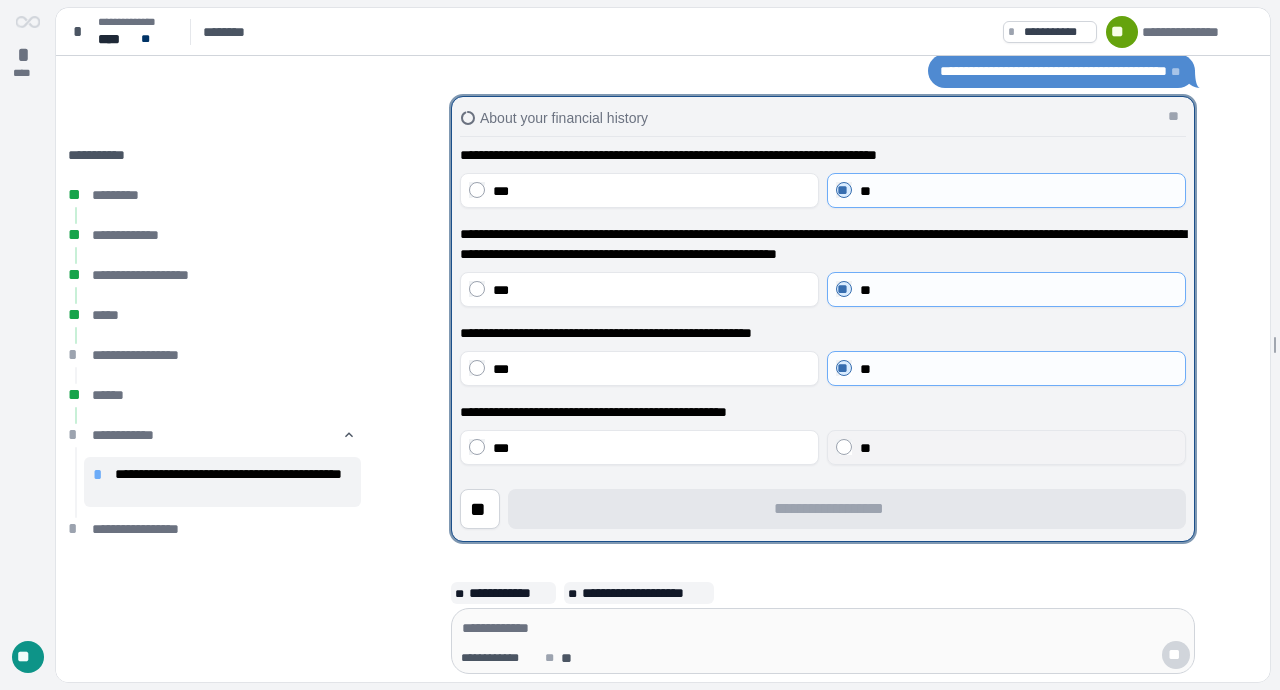 click on "**" at bounding box center [865, 448] 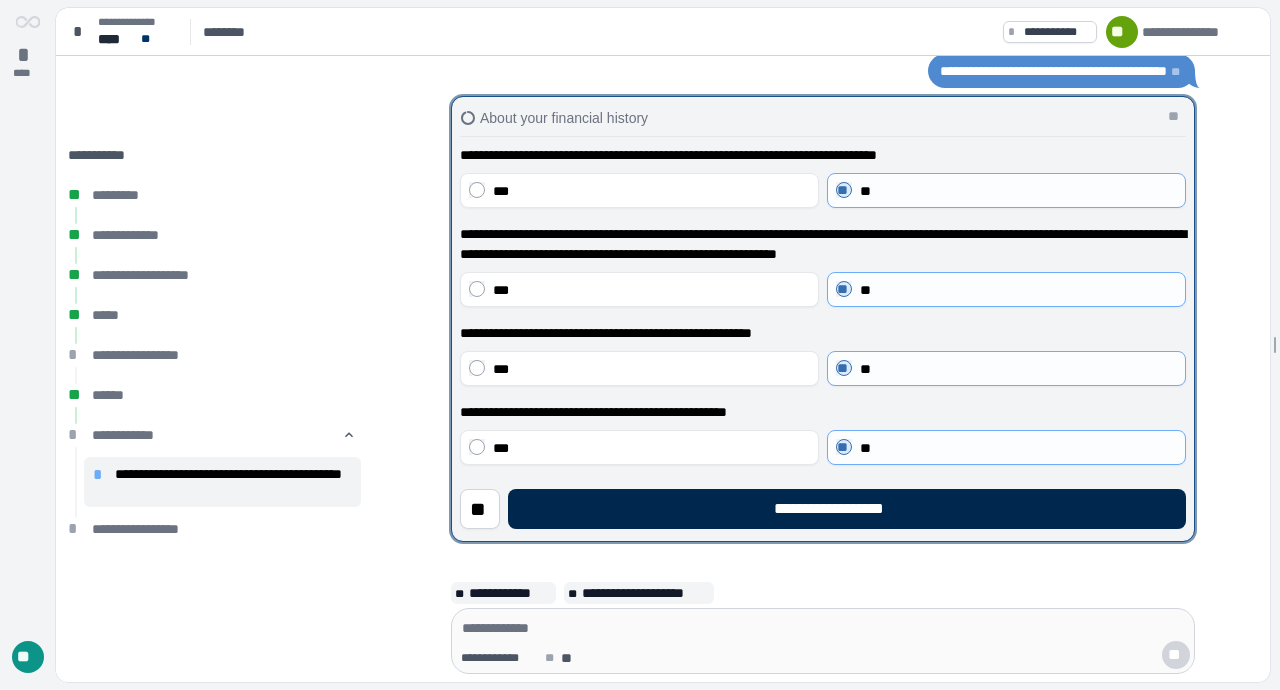 click on "**********" at bounding box center (847, 509) 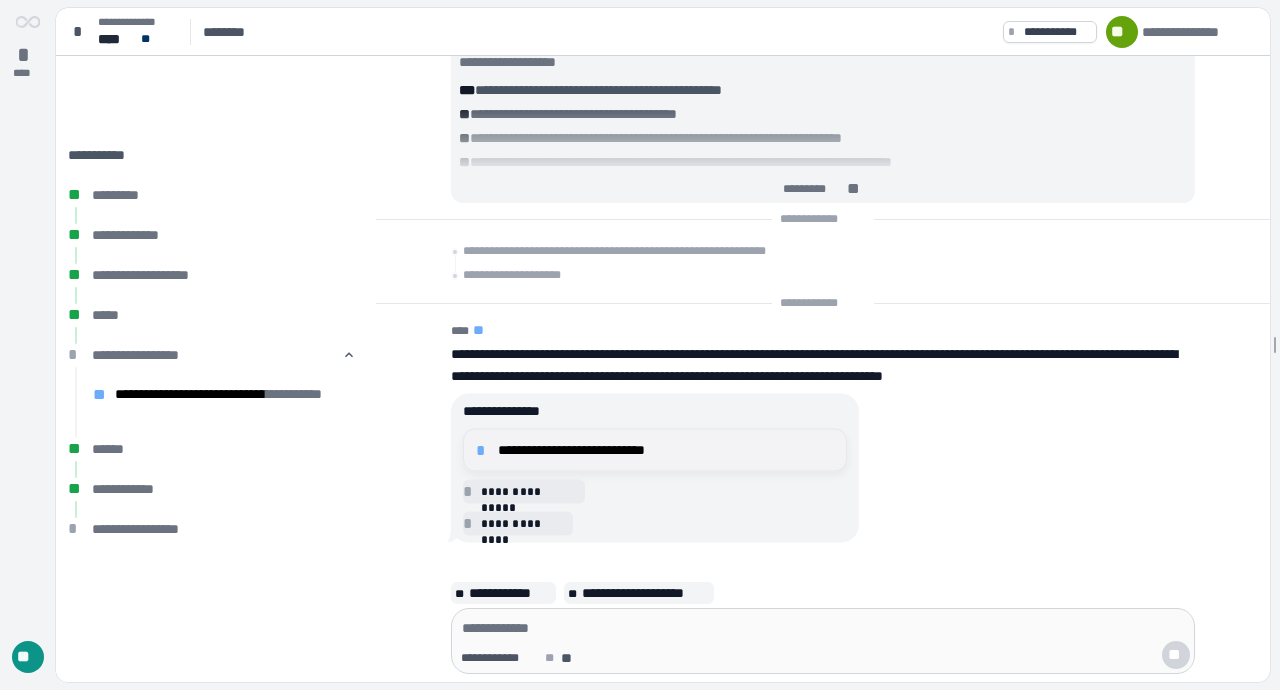 click on "**********" at bounding box center (666, 450) 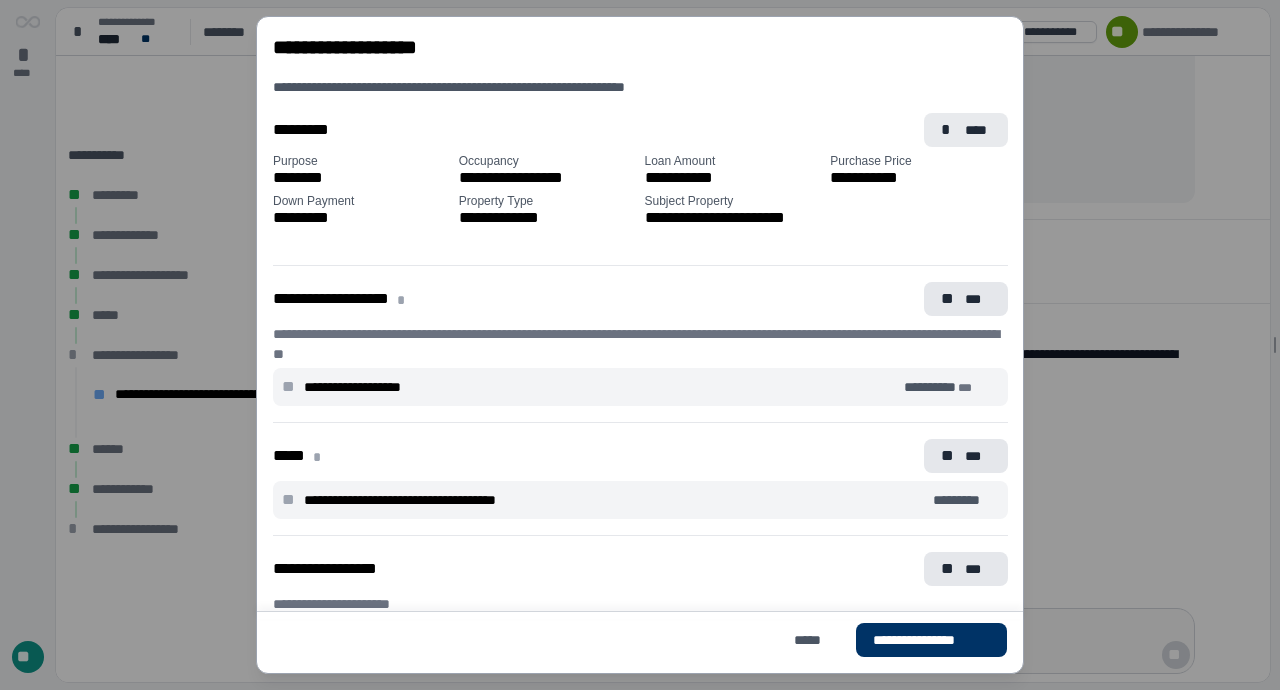 click on "* ****" at bounding box center [966, 130] 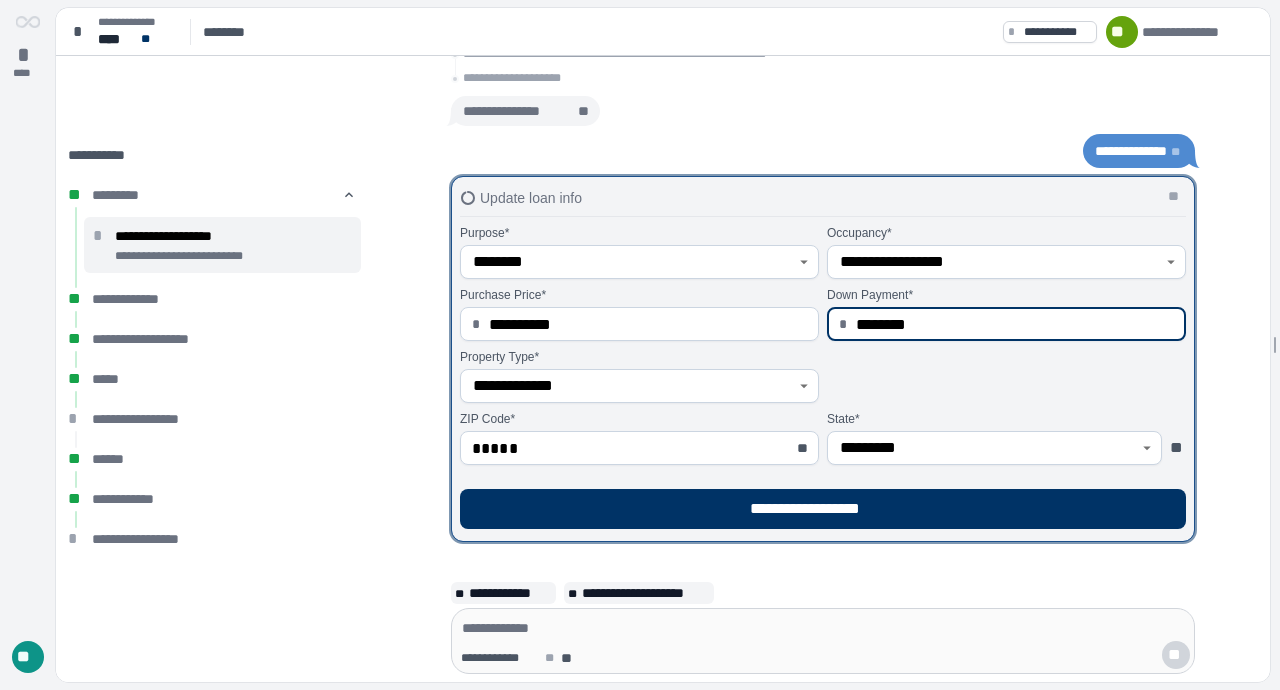 click on "********" at bounding box center (1015, 324) 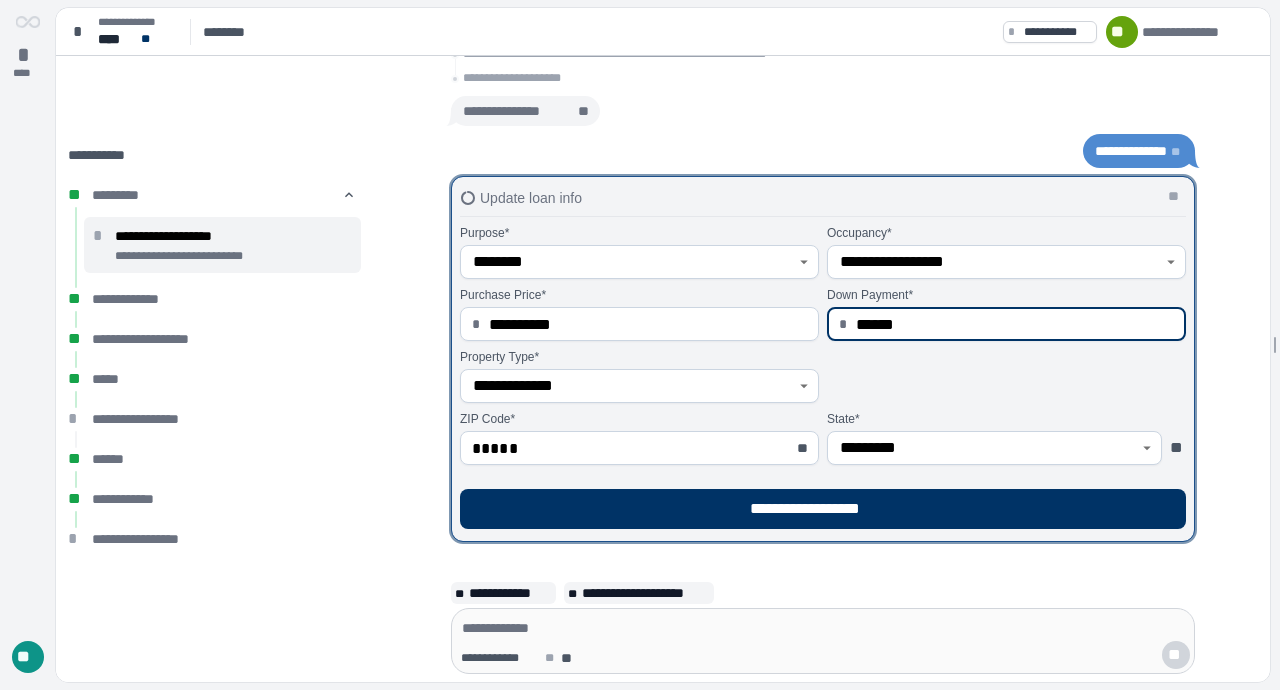 type on "********" 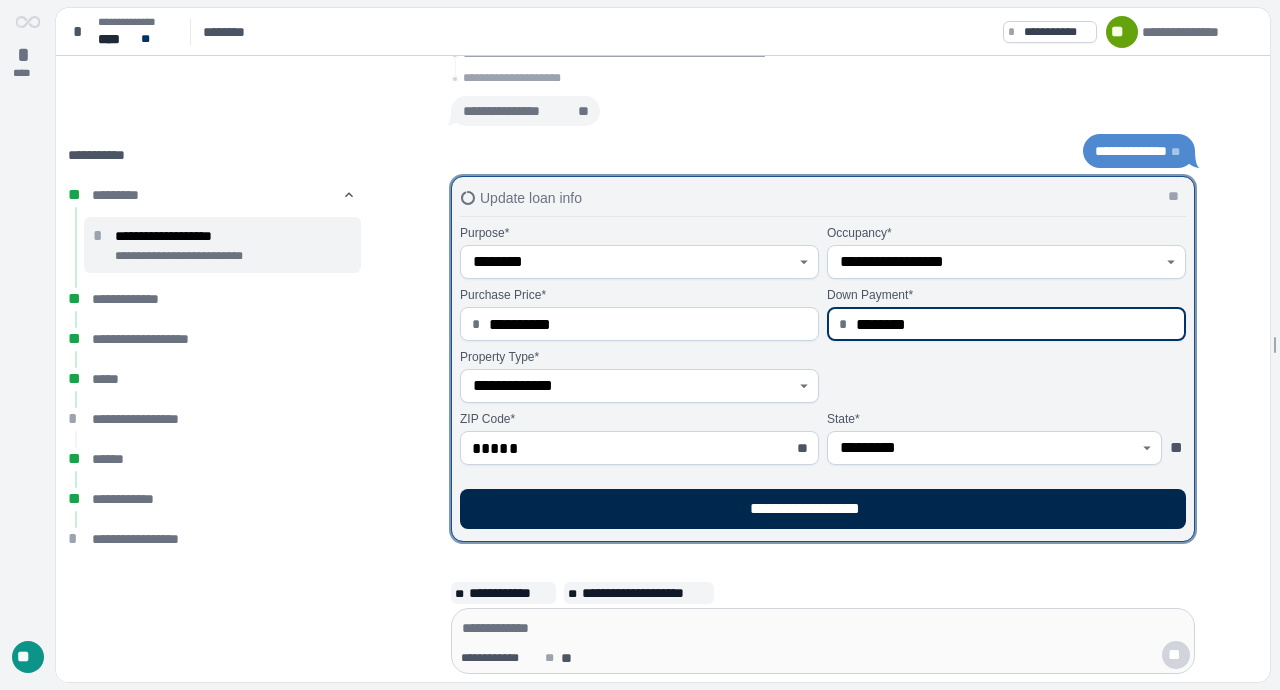 click on "**********" at bounding box center [823, 509] 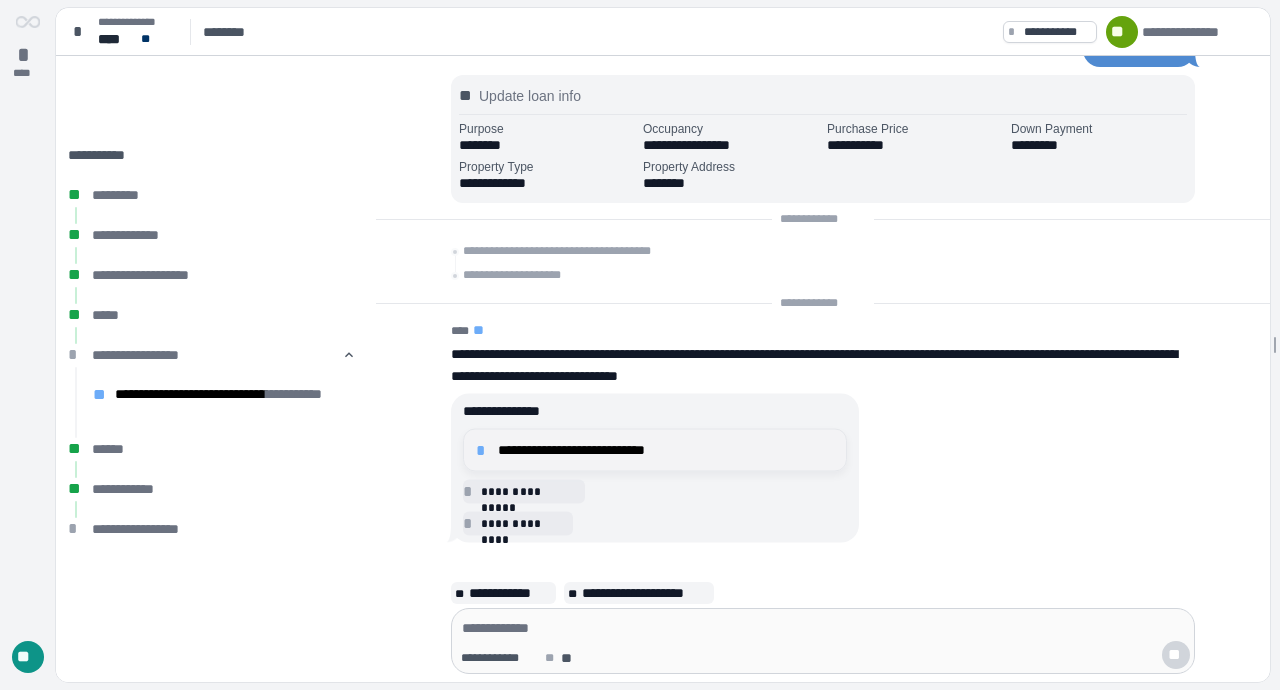 click on "**********" at bounding box center [666, 450] 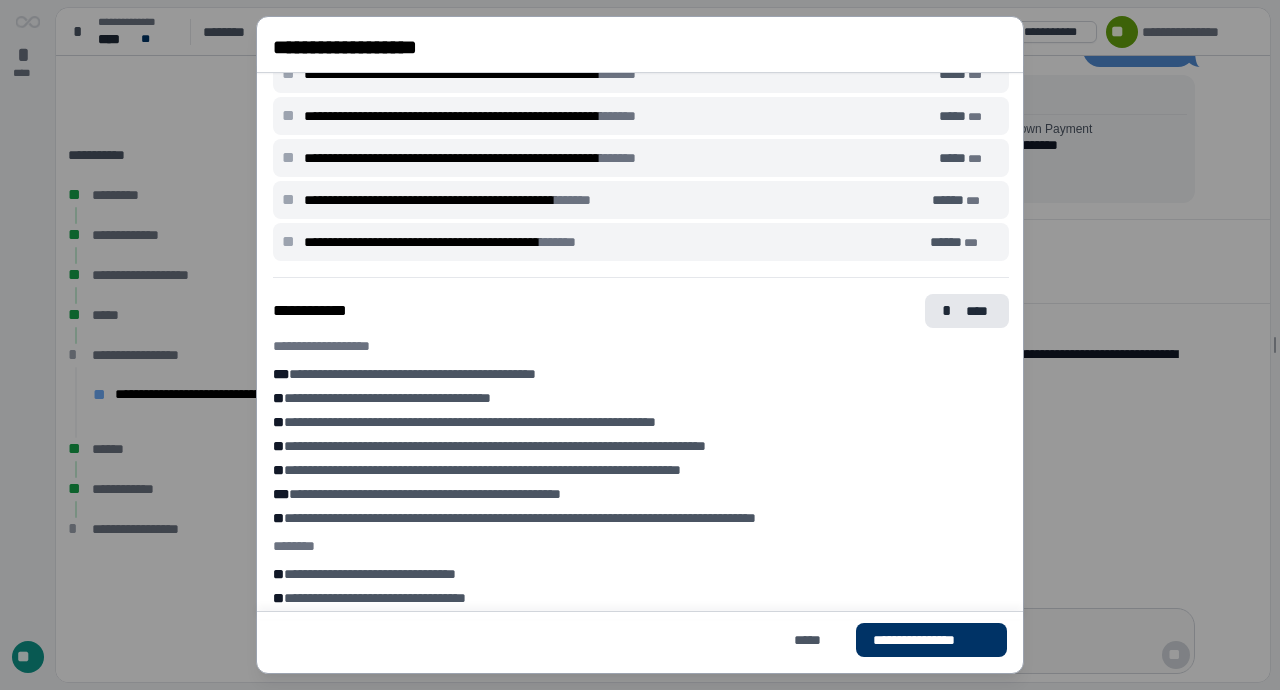 scroll, scrollTop: 1722, scrollLeft: 0, axis: vertical 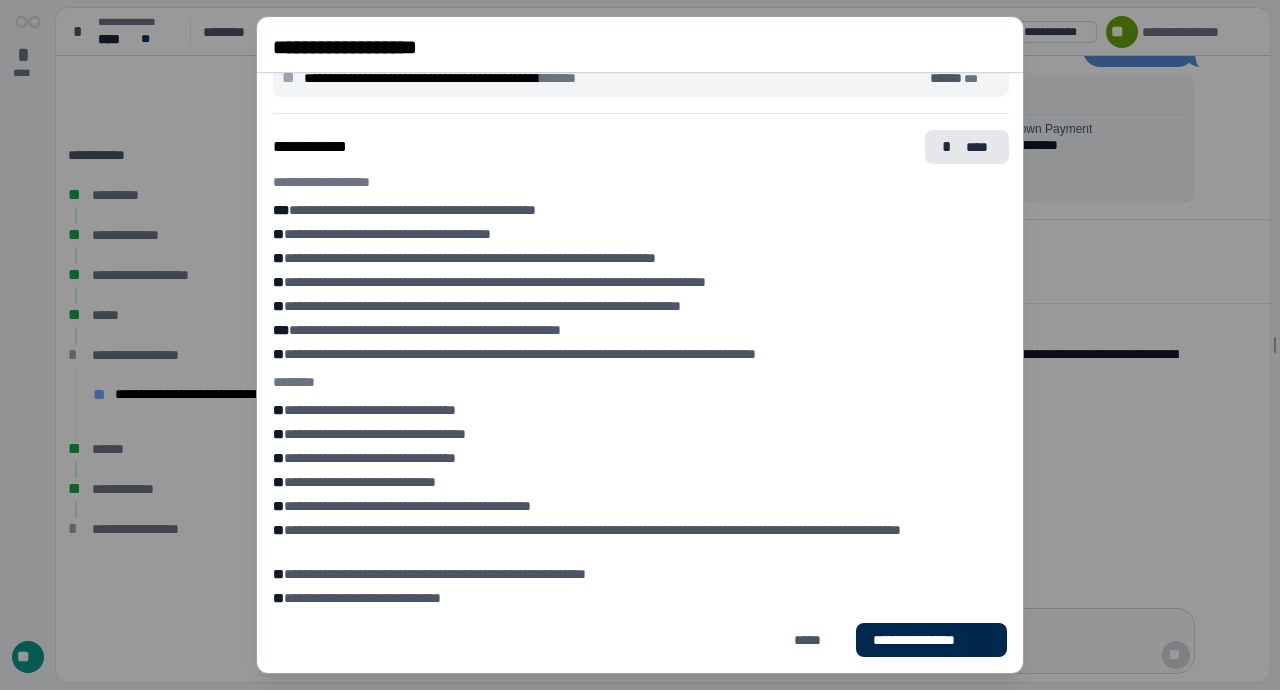 click on "**********" at bounding box center (931, 640) 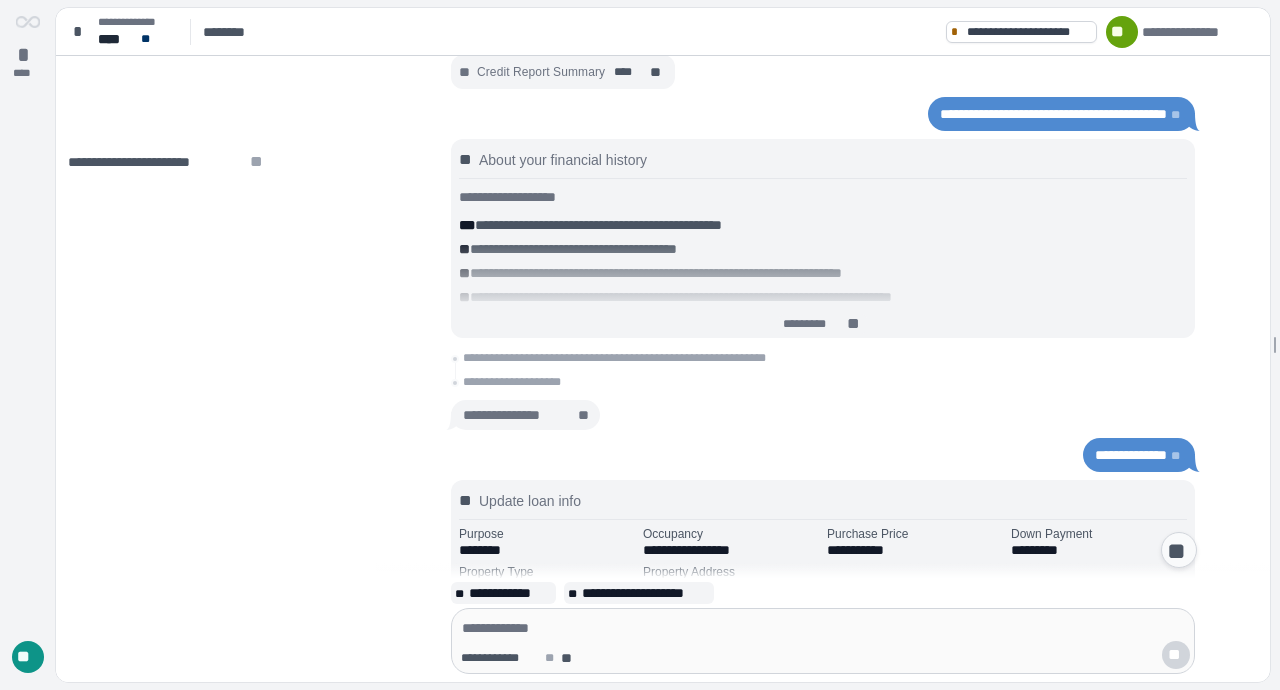 scroll, scrollTop: 0, scrollLeft: 0, axis: both 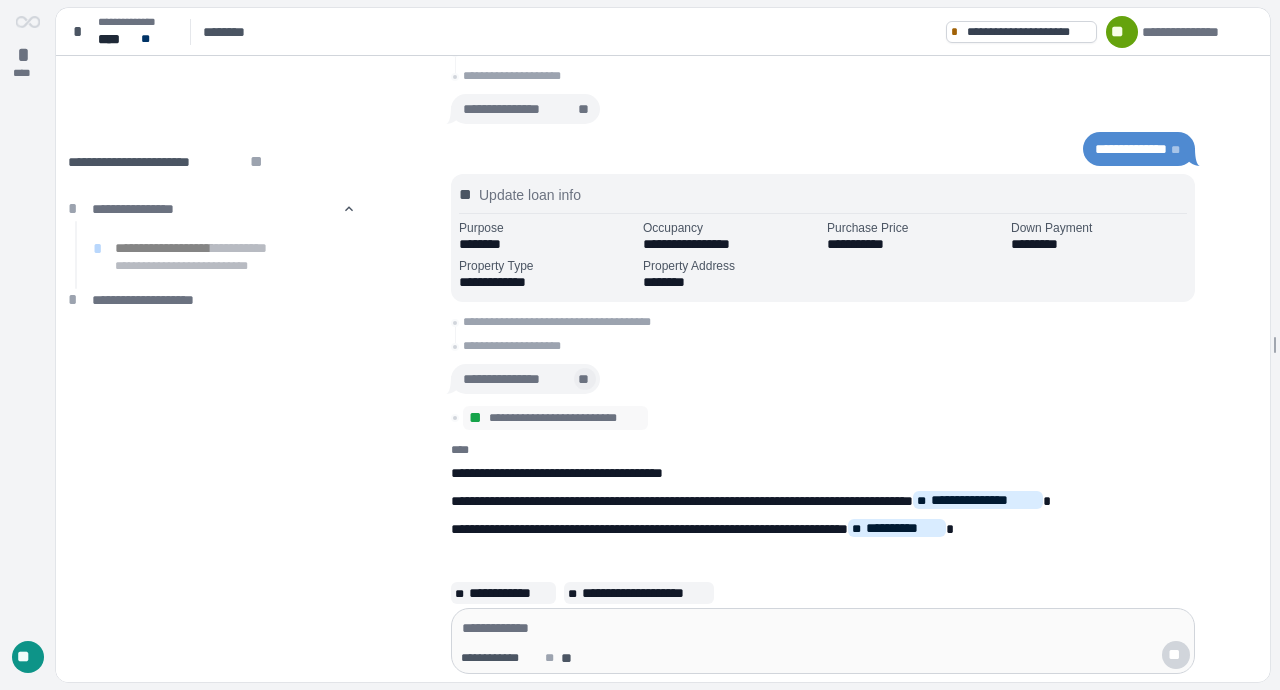 click on "**" at bounding box center (585, 379) 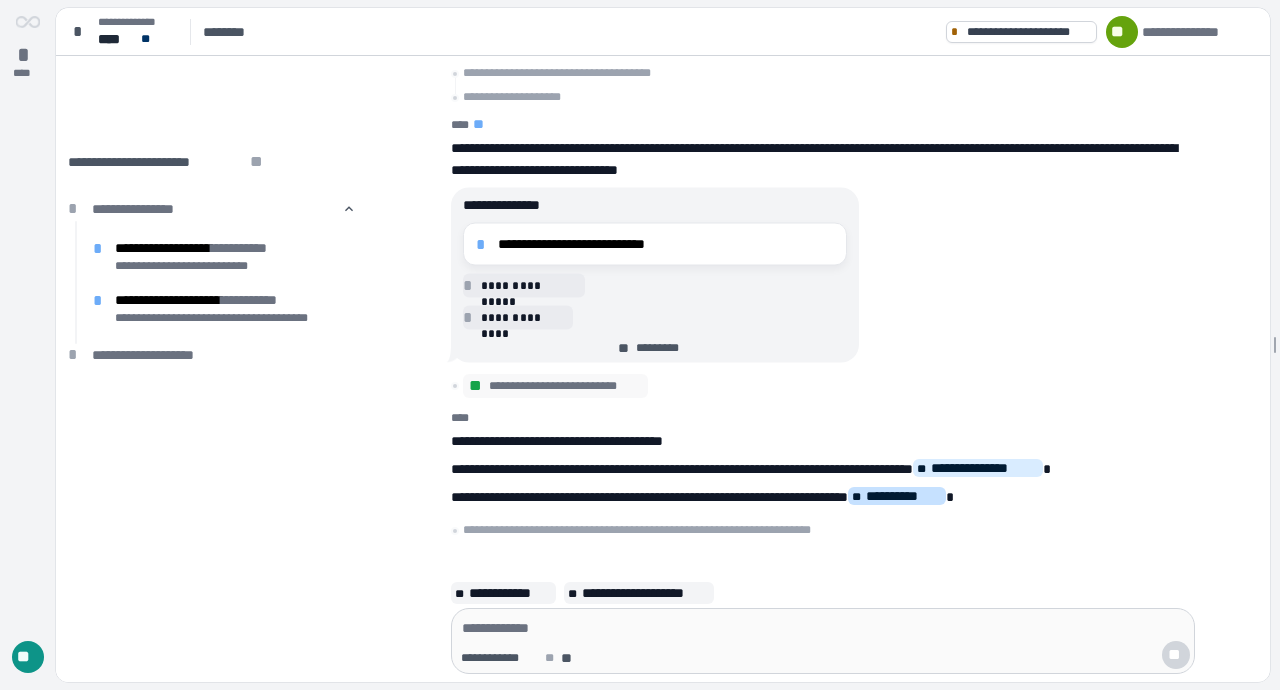 click on "**********" at bounding box center [904, 496] 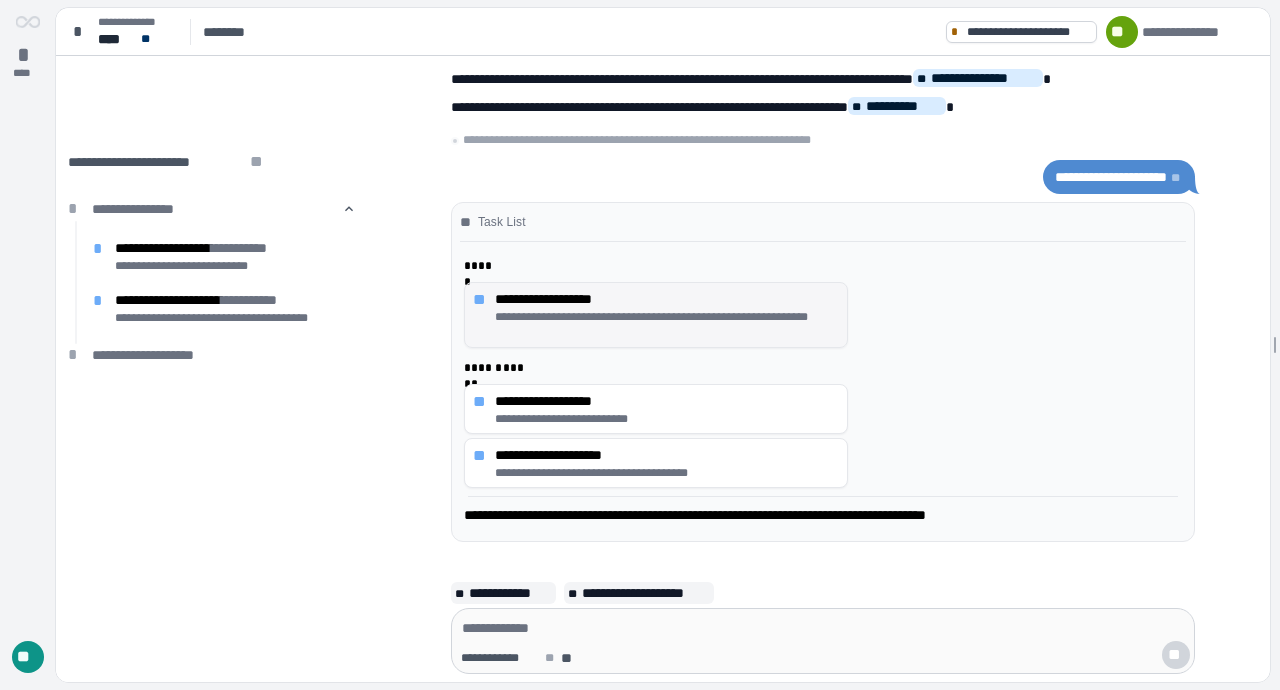 click on "**********" at bounding box center [667, 299] 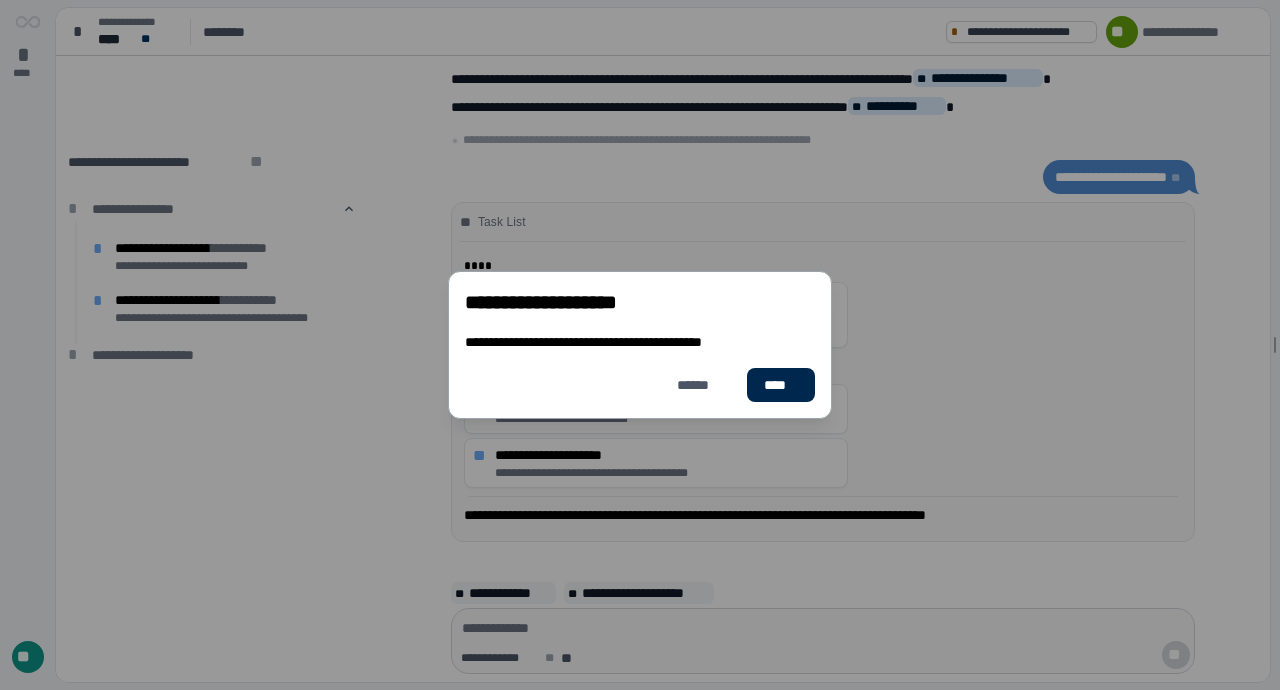 click on "****" at bounding box center (781, 385) 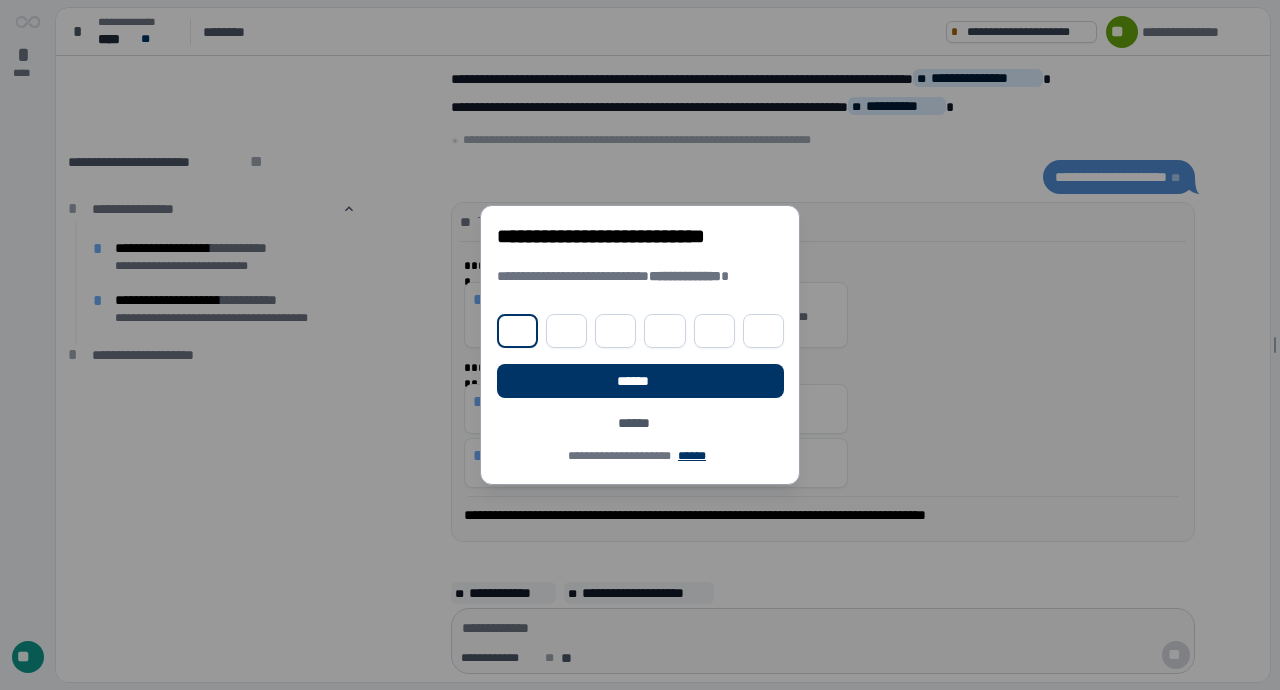 click at bounding box center (517, 331) 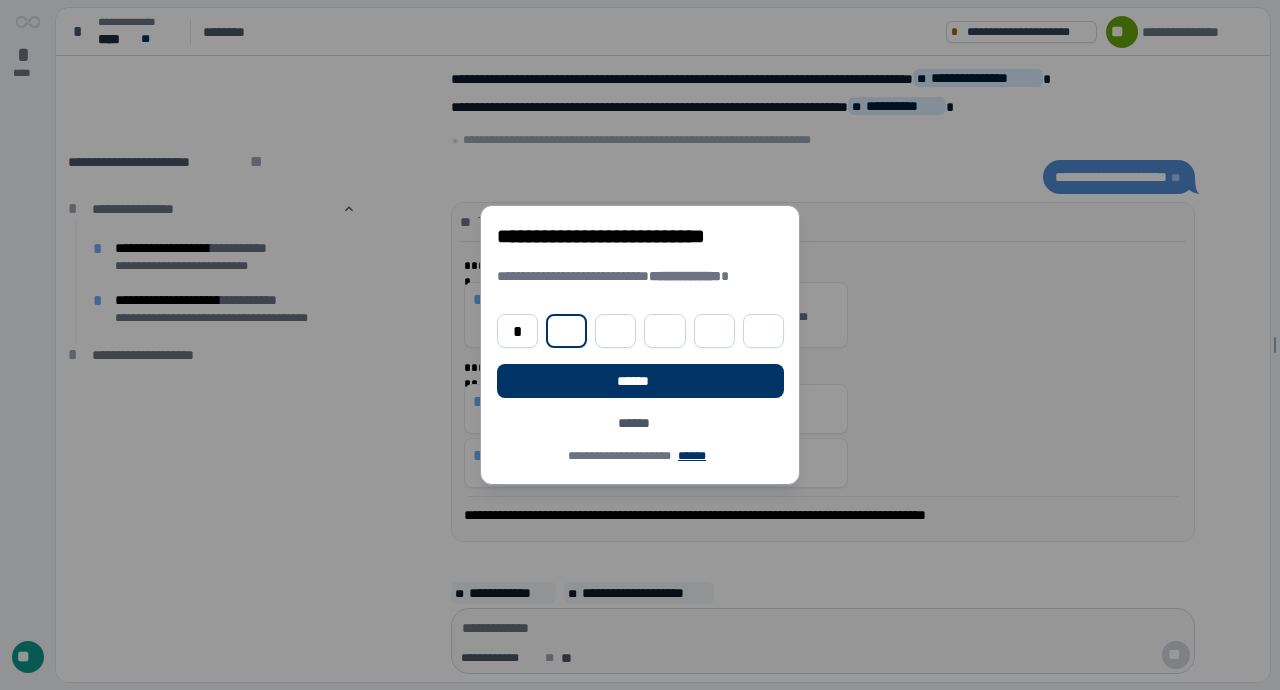 type on "*" 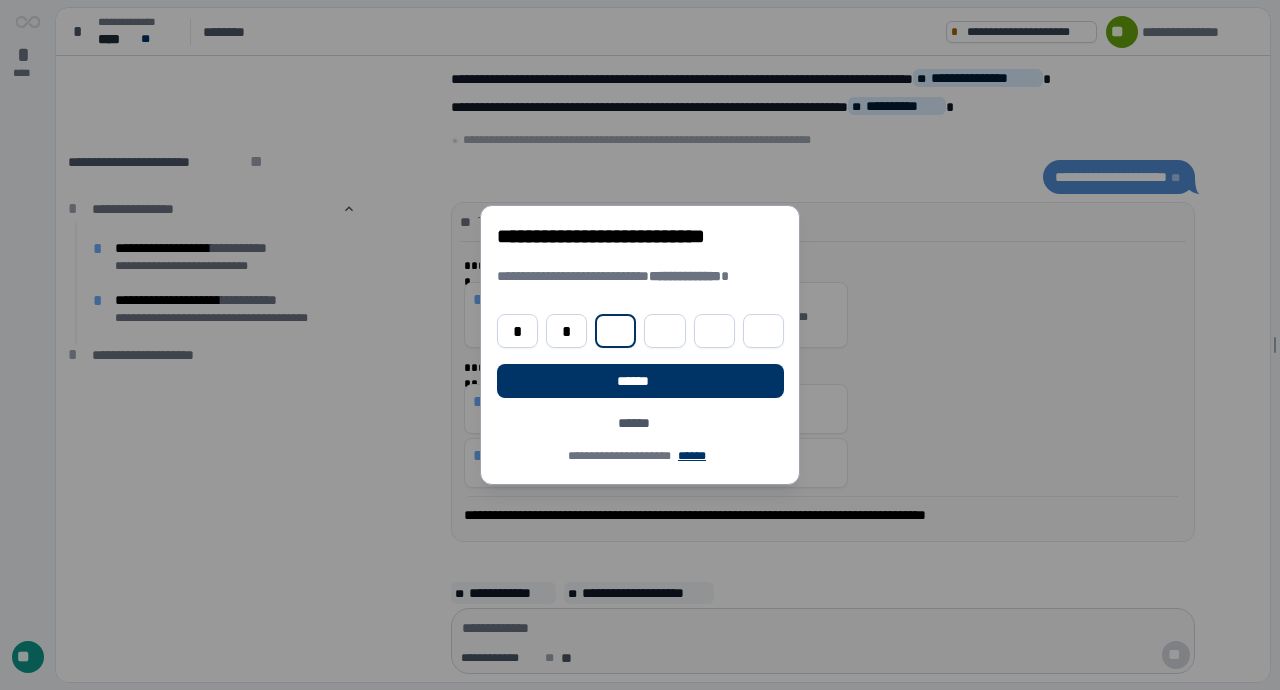 type on "*" 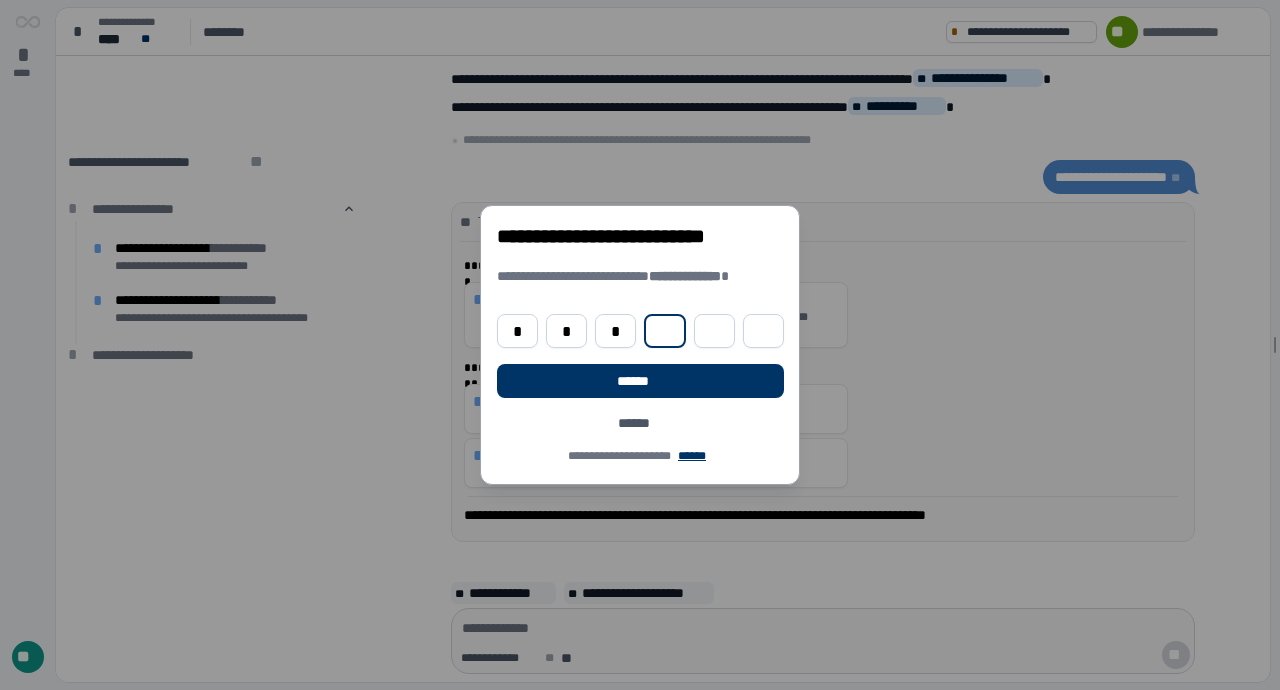 type on "*" 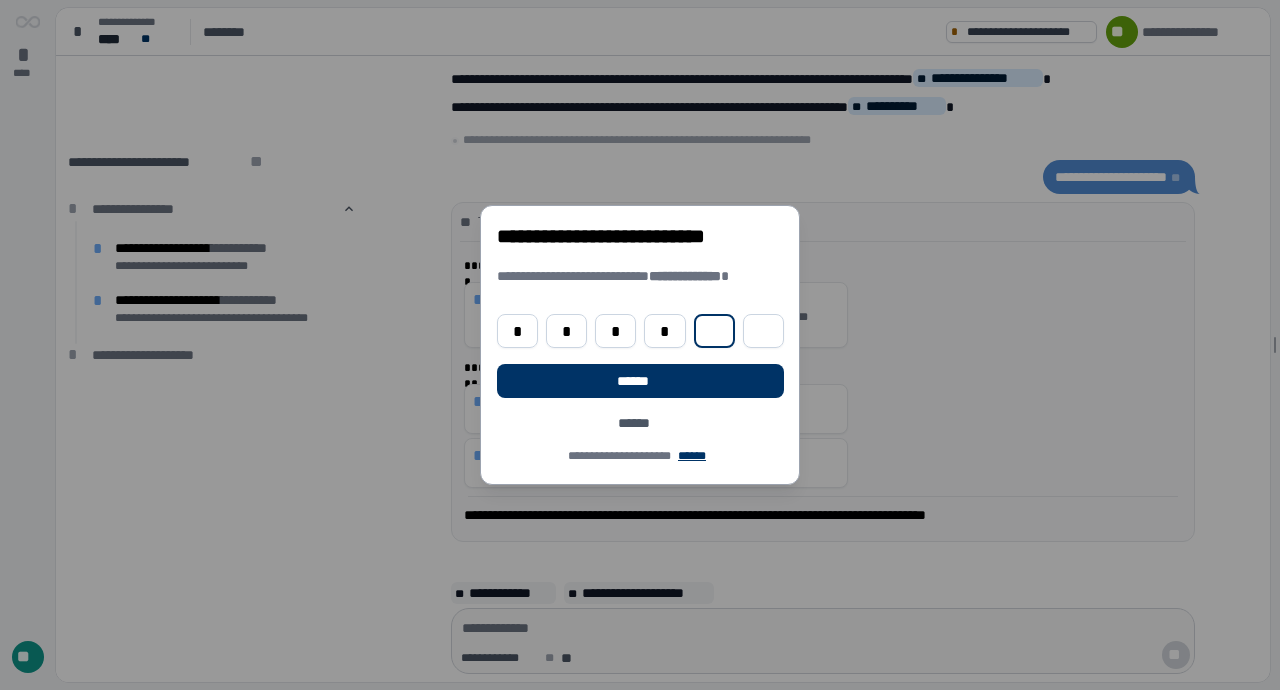 type on "*" 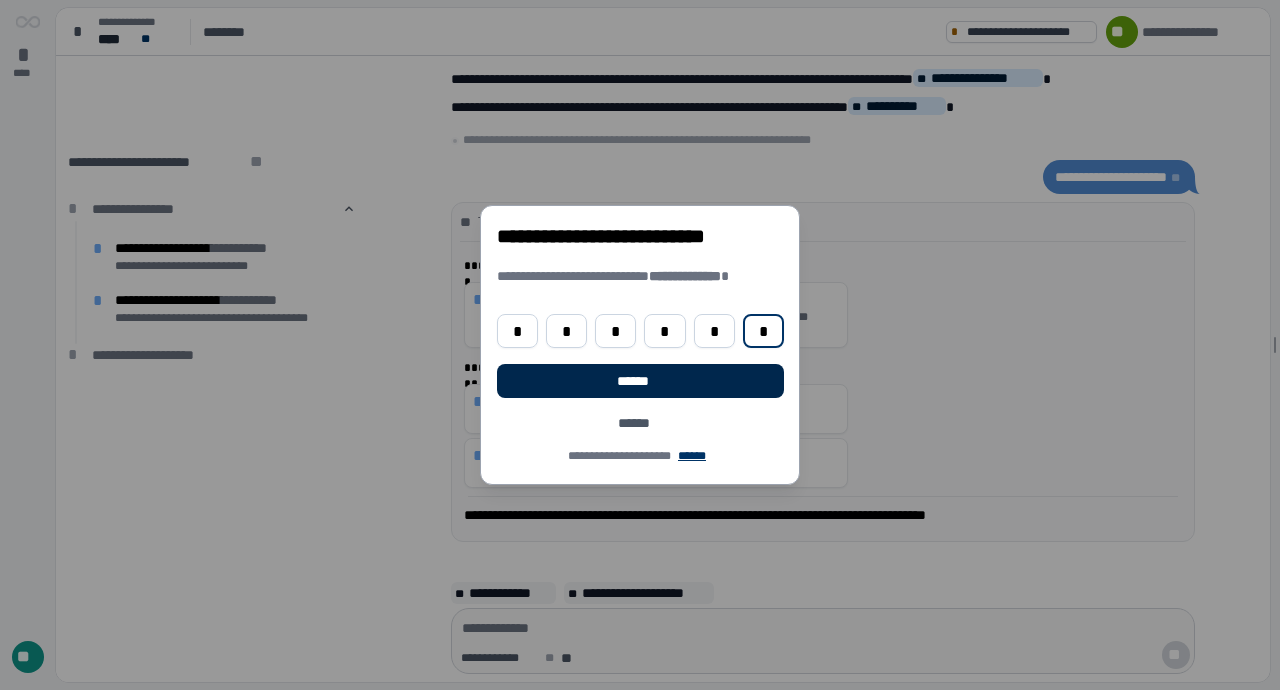 type on "*" 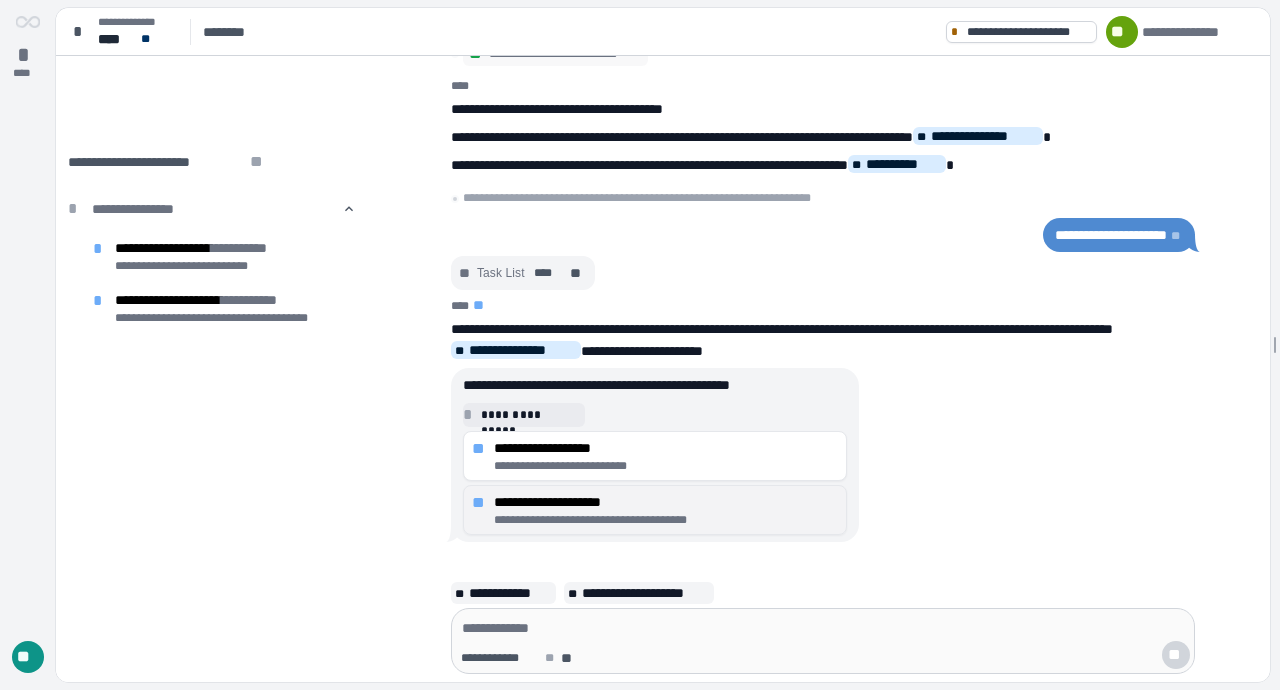 click on "**********" at bounding box center (666, 502) 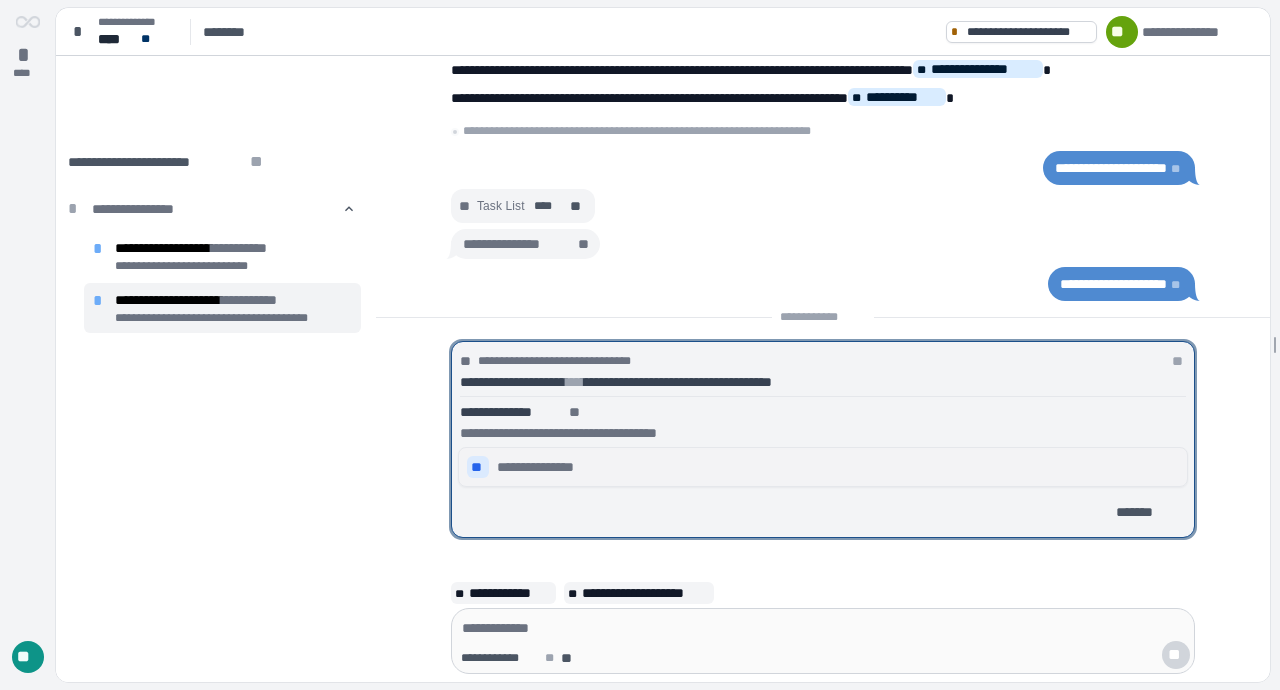 click on "**********" at bounding box center (545, 467) 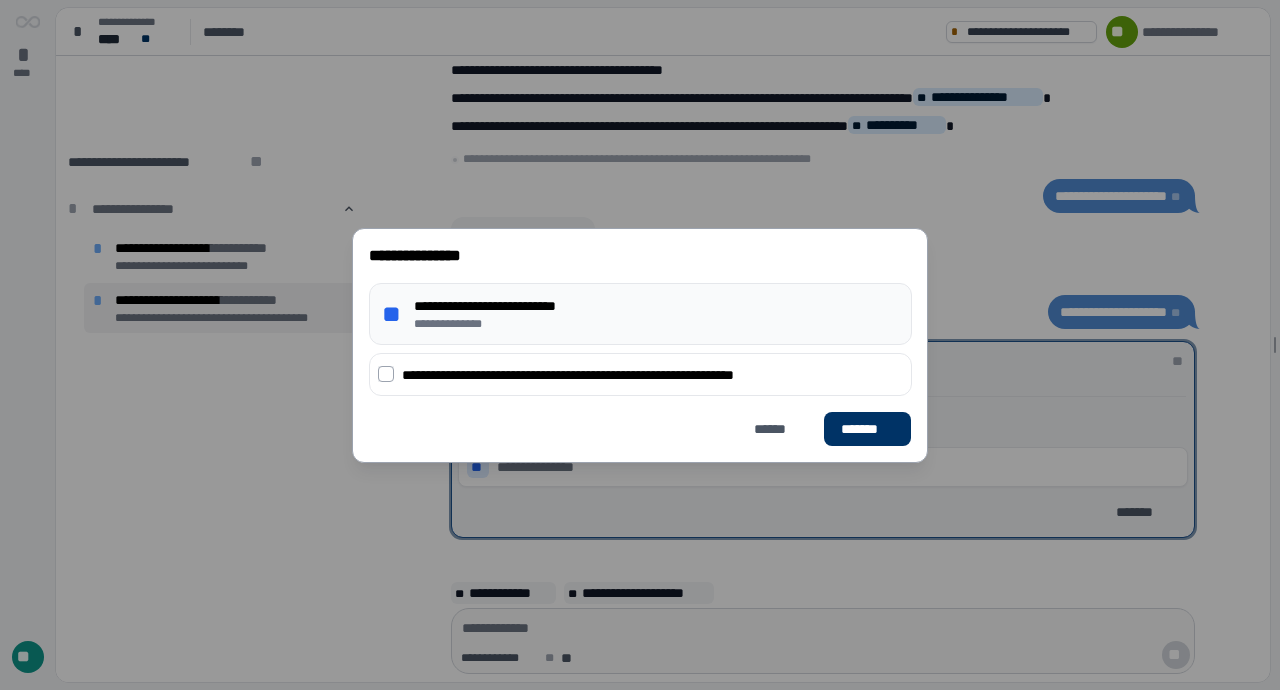 click on "**********" at bounding box center [640, 374] 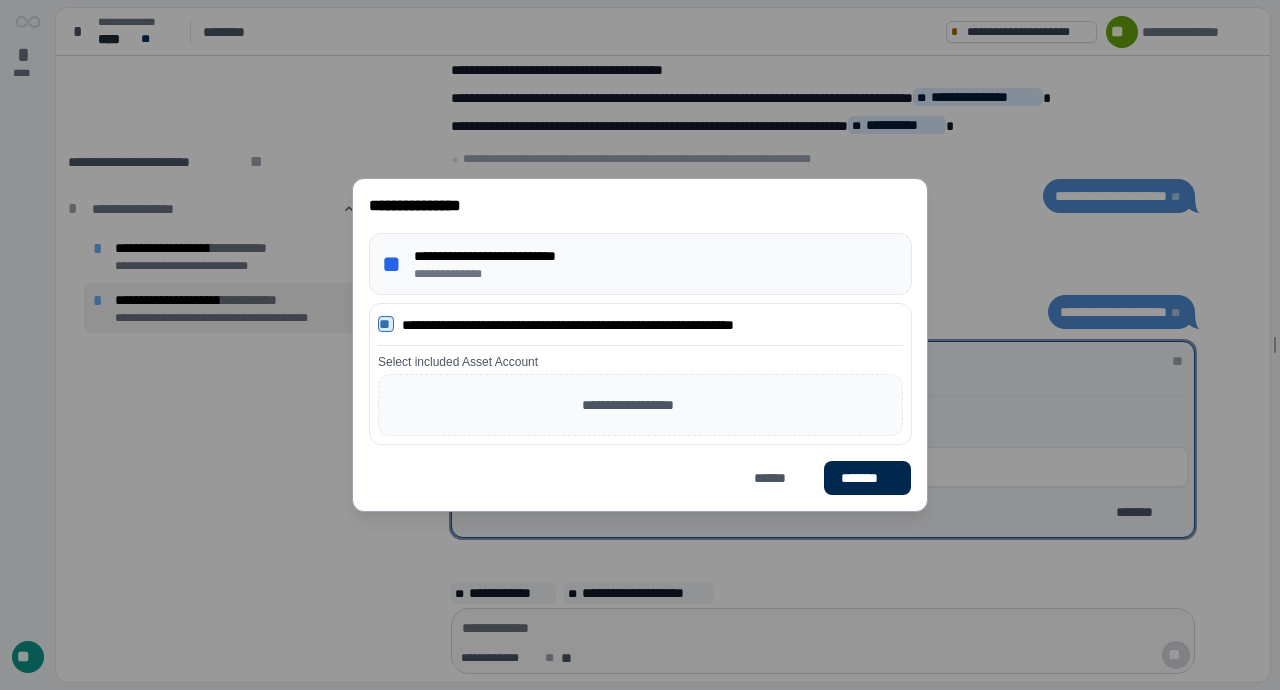 click on "*******" at bounding box center (867, 478) 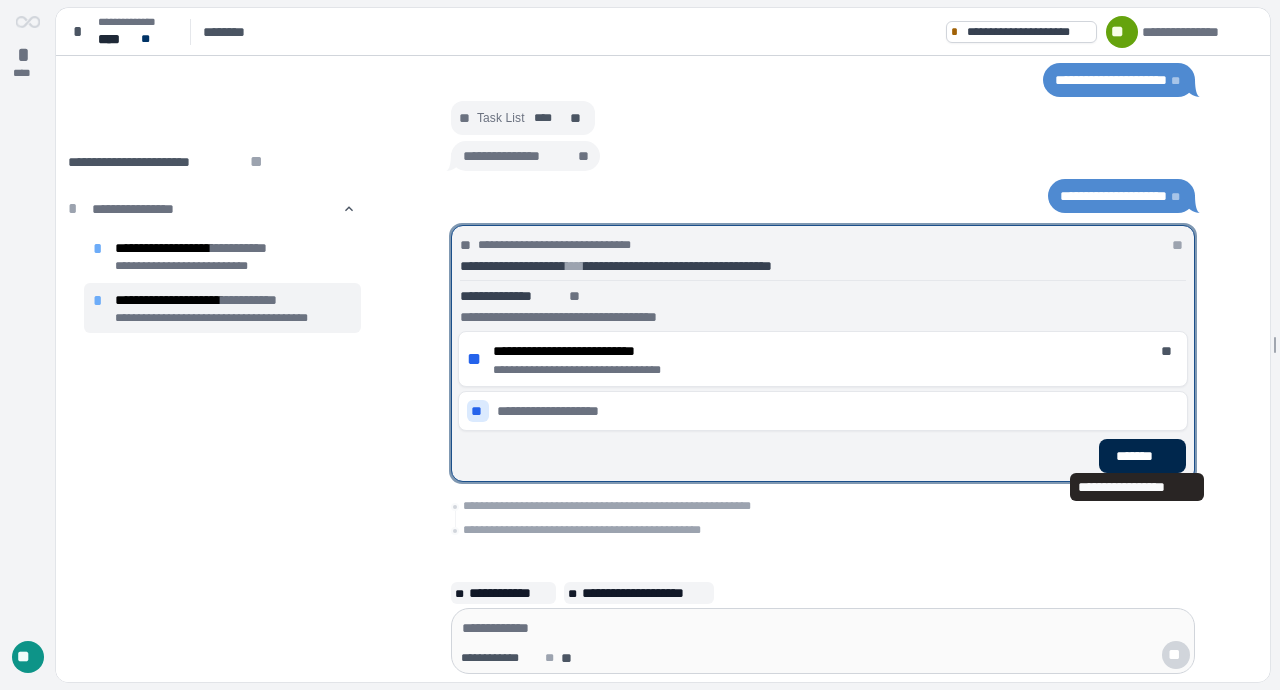click on "**********" at bounding box center [823, 353] 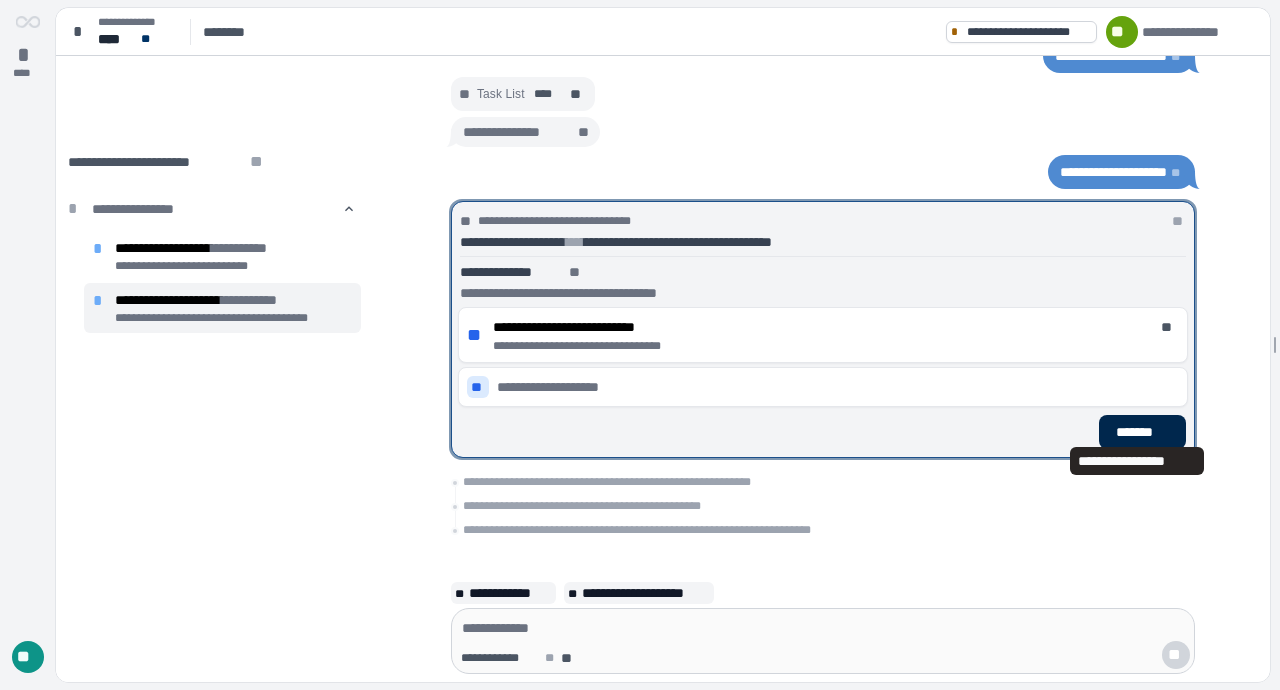 click on "*******" at bounding box center (1142, 432) 